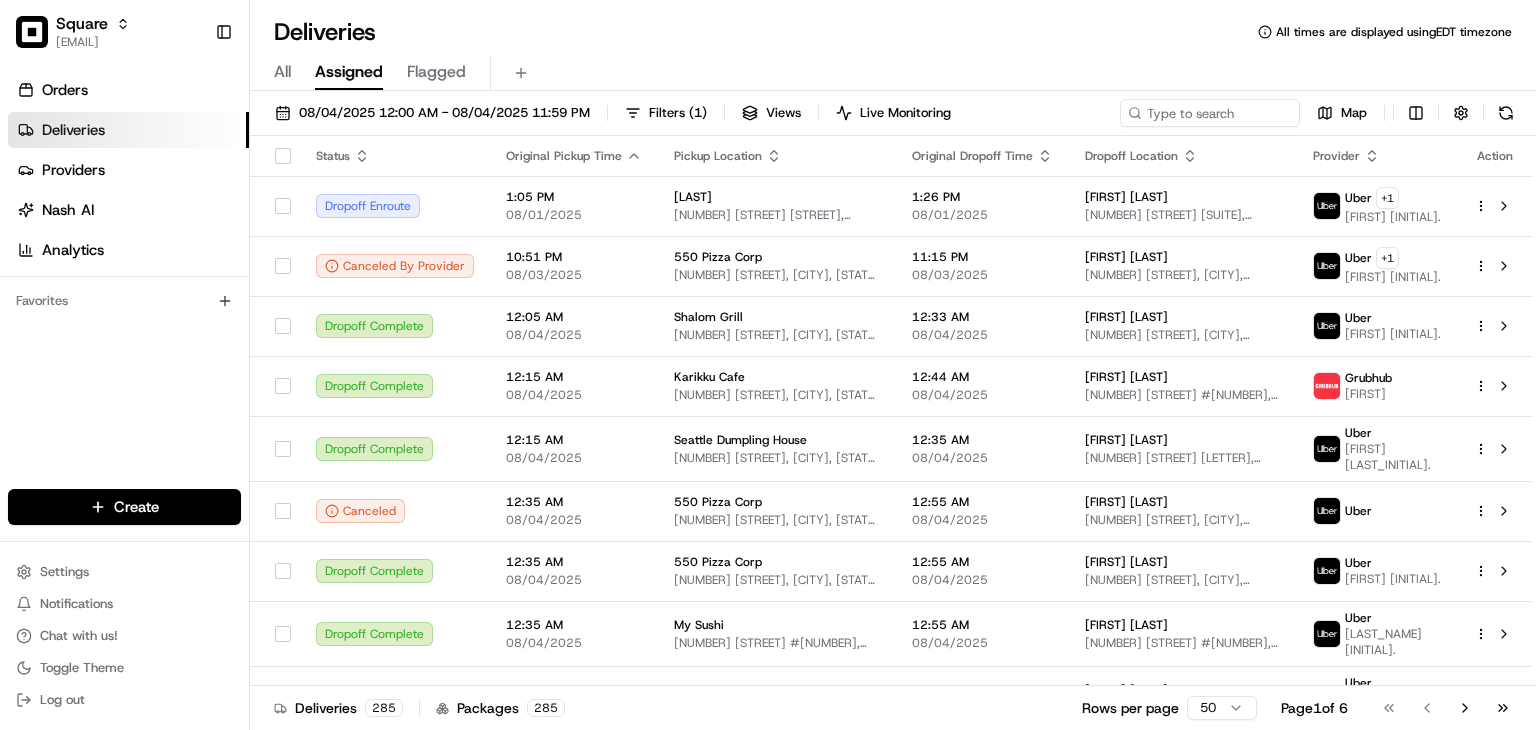 scroll, scrollTop: 0, scrollLeft: 0, axis: both 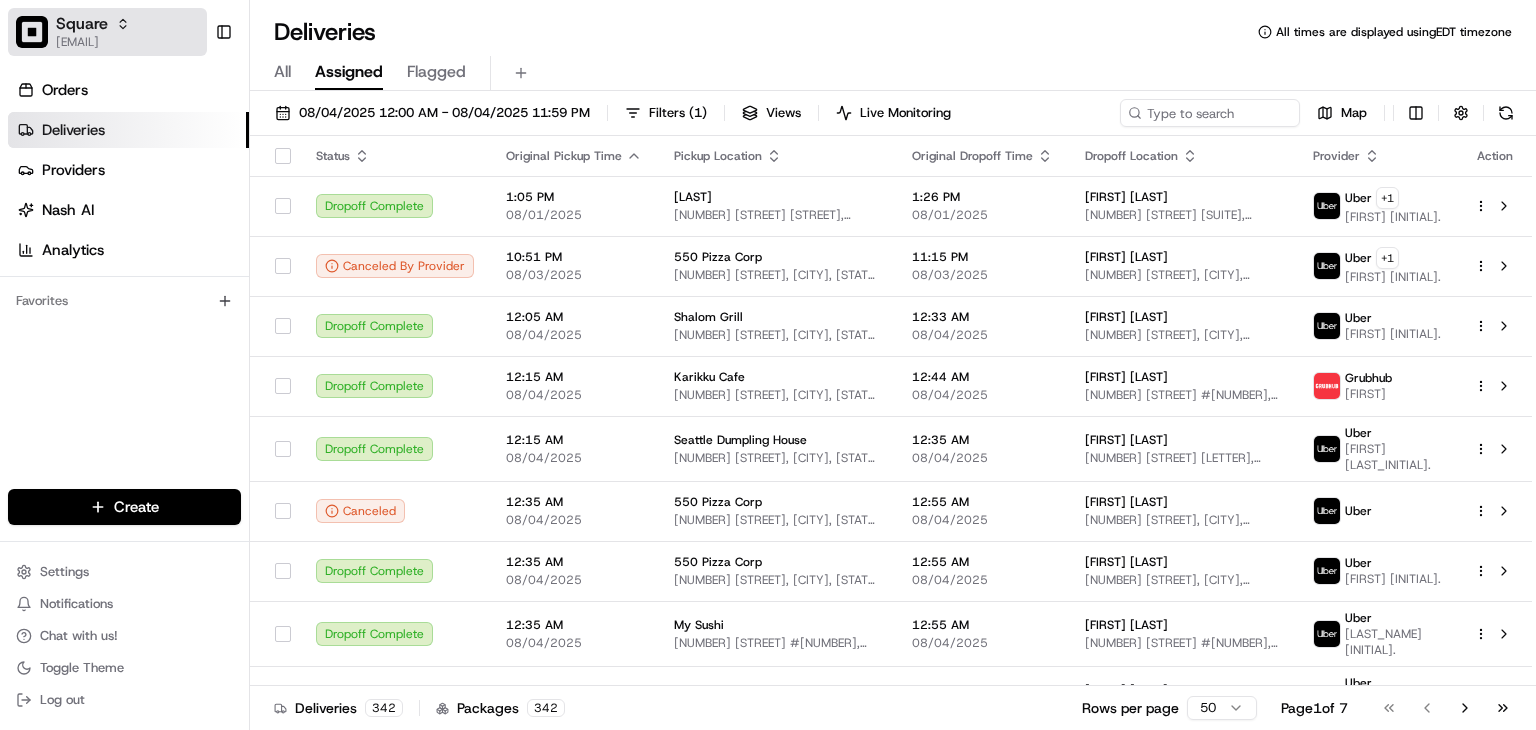 click on "Square" at bounding box center (93, 24) 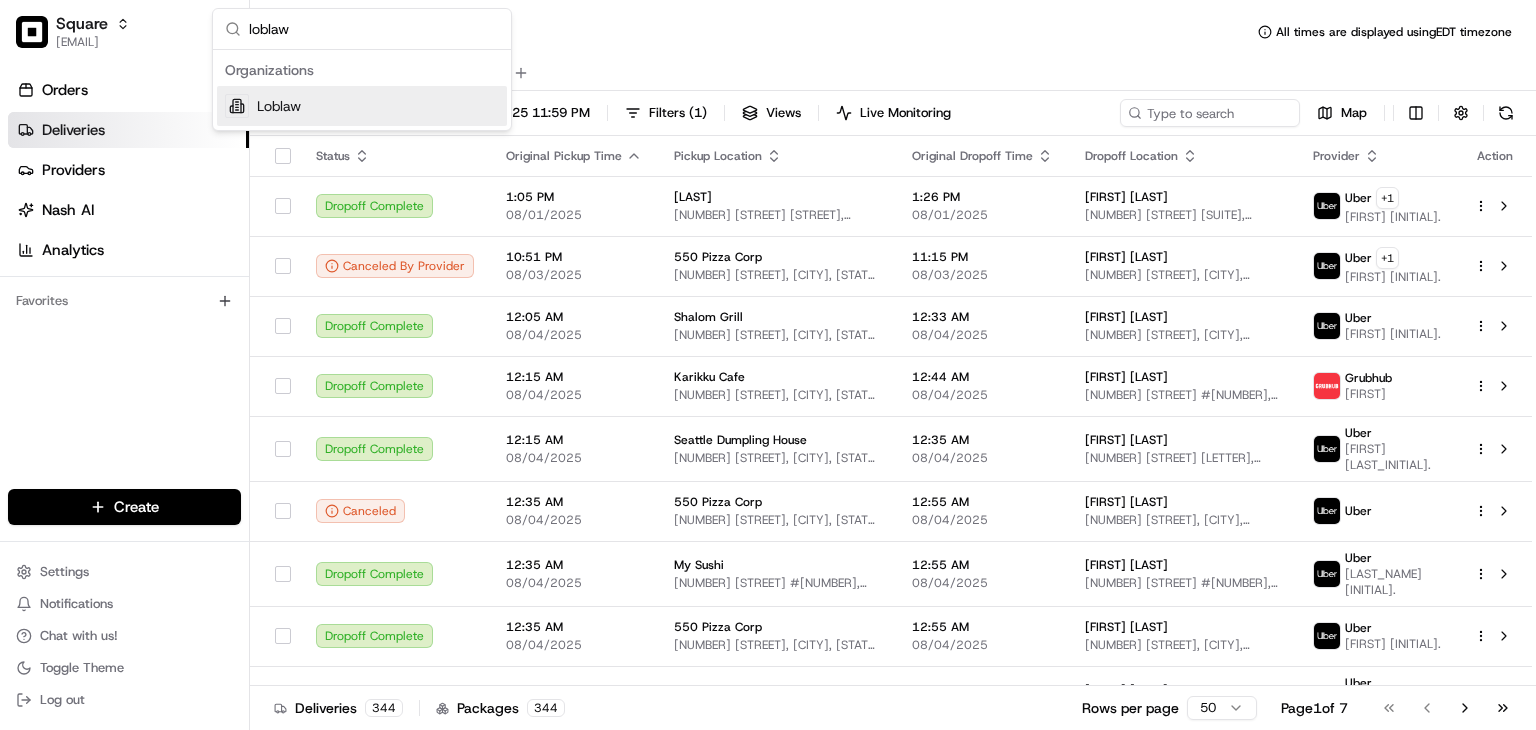 type on "loblaw" 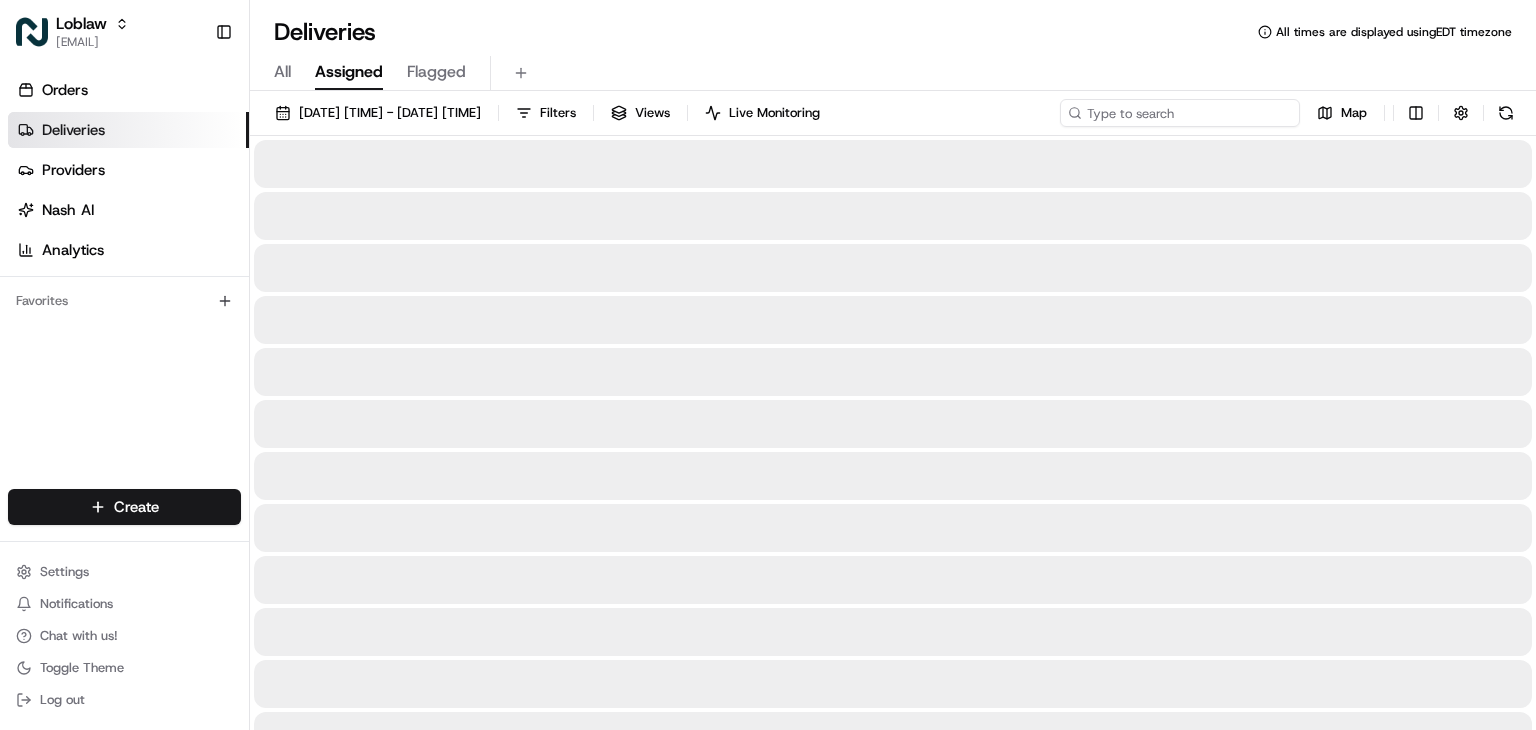 click at bounding box center (1180, 113) 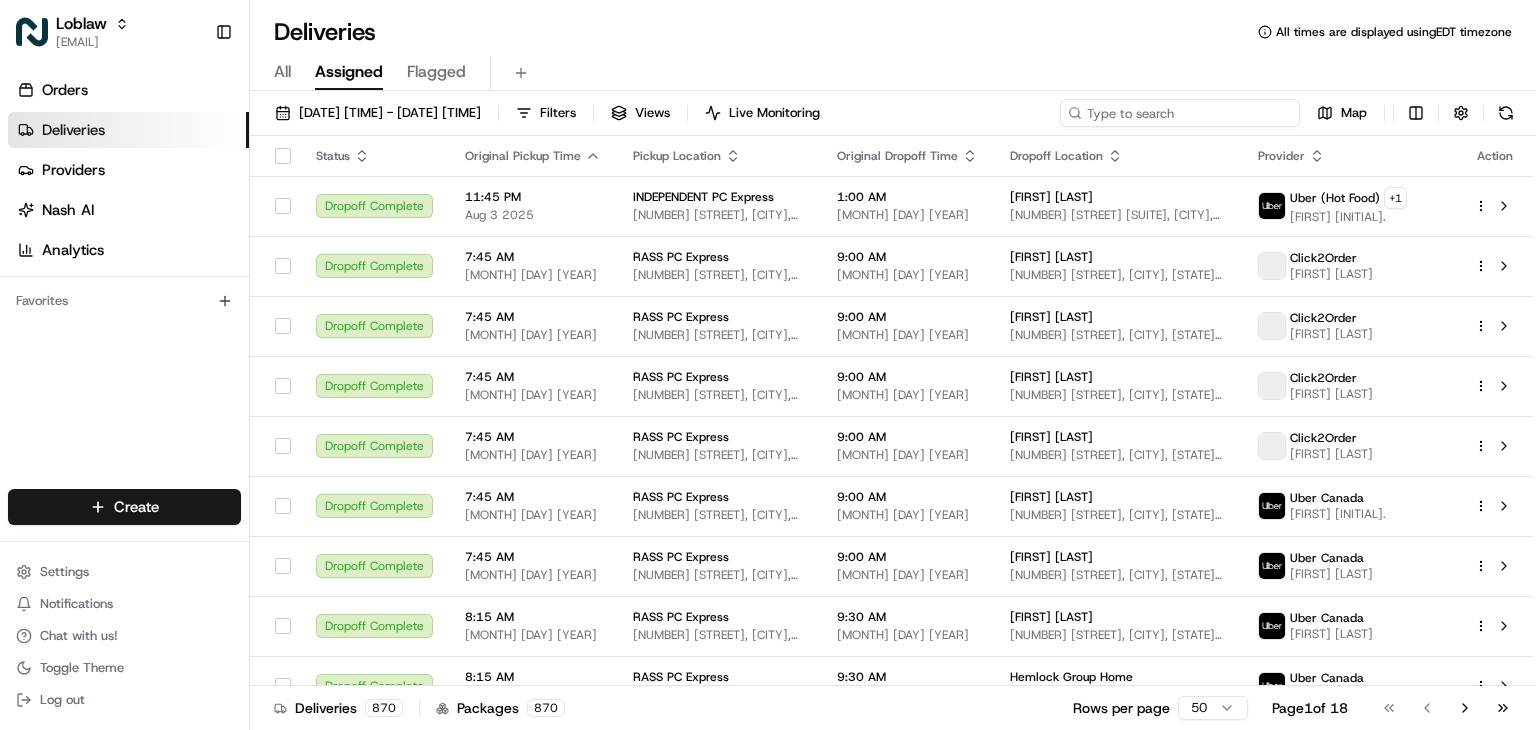 paste on "531900012329960" 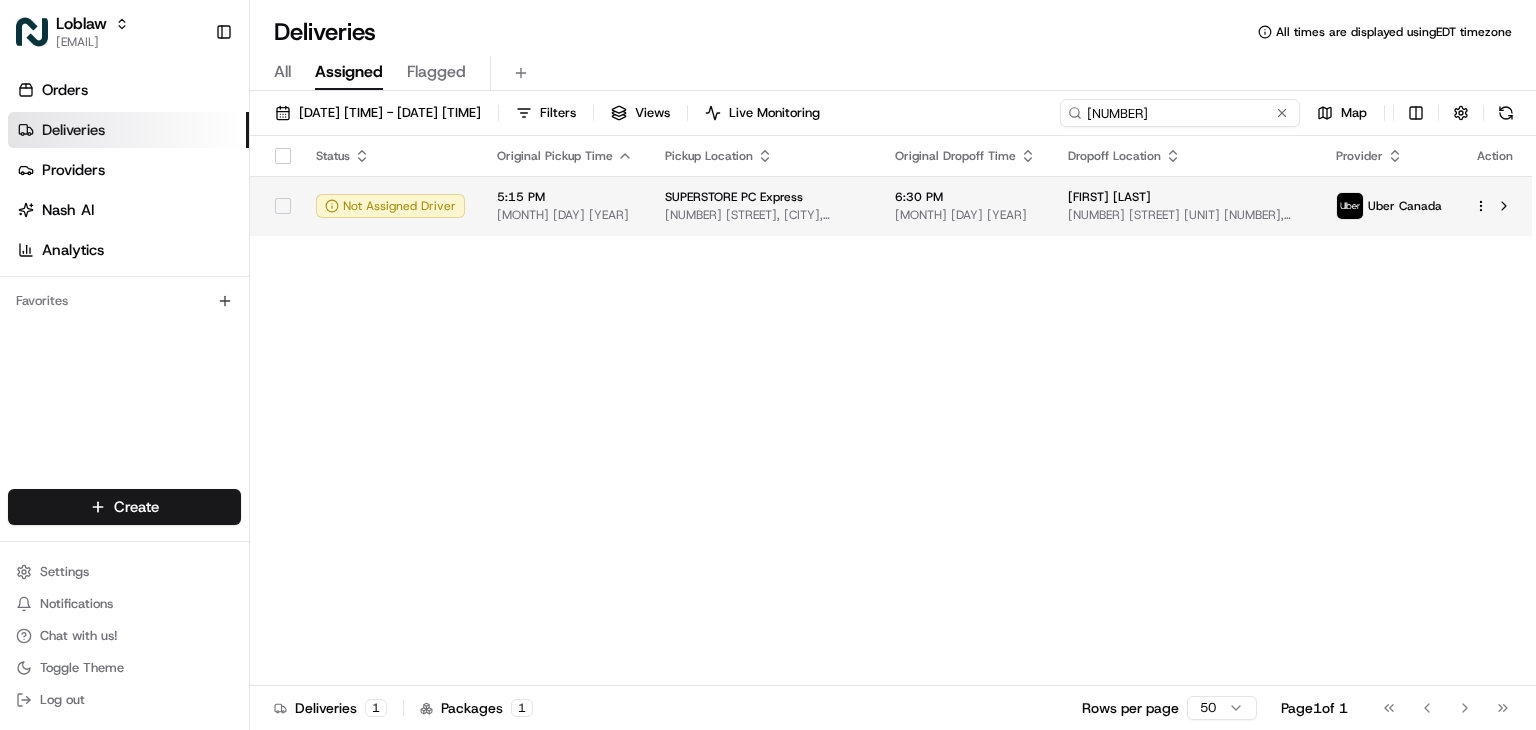 type on "531900012329960" 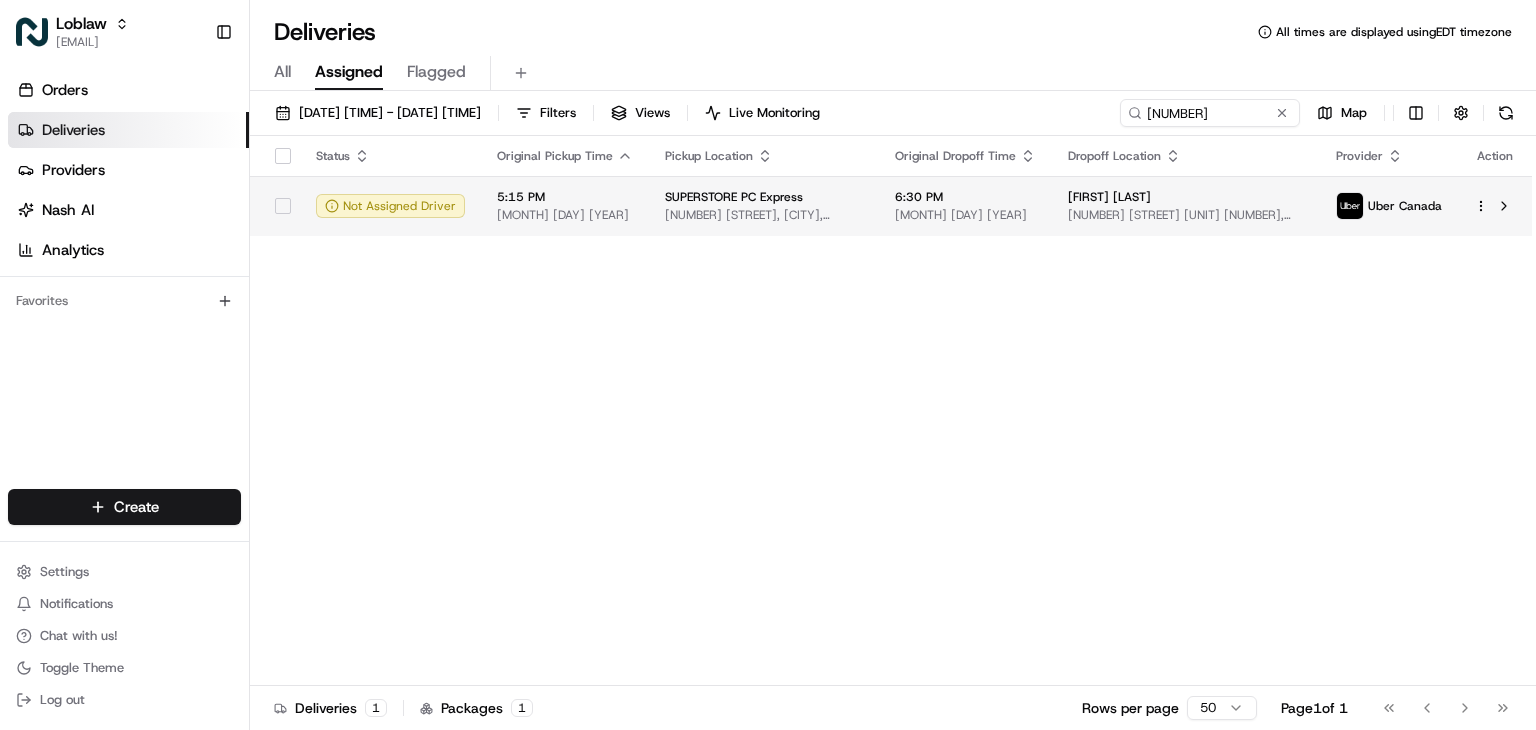 click on "SUPERSTORE PC Express" at bounding box center [734, 197] 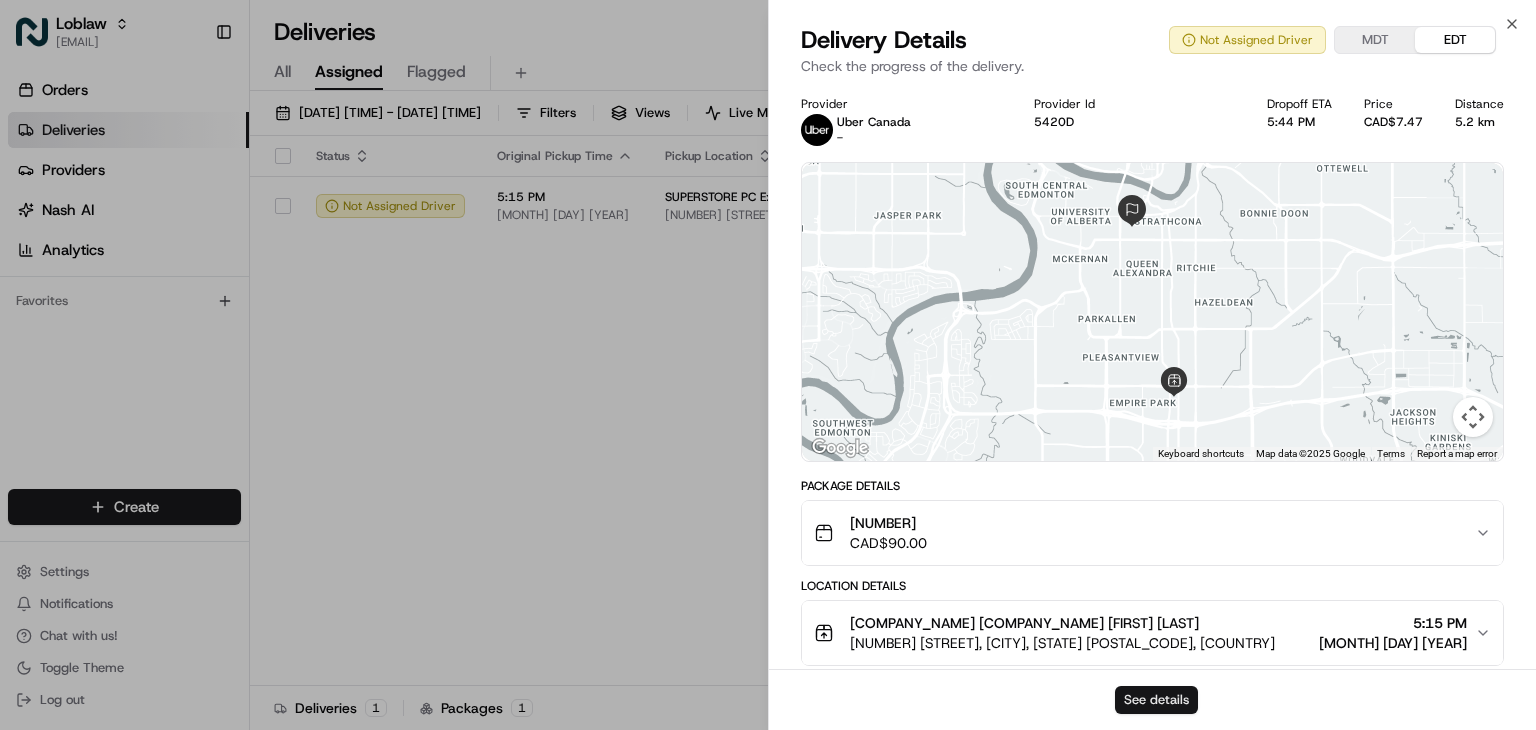 click on "See details" at bounding box center (1156, 700) 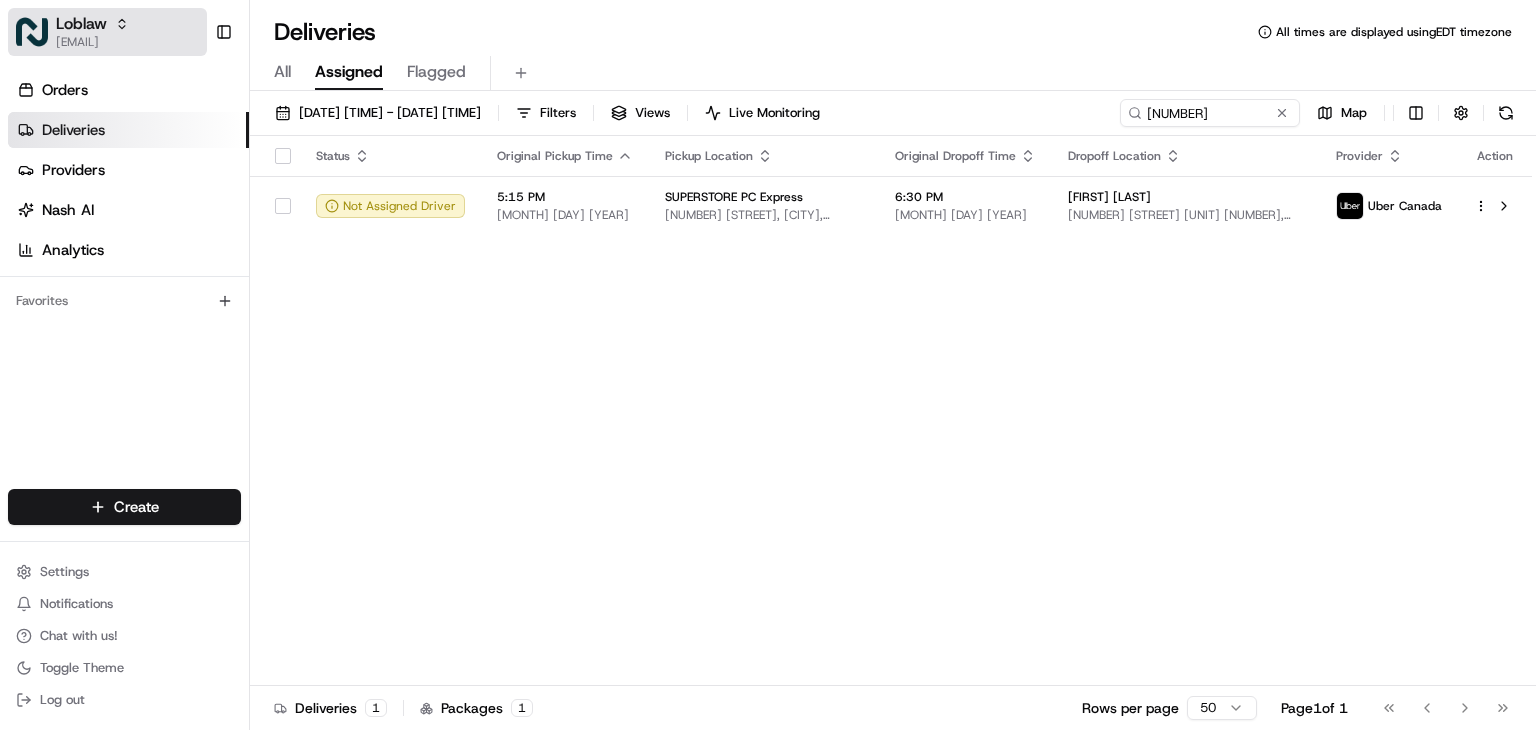 click on "Loblaw" at bounding box center (81, 24) 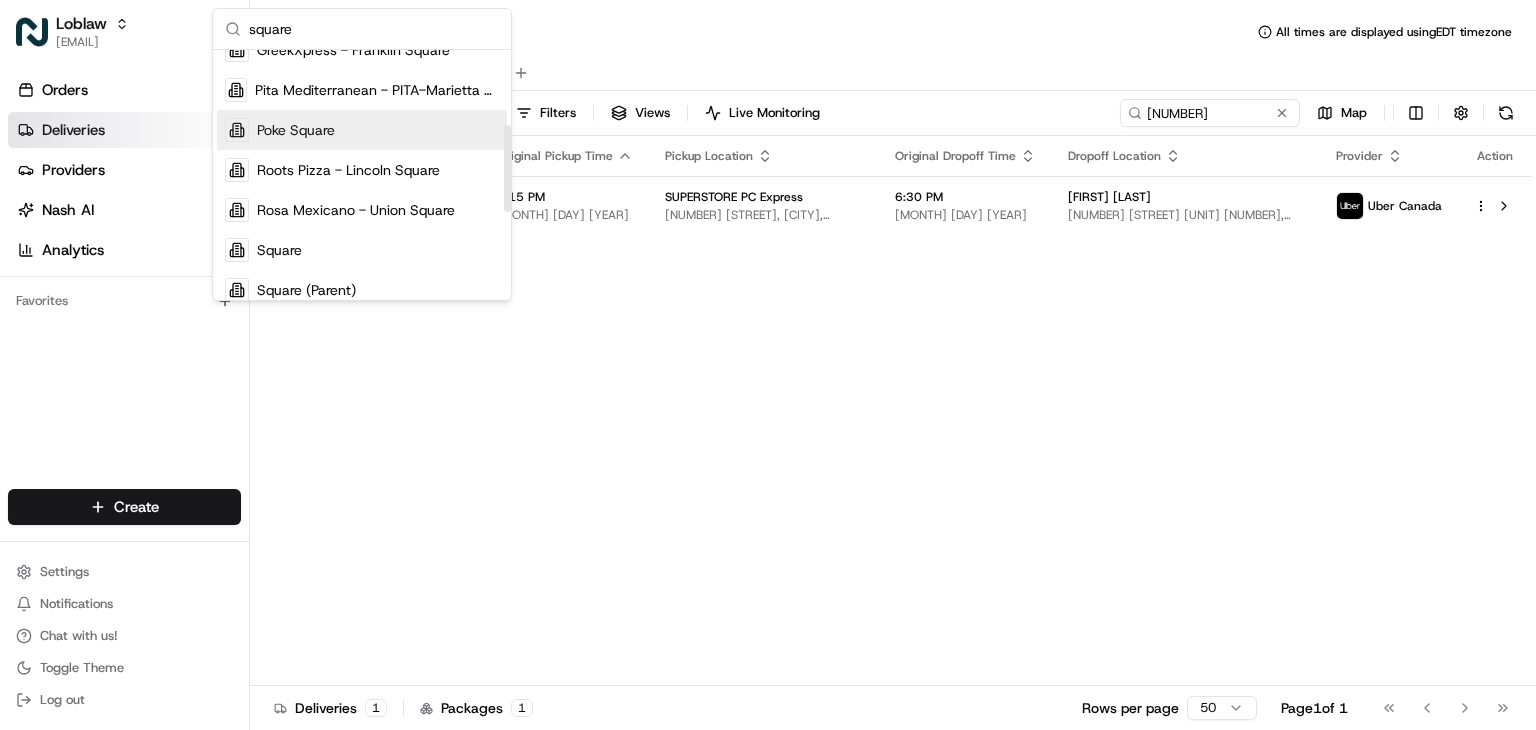 scroll, scrollTop: 216, scrollLeft: 0, axis: vertical 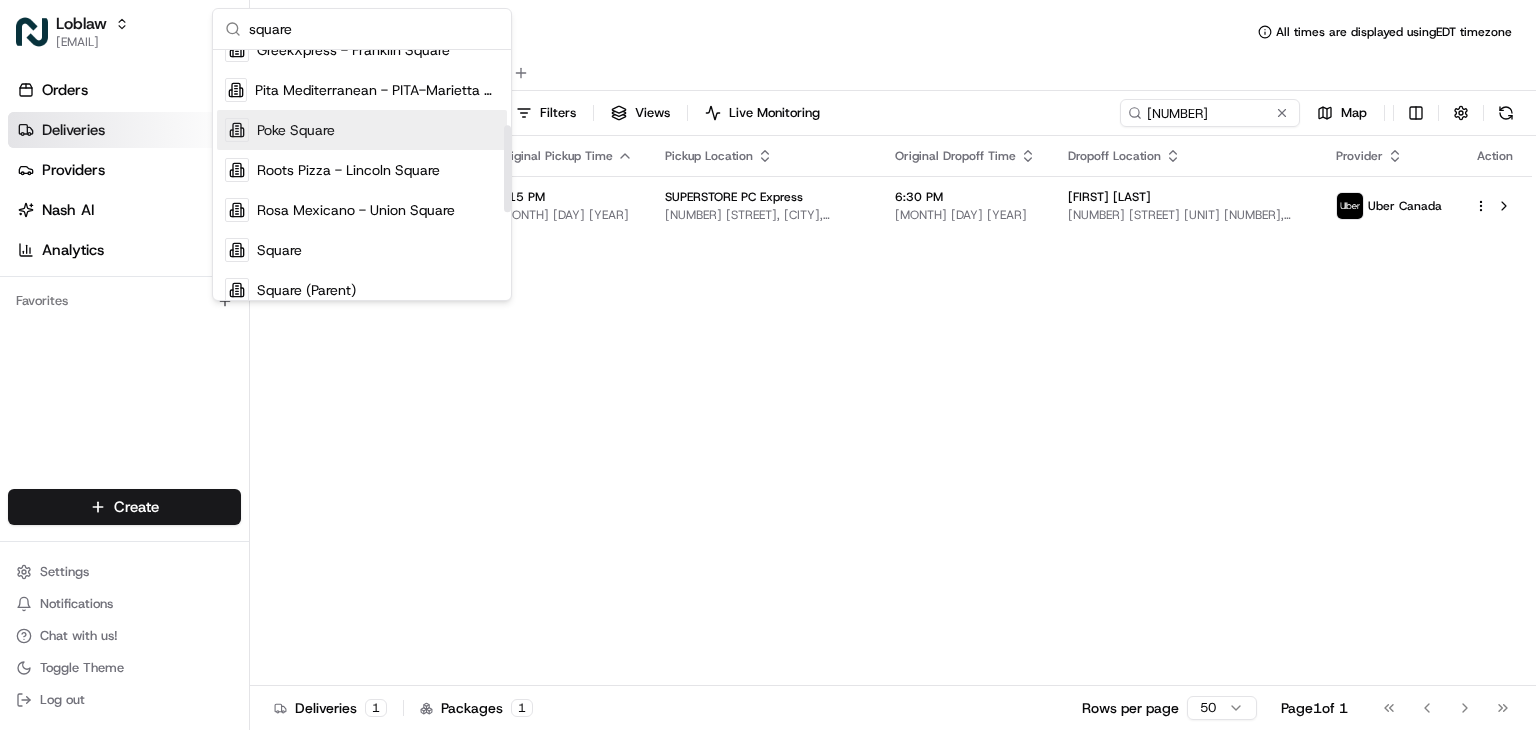 type on "square" 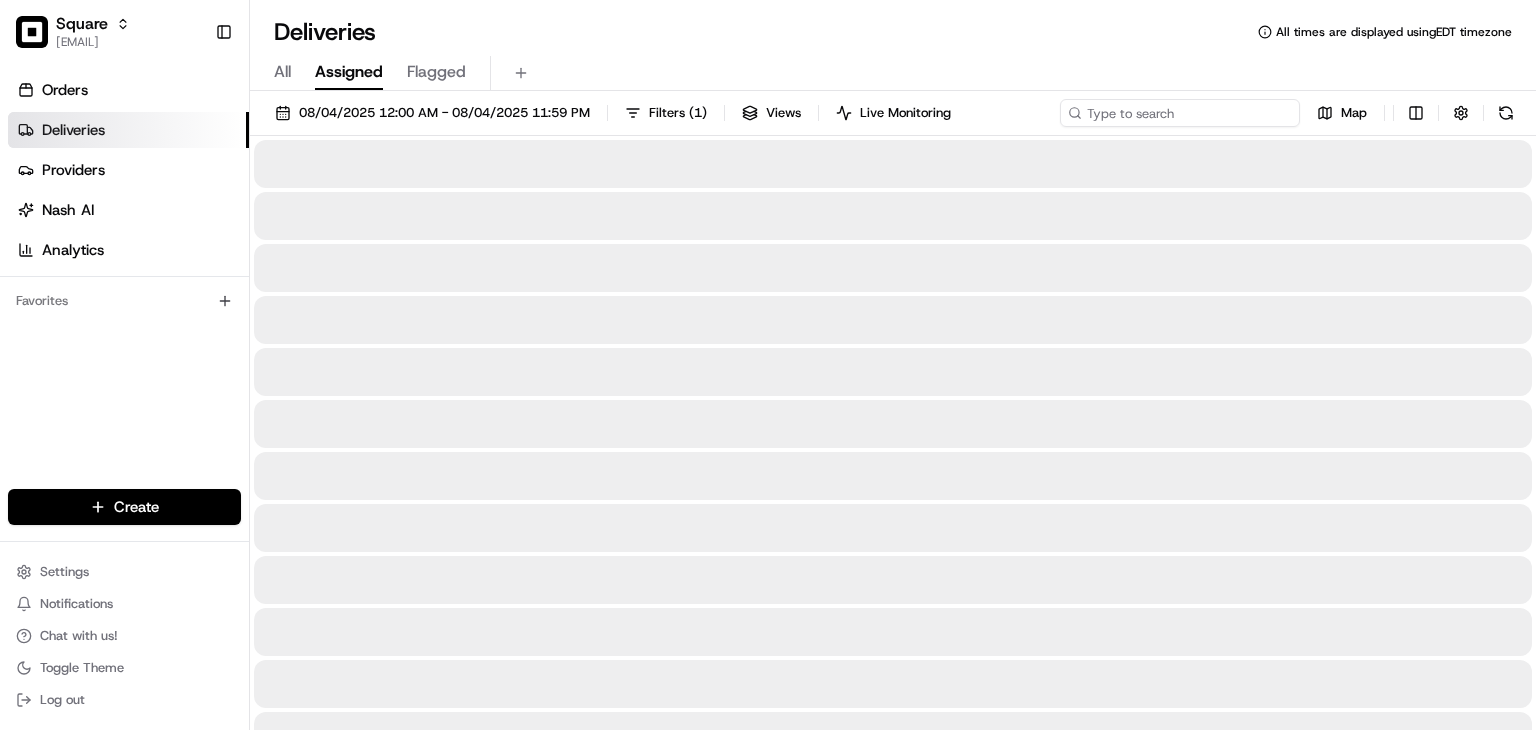 click at bounding box center [1180, 113] 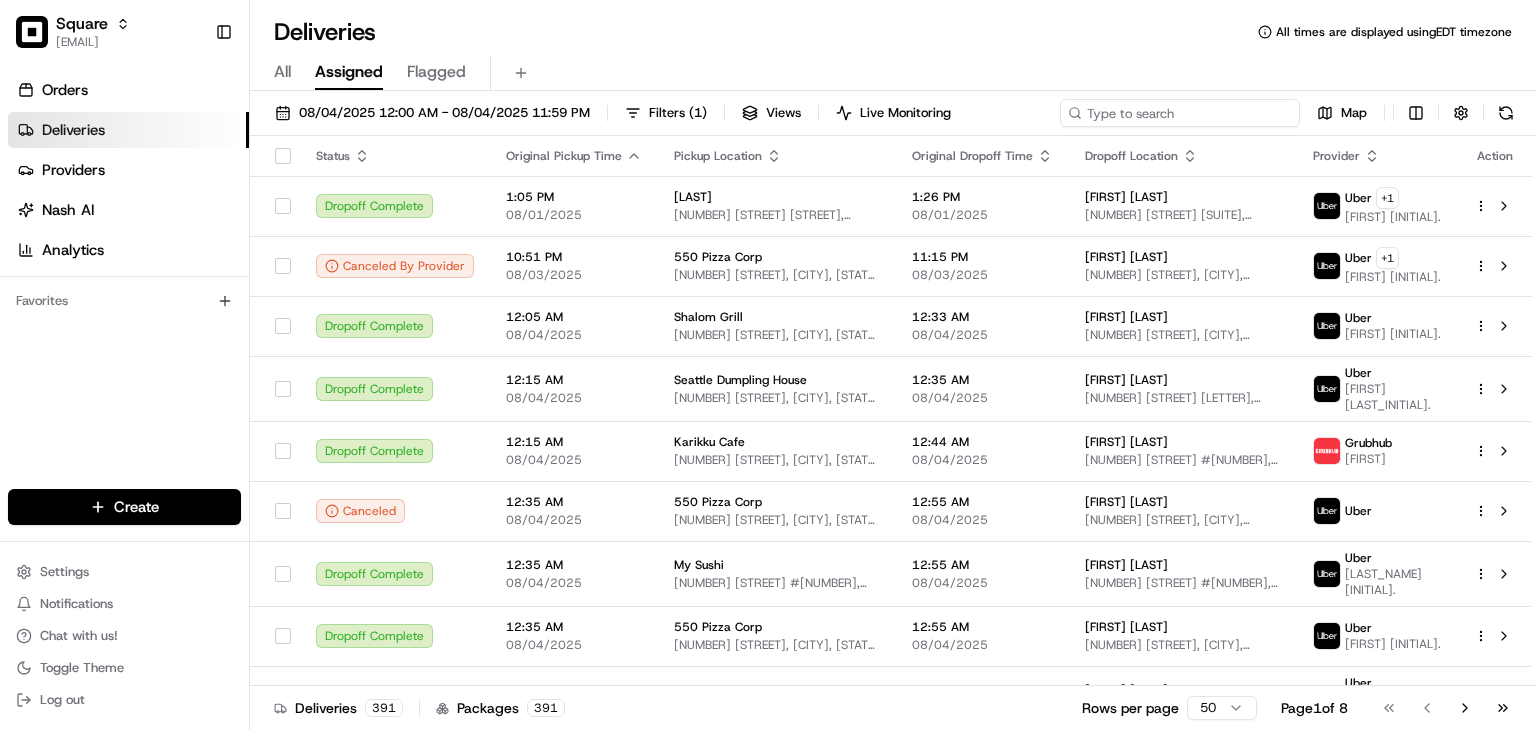 click at bounding box center (1180, 113) 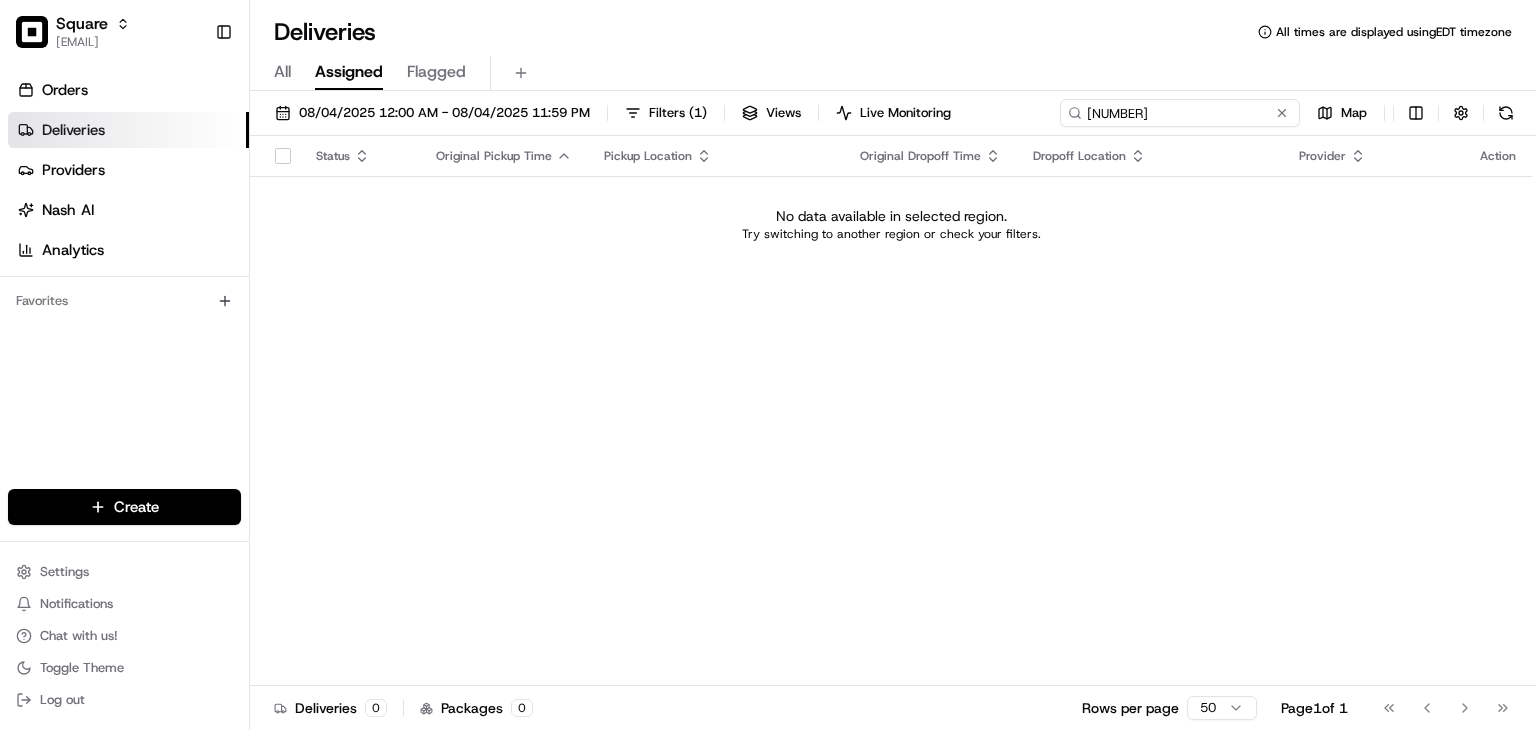 click on "29547742" at bounding box center [1180, 113] 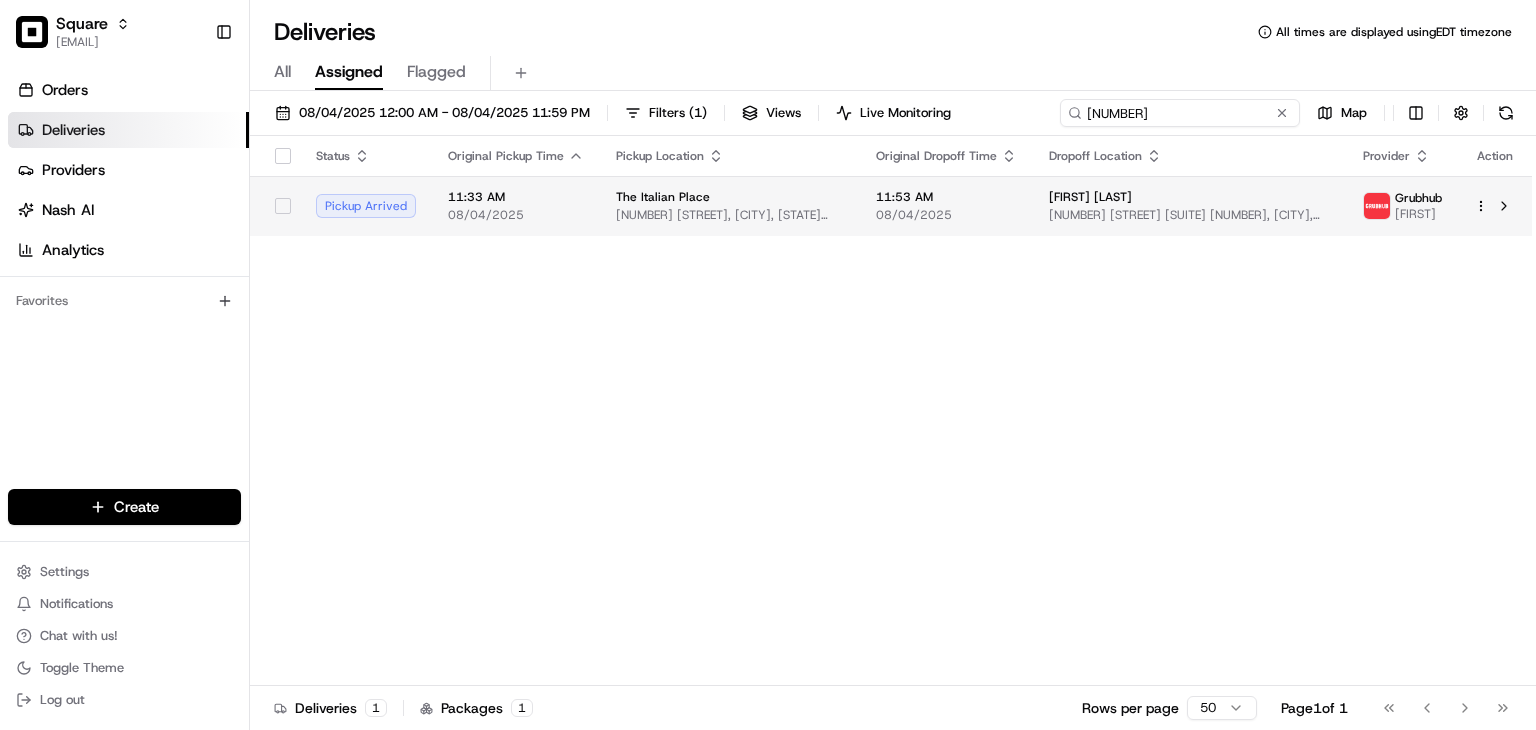 type on "[NUMBER]" 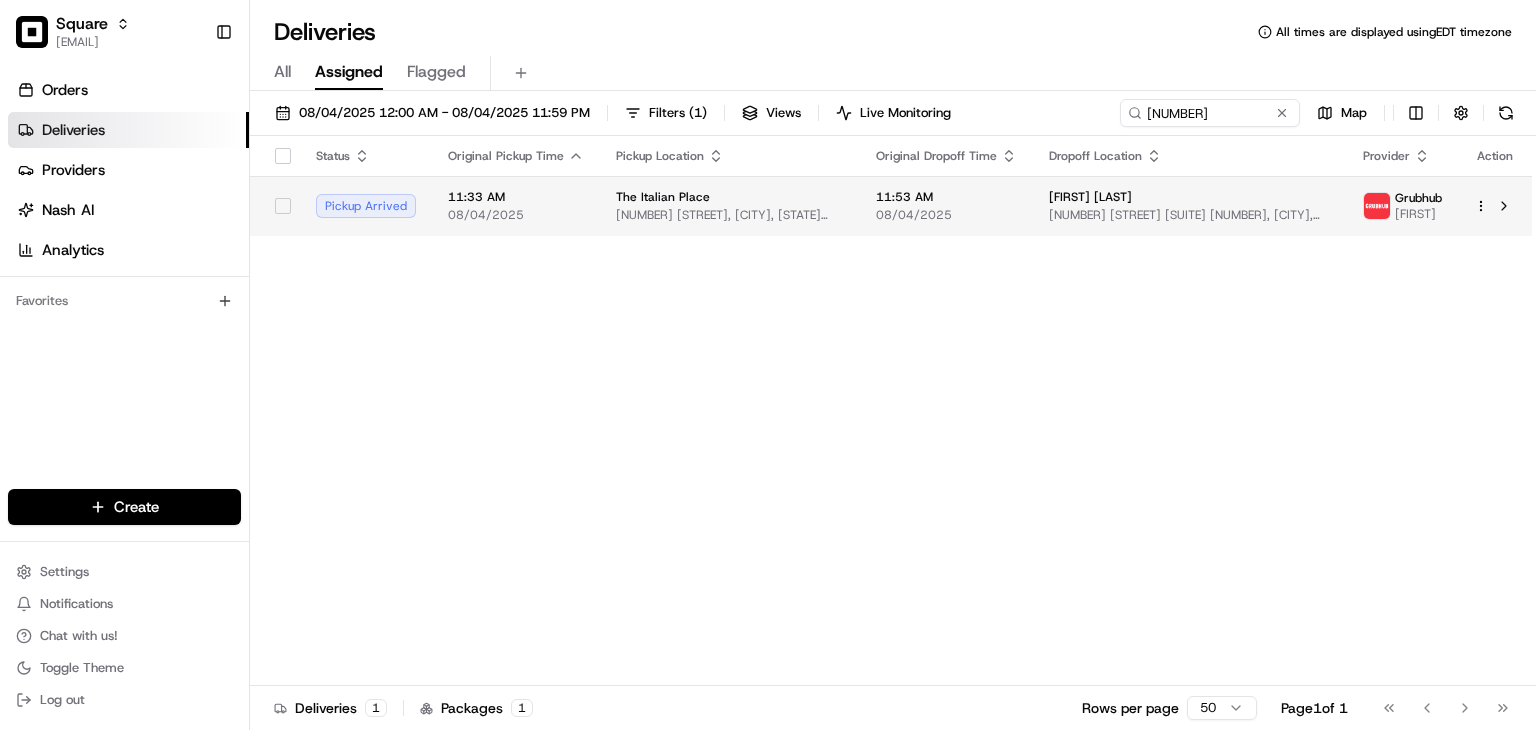 click on "mary lee anderson 206 N Washington St Suite 301, Alexandria, VA 22314, USA" at bounding box center [1190, 206] 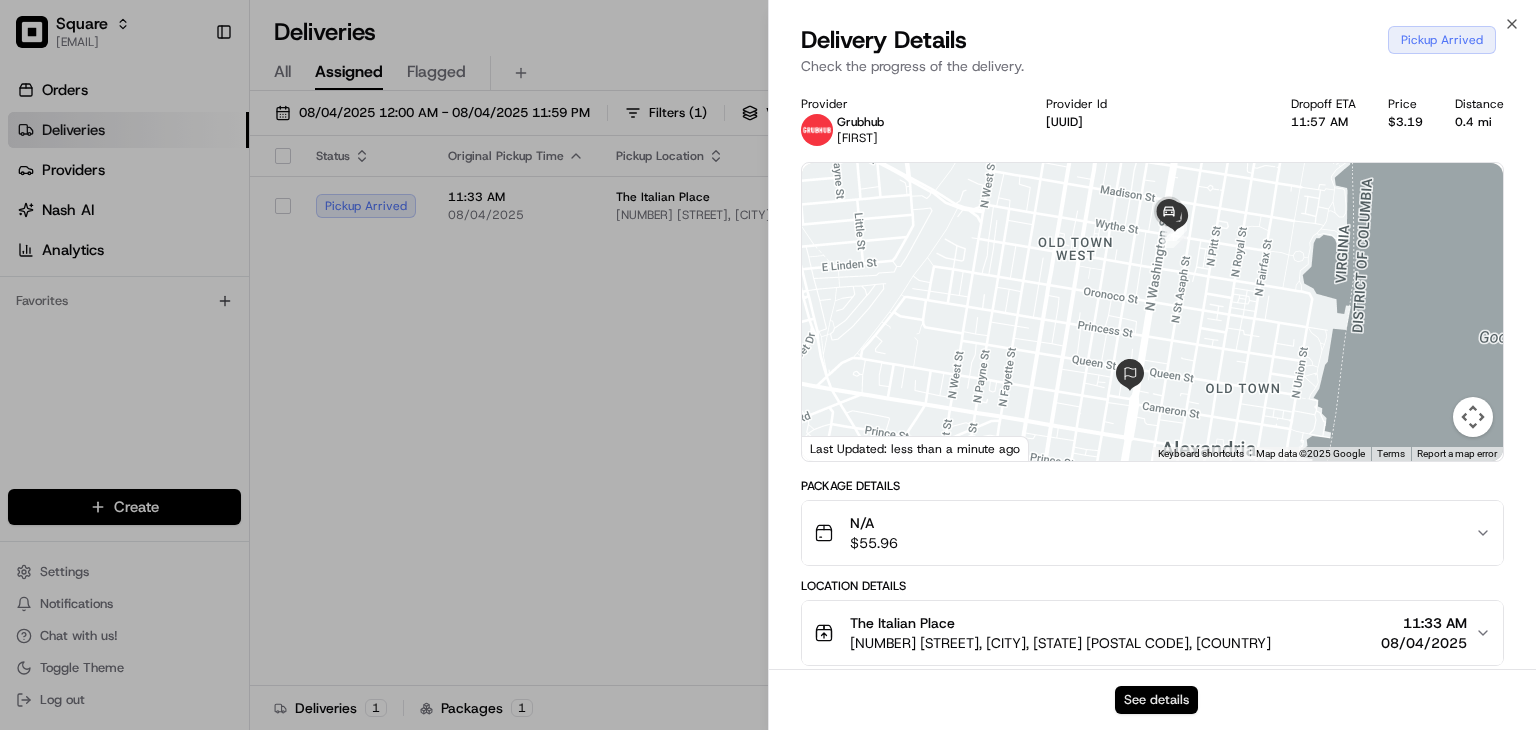 click on "See details" at bounding box center [1156, 700] 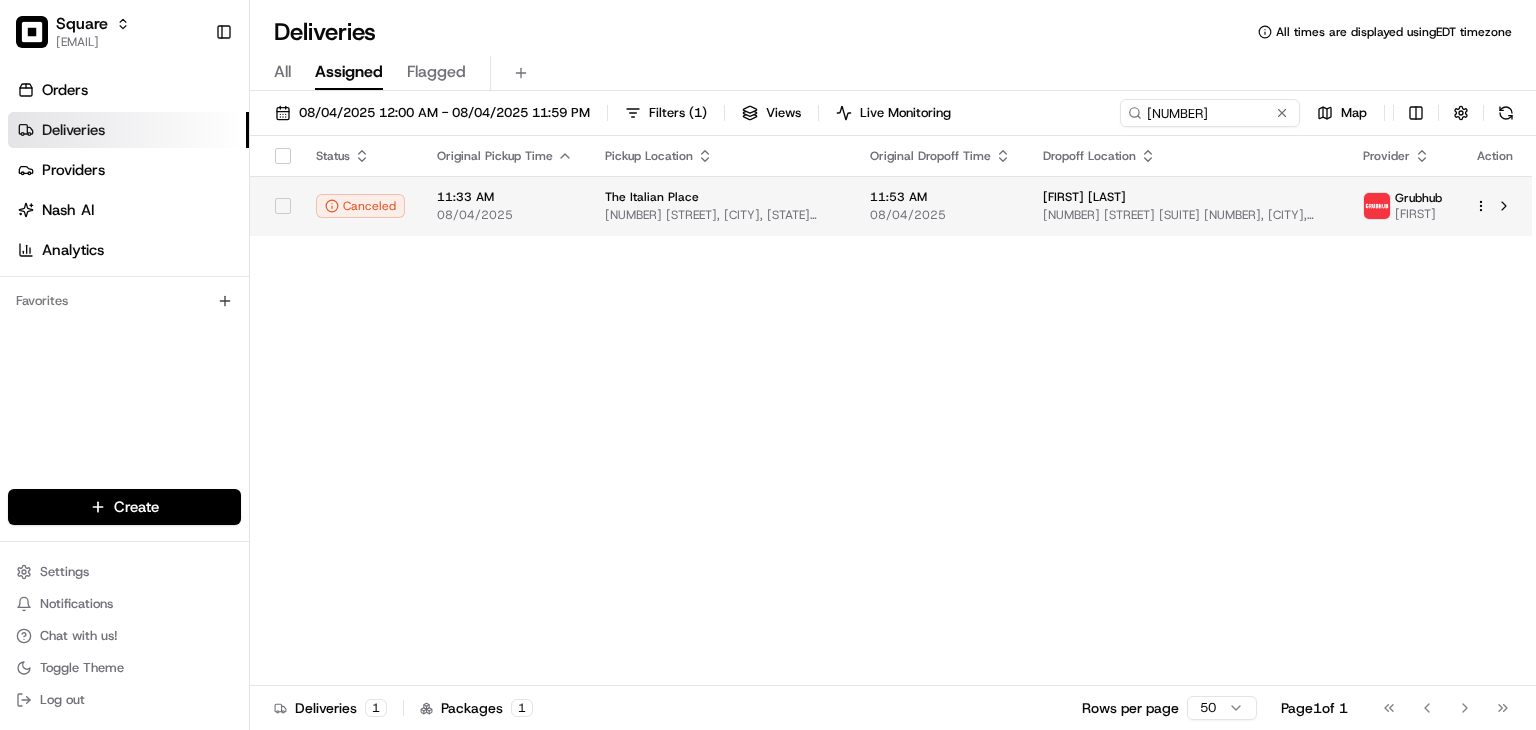 click on "The Italian Place 621 Wythe St, Alexandria, VA 22314, USA" at bounding box center [721, 206] 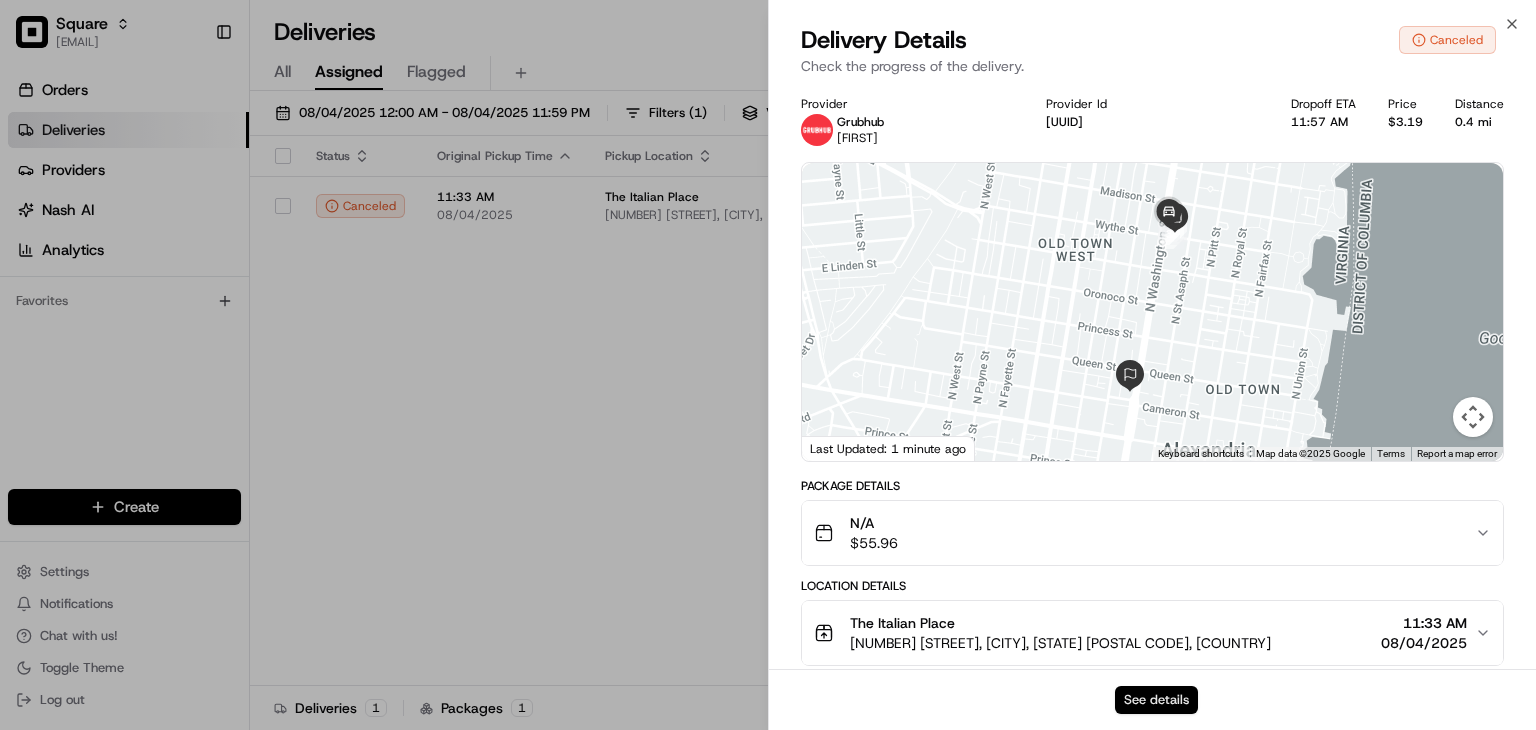 click on "See details" at bounding box center (1156, 700) 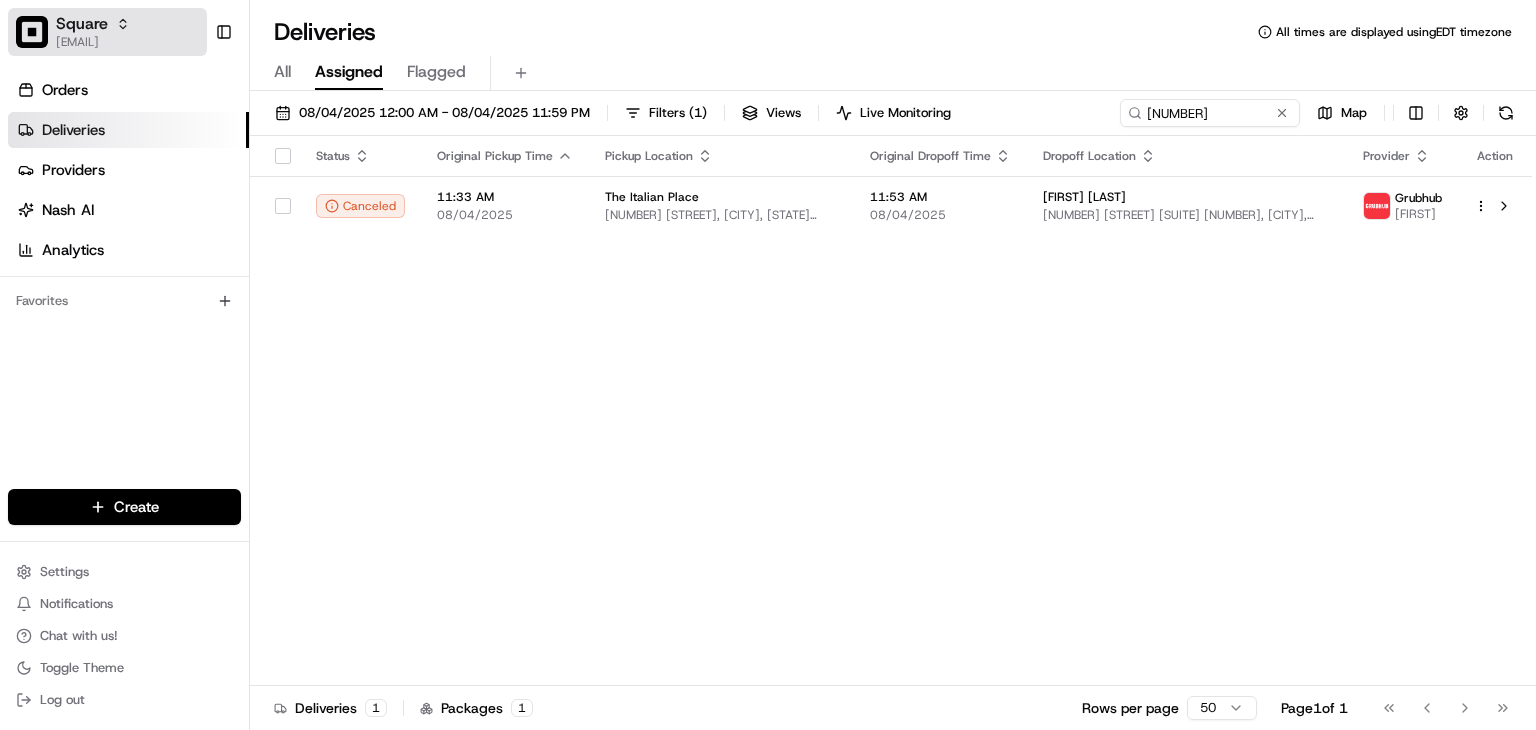 click on "Square" at bounding box center [82, 24] 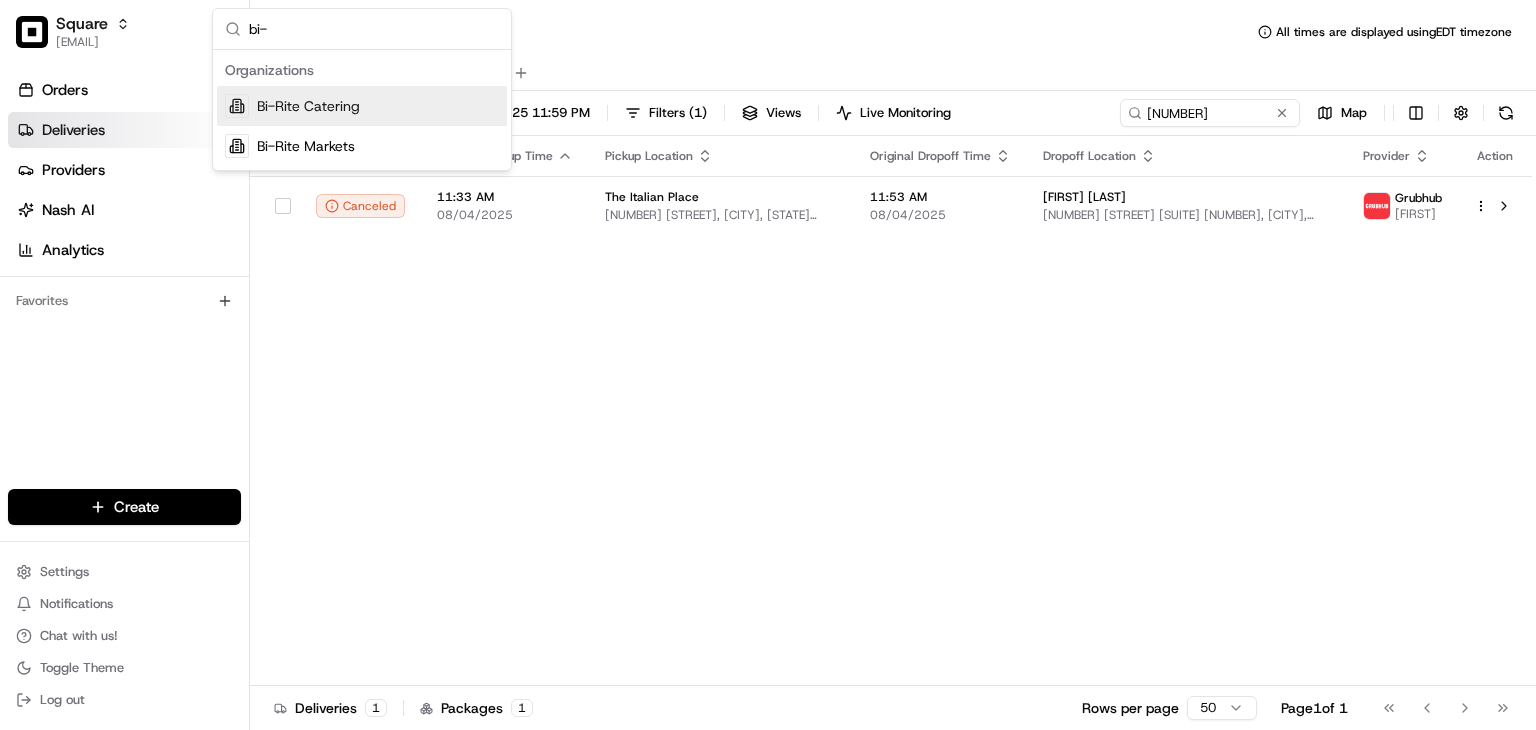 type on "bi-" 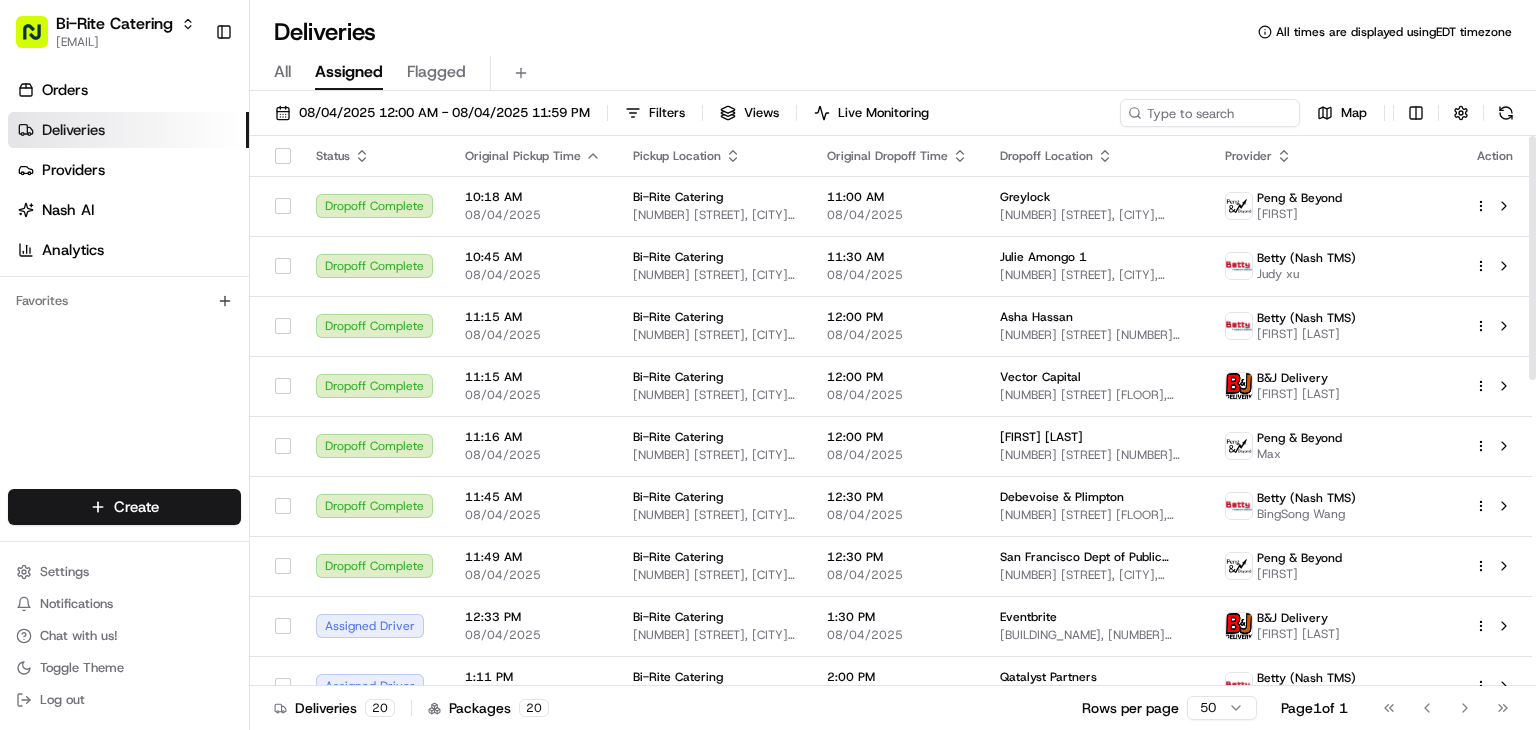 click on "Filters" at bounding box center [667, 113] 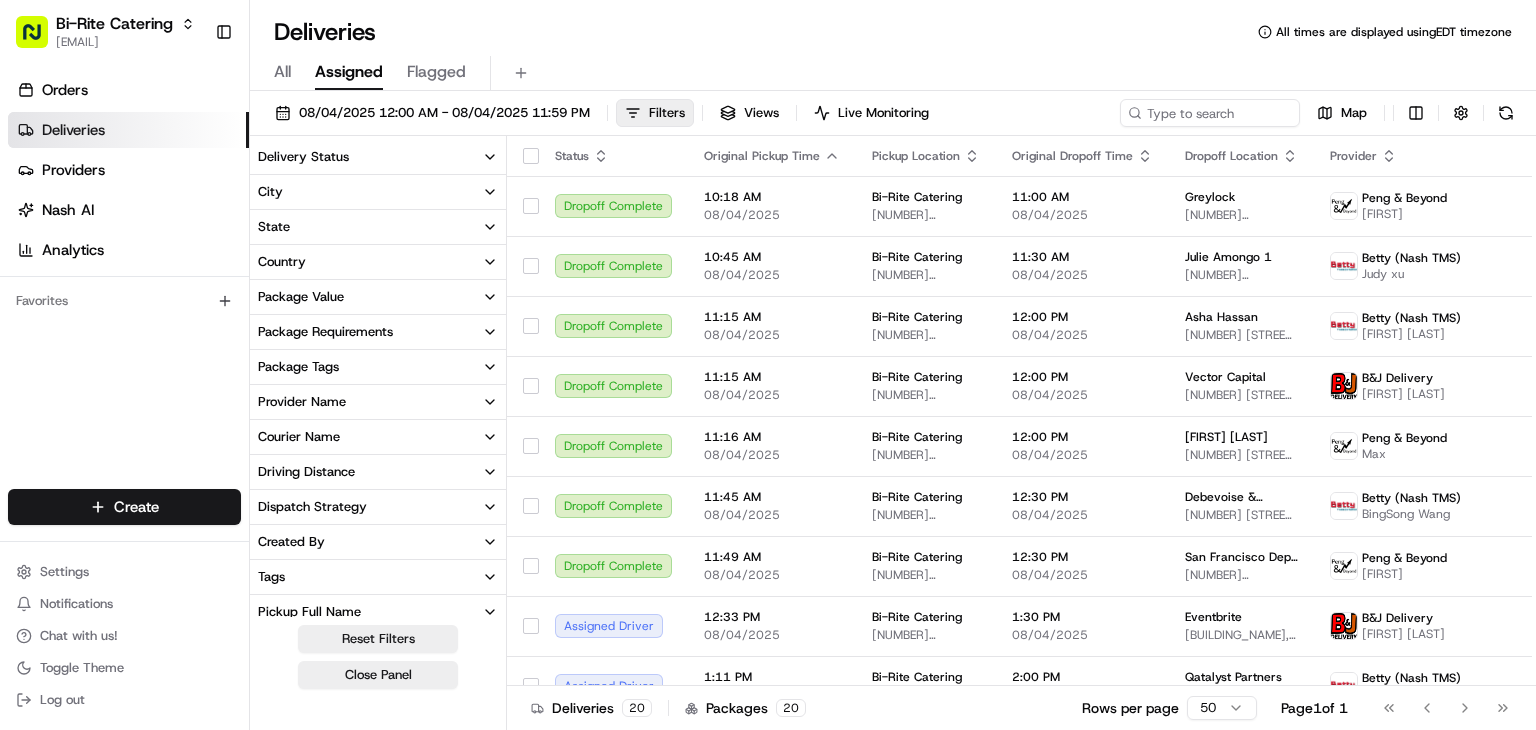 click on "Delivery Status" at bounding box center [303, 157] 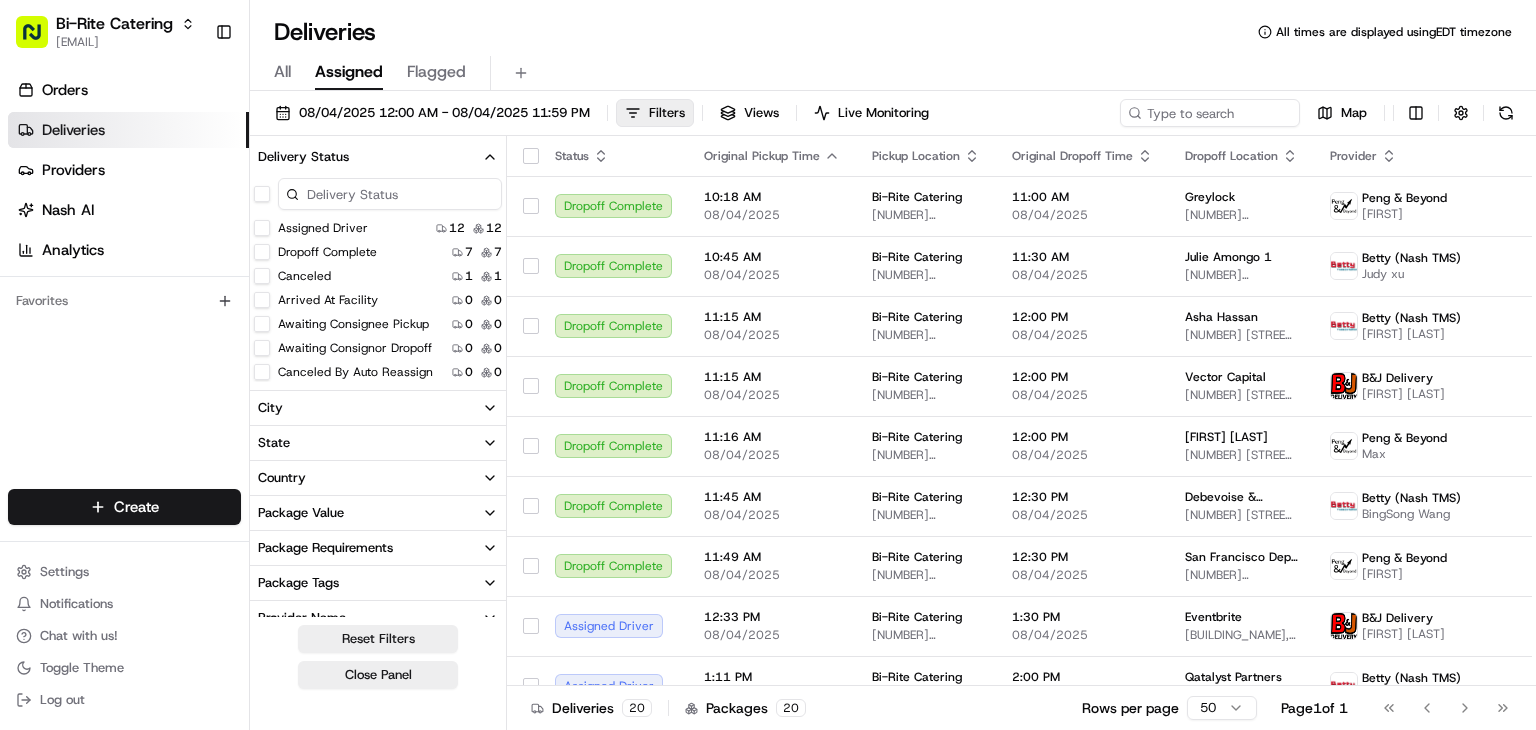 click on "Assigned Driver" at bounding box center (262, 228) 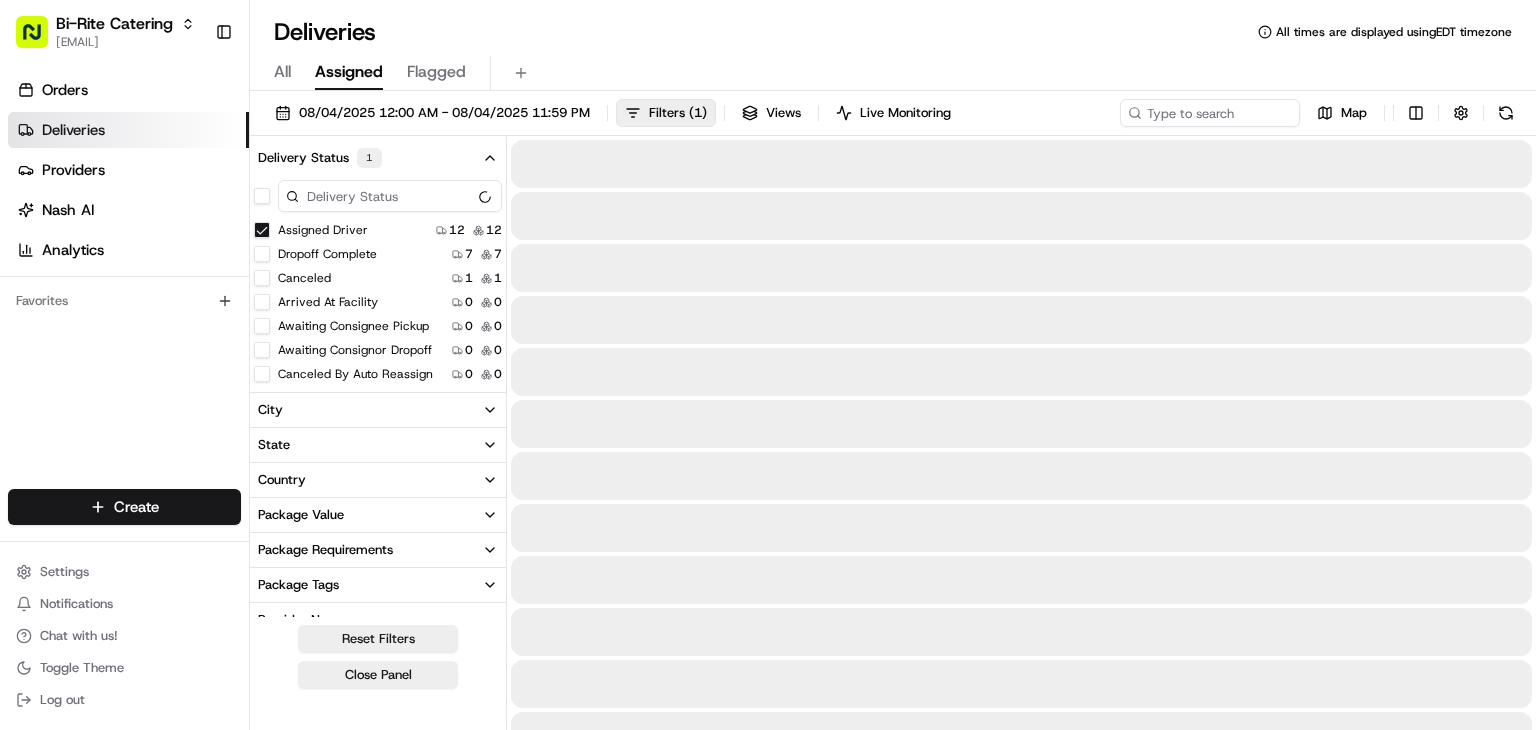 click at bounding box center (390, 196) 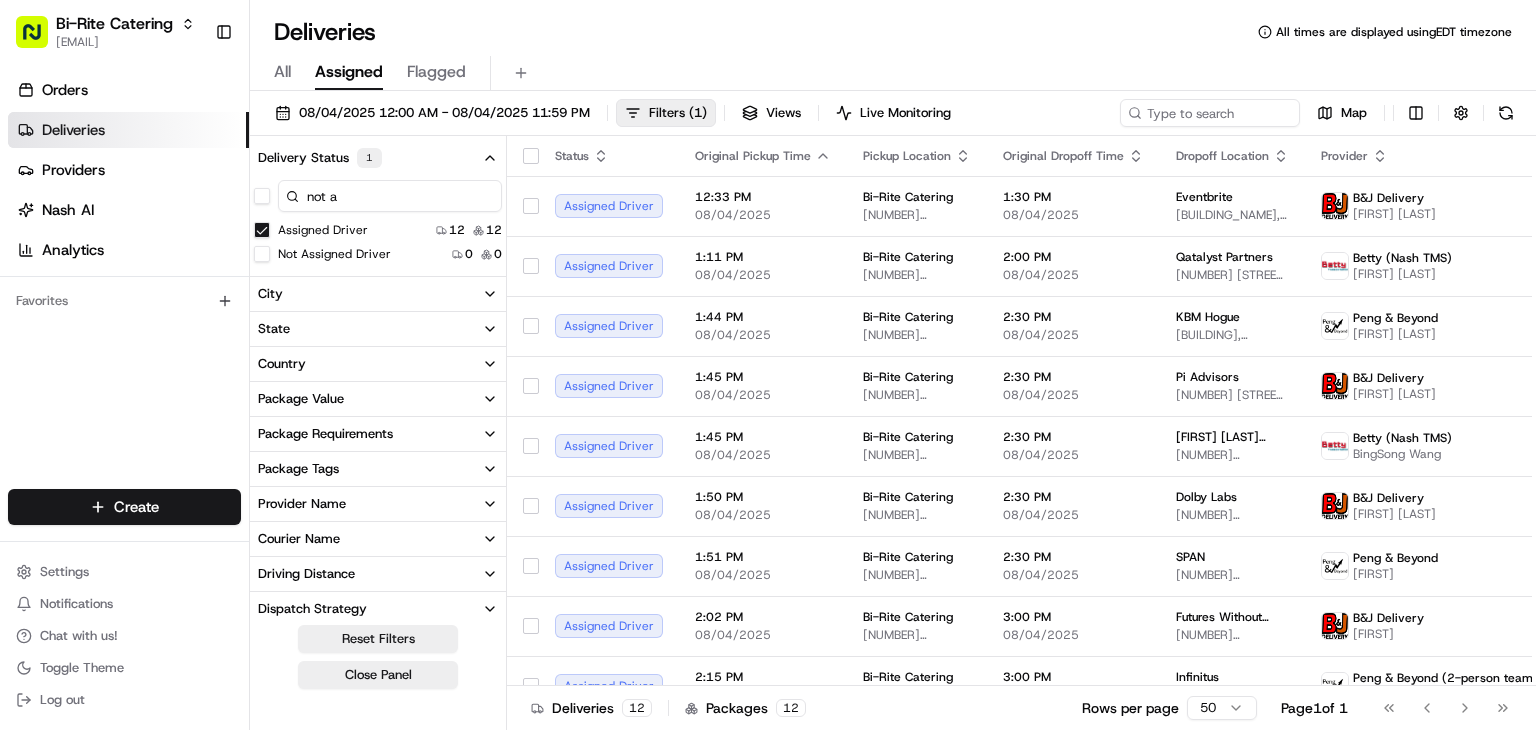 click on "Not Assigned Driver" at bounding box center (262, 254) 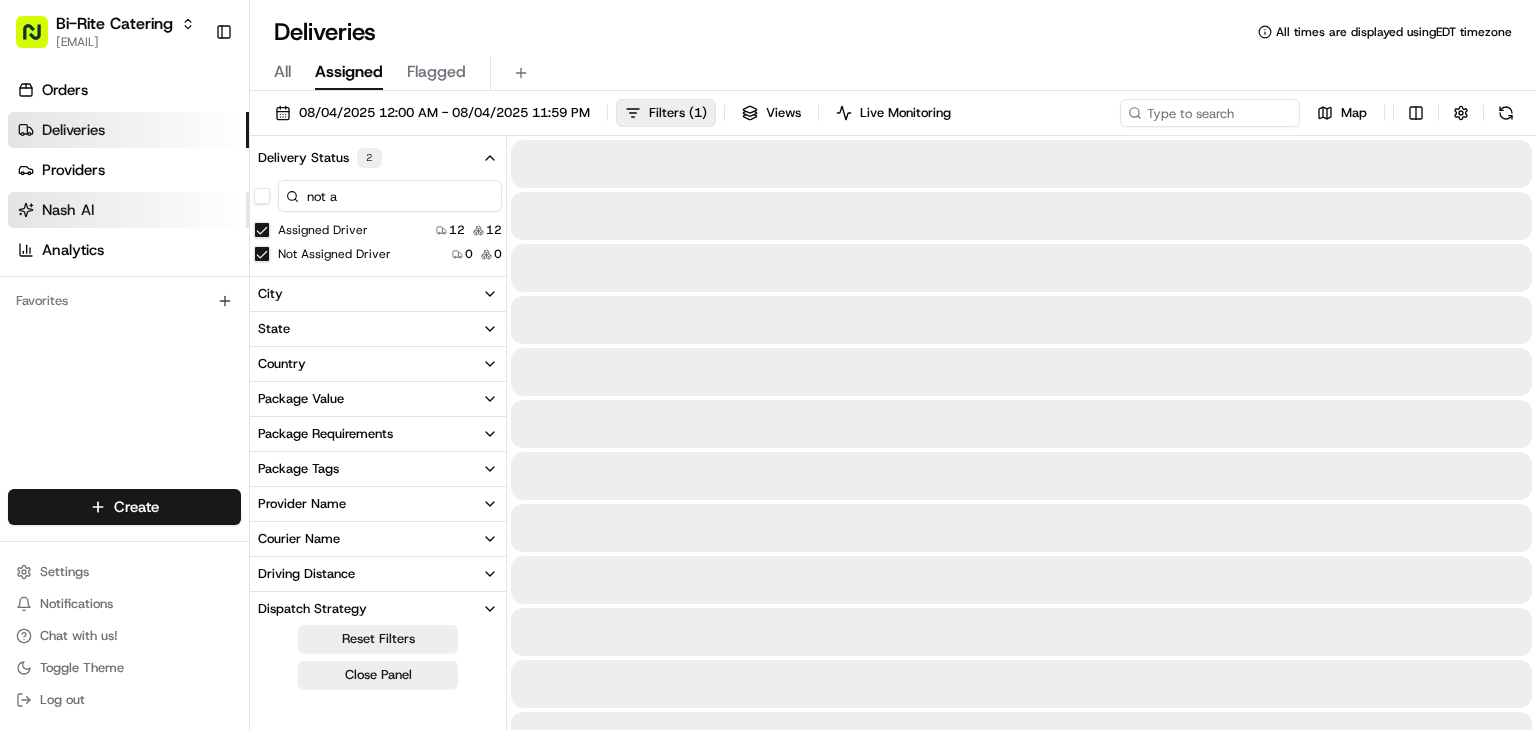 click on "Bi-Rite Catering rpajulas@nashhelp.com Toggle Sidebar Orders Deliveries Providers Nash AI Analytics Favorites Main Menu Members & Organization Organization Users Roles Preferences Customization Portal Tracking Orchestration Automations Dispatch Strategy Optimization Strategy Shipping Labels Manifest Locations Pickup Locations Dropoff Locations Billing Billing Refund Requests Integrations Notification Triggers Webhooks API Keys Request Logs Create Settings Notifications Chat with us! Toggle Theme Log out Deliveries All times are displayed using  EDT   timezone All Assigned Flagged 08/04/2025 12:00 AM - 08/04/2025 11:59 PM Filters ( 1 ) Views Live Monitoring Map Delivery Status 2 not a Assigned Driver 12 12 Not Assigned Driver 0 0 City State Country Package Value Package Requirements Package Tags Provider Name Courier Name Driving Distance Dispatch Strategy Created By Tags Pickup Full Name Pickup Business Name Pickup Address Pickup Store Location Dropoff Full Name Dropoff Business Name Dropoff Address" at bounding box center (768, 365) 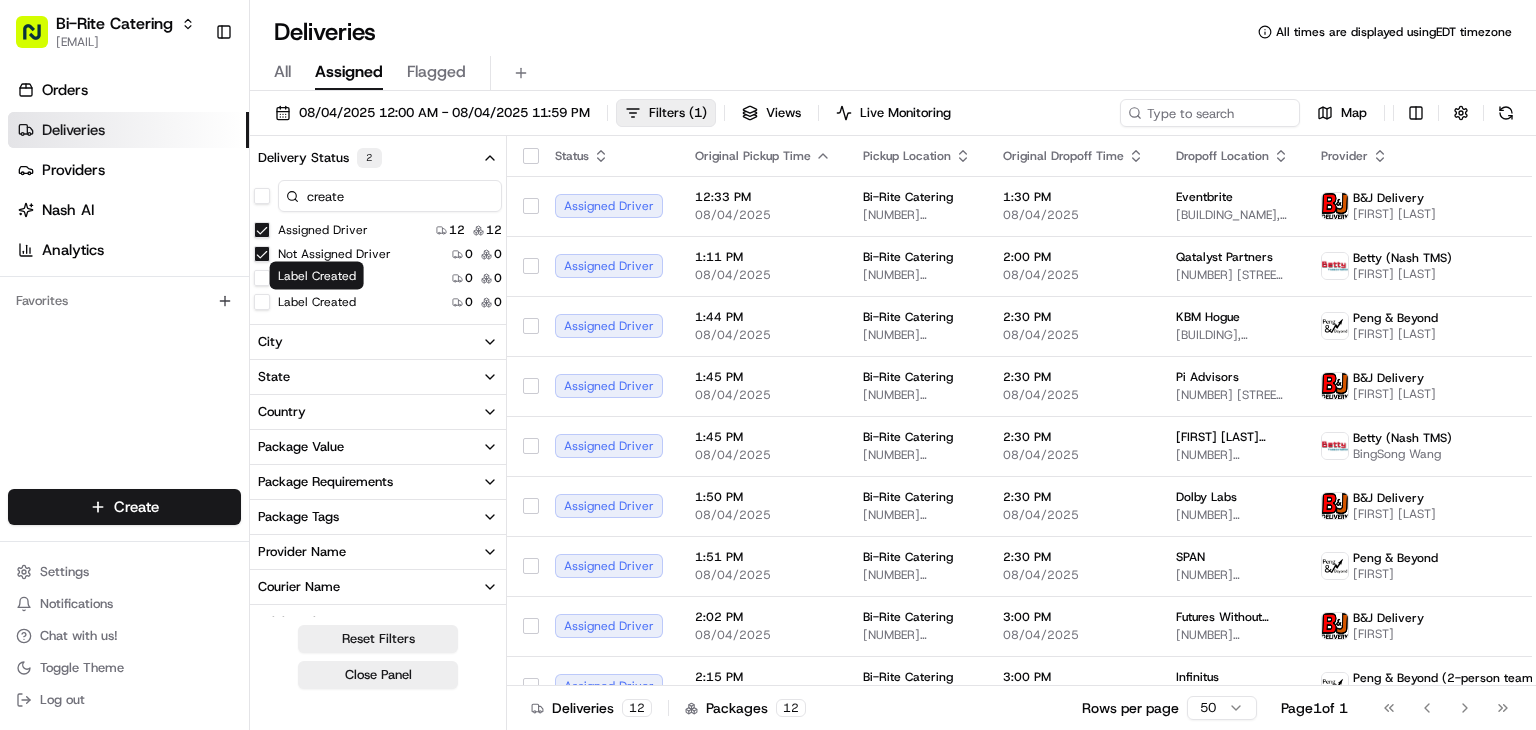 type on "create" 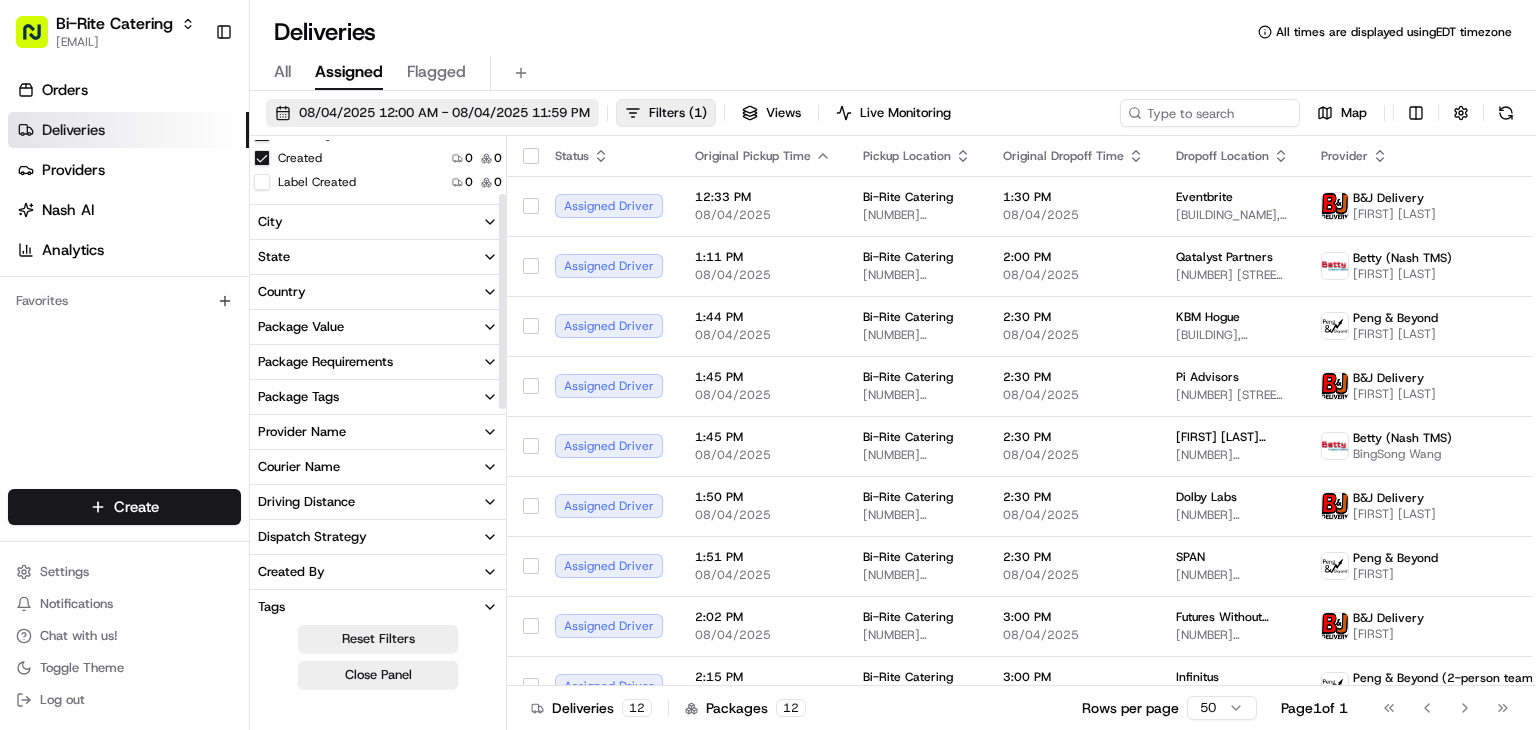 scroll, scrollTop: 122, scrollLeft: 0, axis: vertical 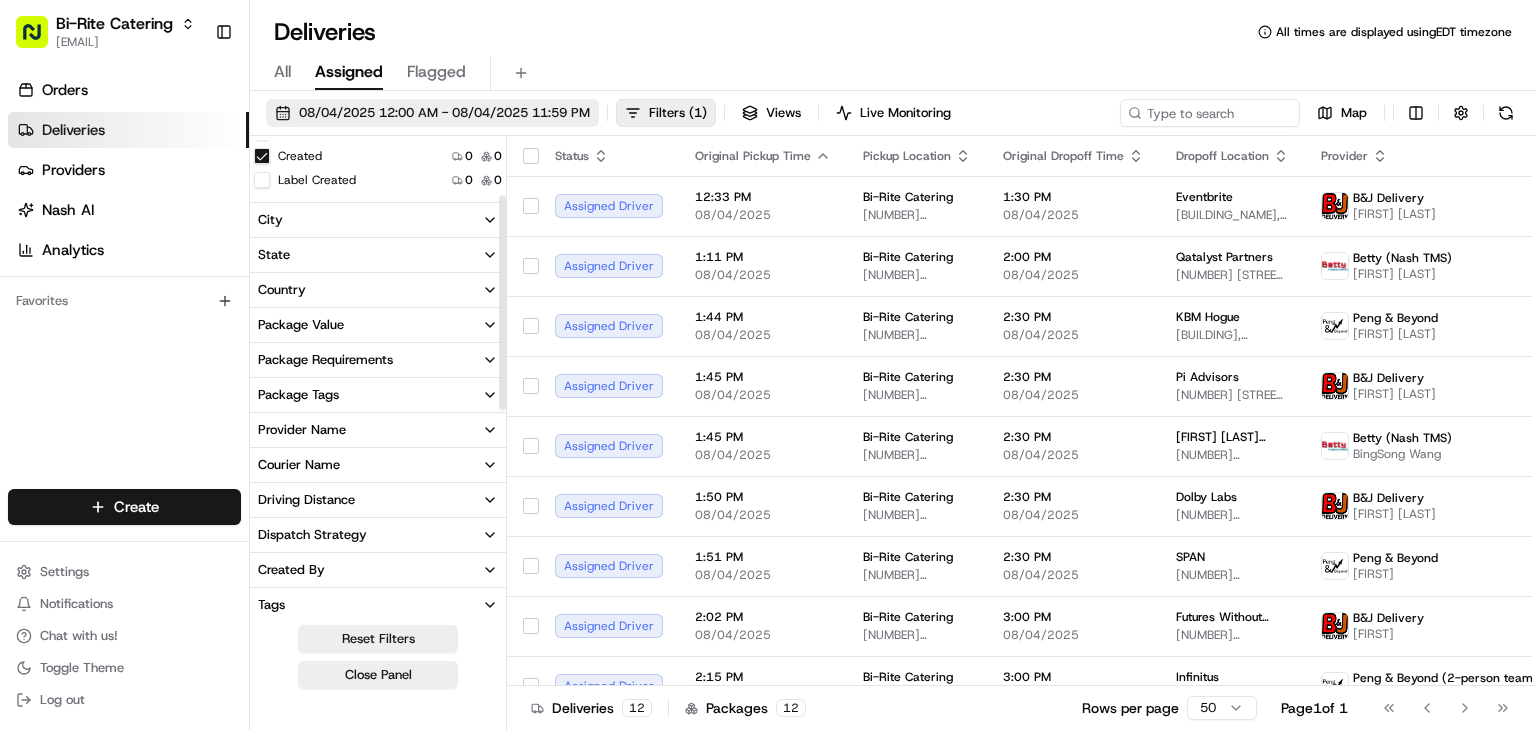 click on "08/04/2025 12:00 AM - 08/04/2025 11:59 PM" at bounding box center [432, 113] 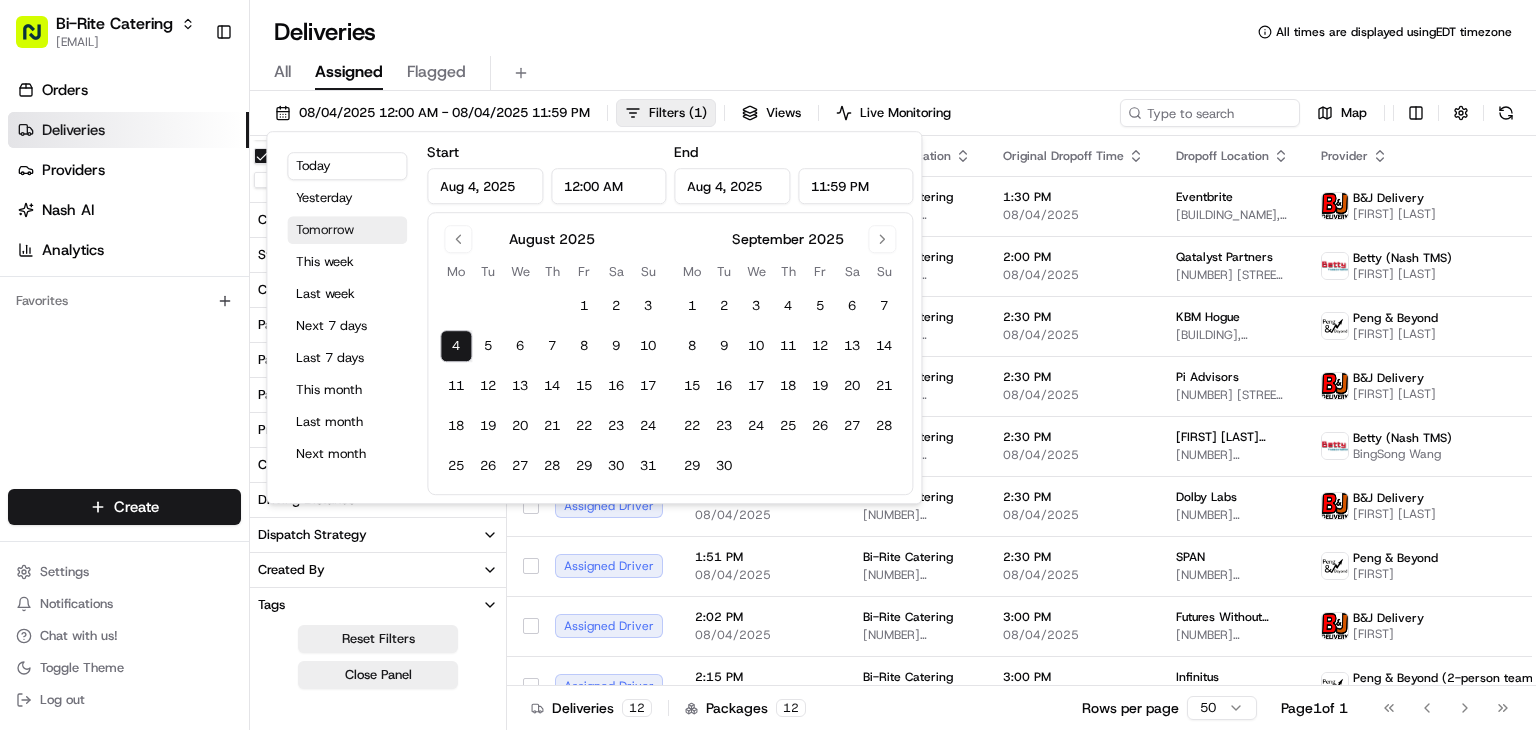 click on "Tomorrow" at bounding box center [347, 230] 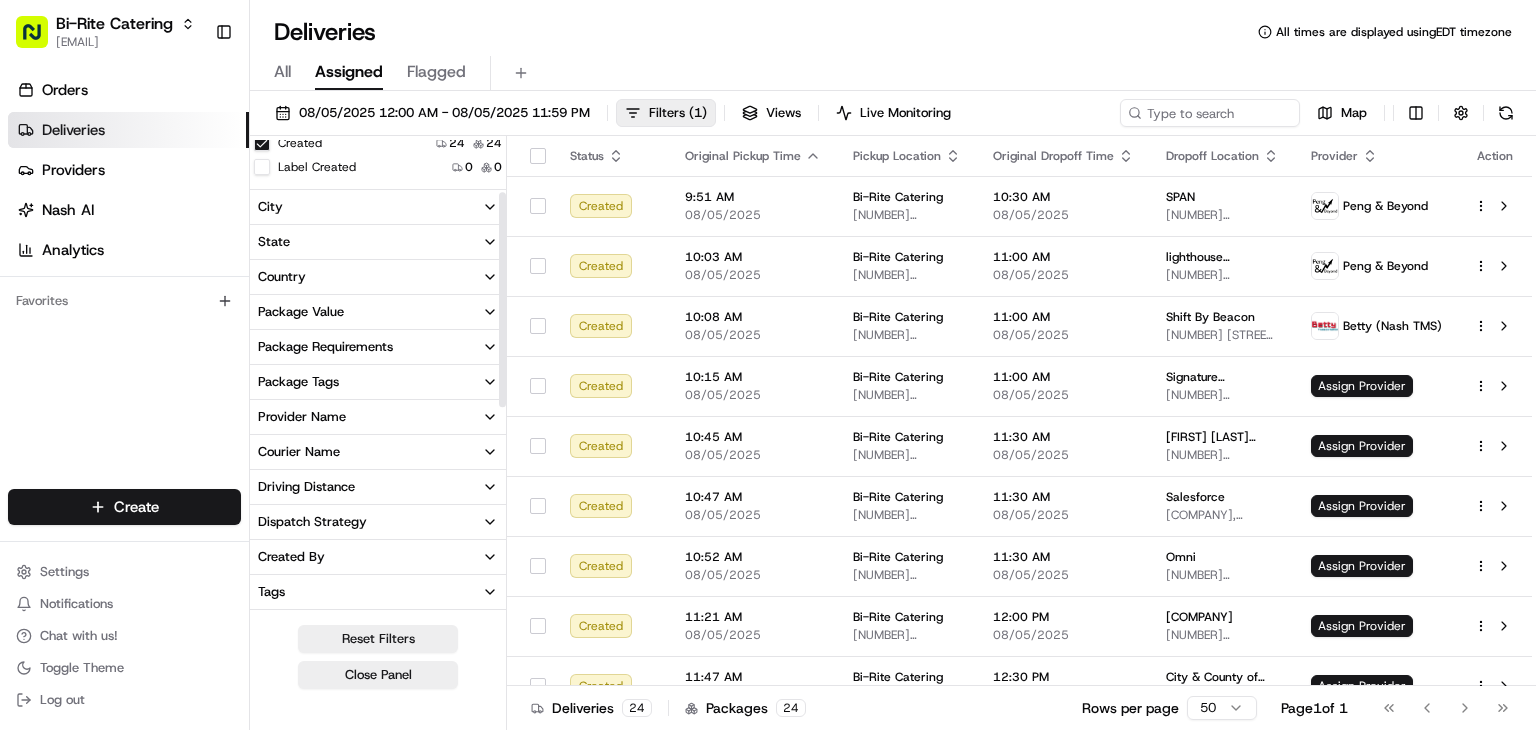 scroll, scrollTop: 116, scrollLeft: 0, axis: vertical 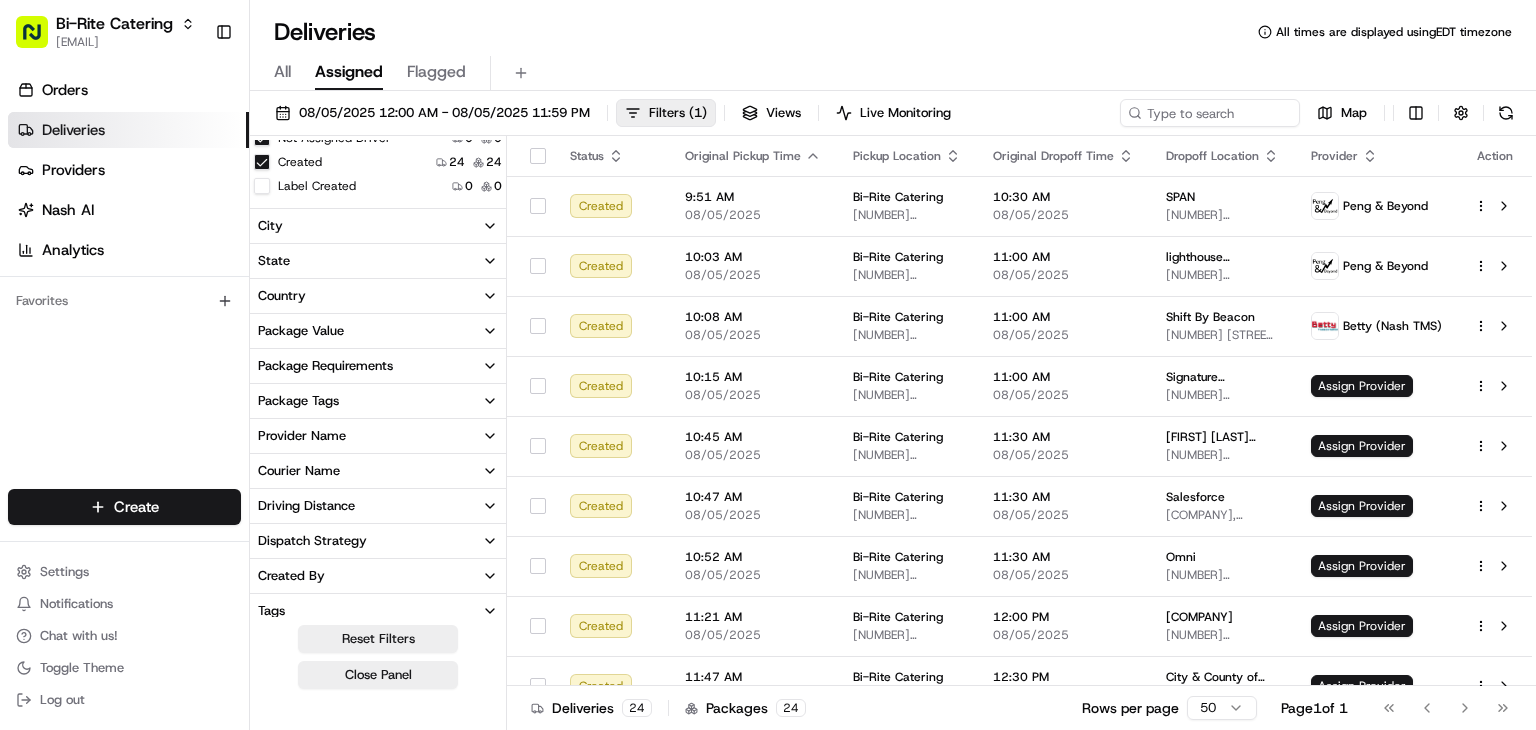 click on "Provider Name" at bounding box center (302, 436) 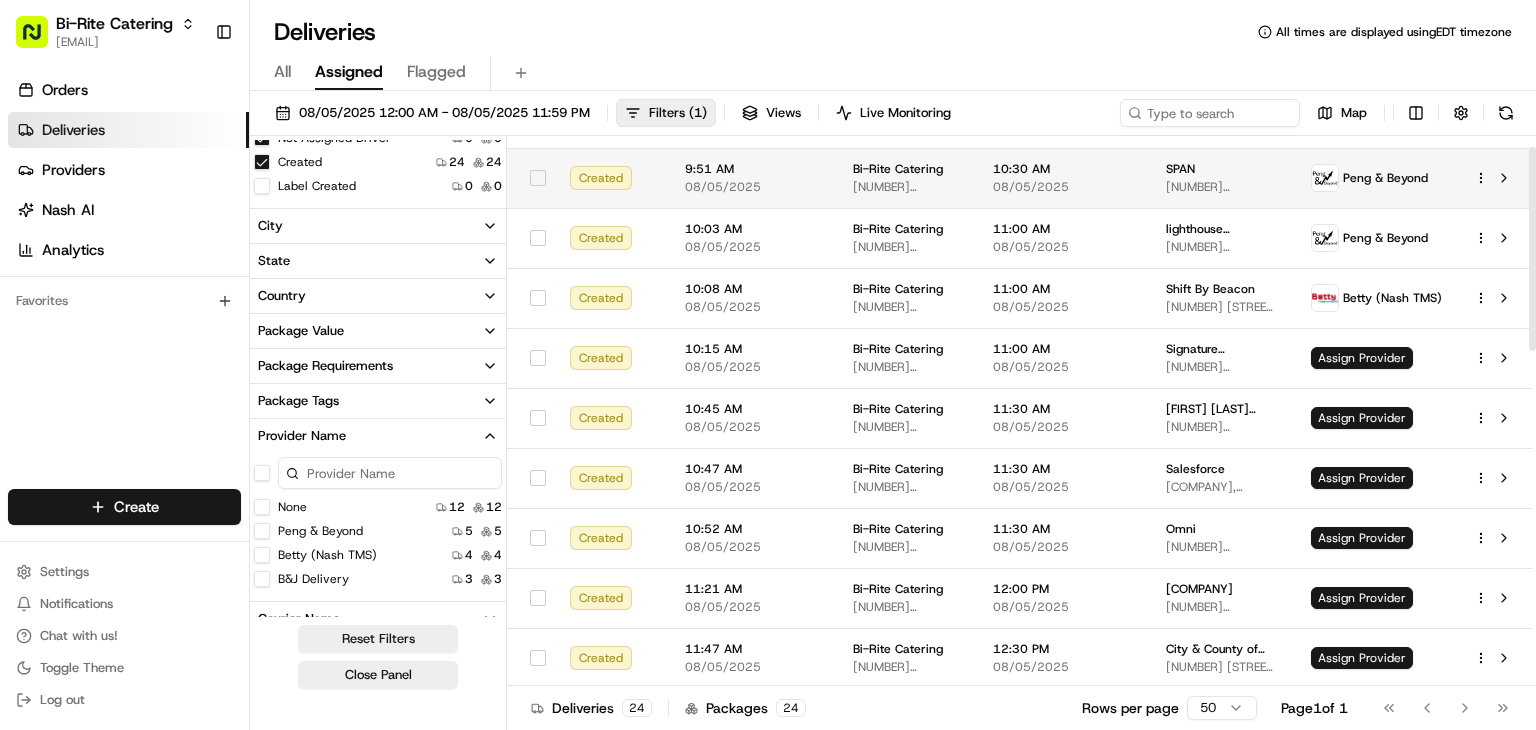 scroll, scrollTop: 27, scrollLeft: 0, axis: vertical 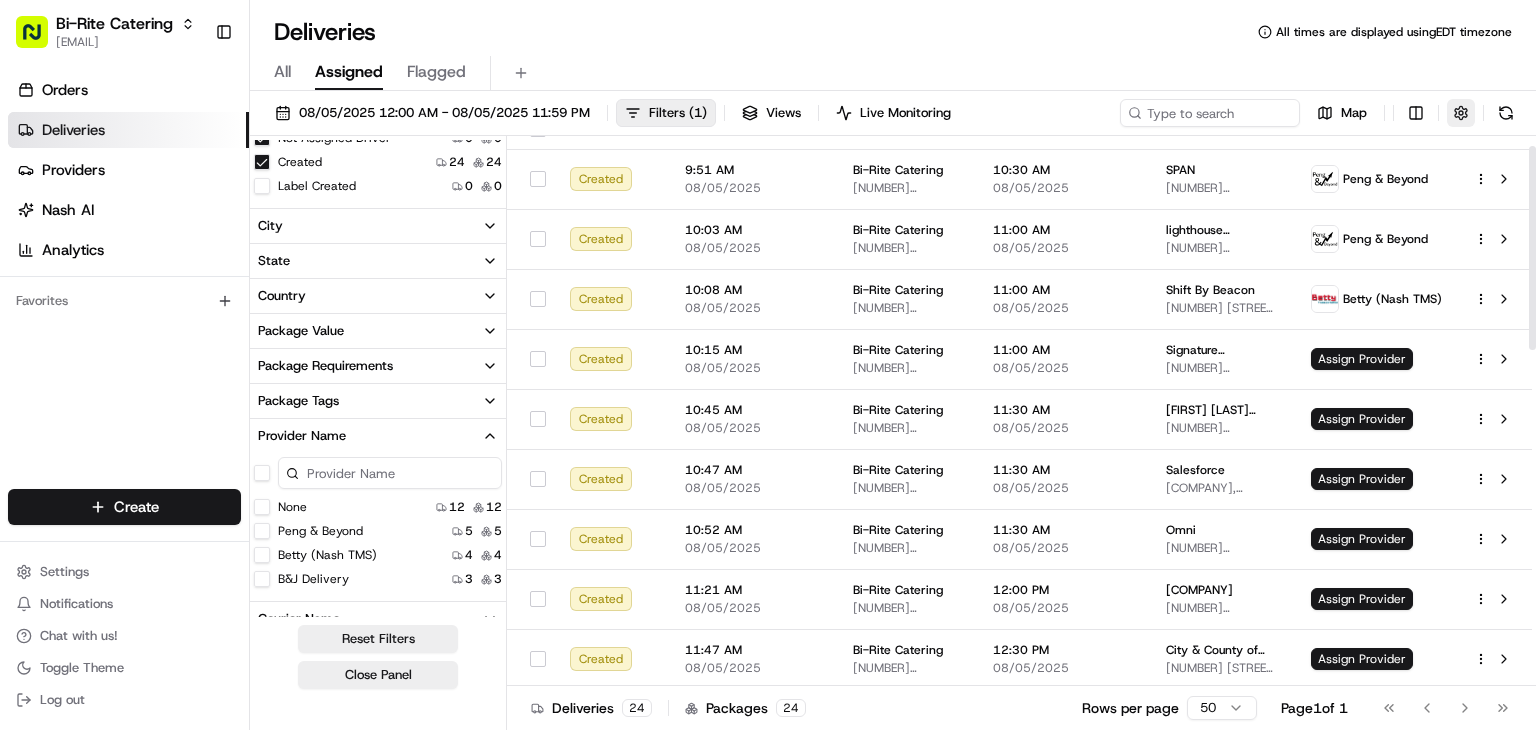 click at bounding box center [1461, 113] 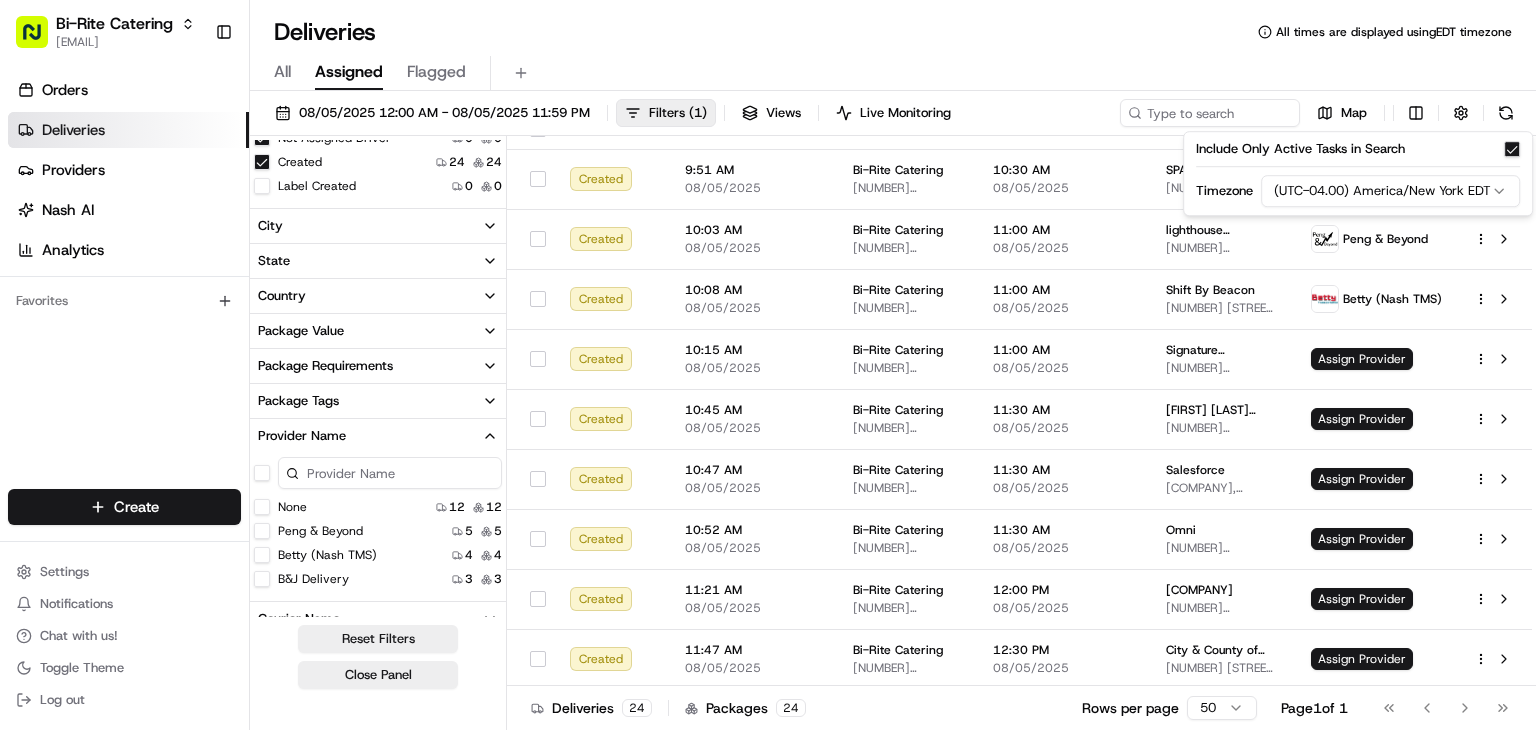 click on "Bi-Rite Catering rpajulas@nashhelp.com Toggle Sidebar Orders Deliveries Providers Nash AI Analytics Favorites Main Menu Members & Organization Organization Users Roles Preferences Customization Portal Tracking Orchestration Automations Dispatch Strategy Optimization Strategy Shipping Labels Manifest Locations Pickup Locations Dropoff Locations Billing Billing Refund Requests Integrations Notification Triggers Webhooks API Keys Request Logs Create Settings Notifications Chat with us! Toggle Theme Log out Deliveries All times are displayed using  EDT   timezone All Assigned Flagged 08/05/2025 12:00 AM - 08/05/2025 11:59 PM Filters ( 1 ) Views Live Monitoring Map Delivery Status 3 create Assigned Driver 0 0 Not Assigned Driver 0 0 Created 24 24 Label Created 0 0 City State Country Package Value Package Requirements Package Tags Provider Name None 12 12 Peng & Beyond 5 5 Betty (Nash TMS) 4 4 B&J Delivery 3 3 Courier Name Driving Distance Dispatch Strategy Created By Tags Pickup Full Name Status 24" at bounding box center (768, 365) 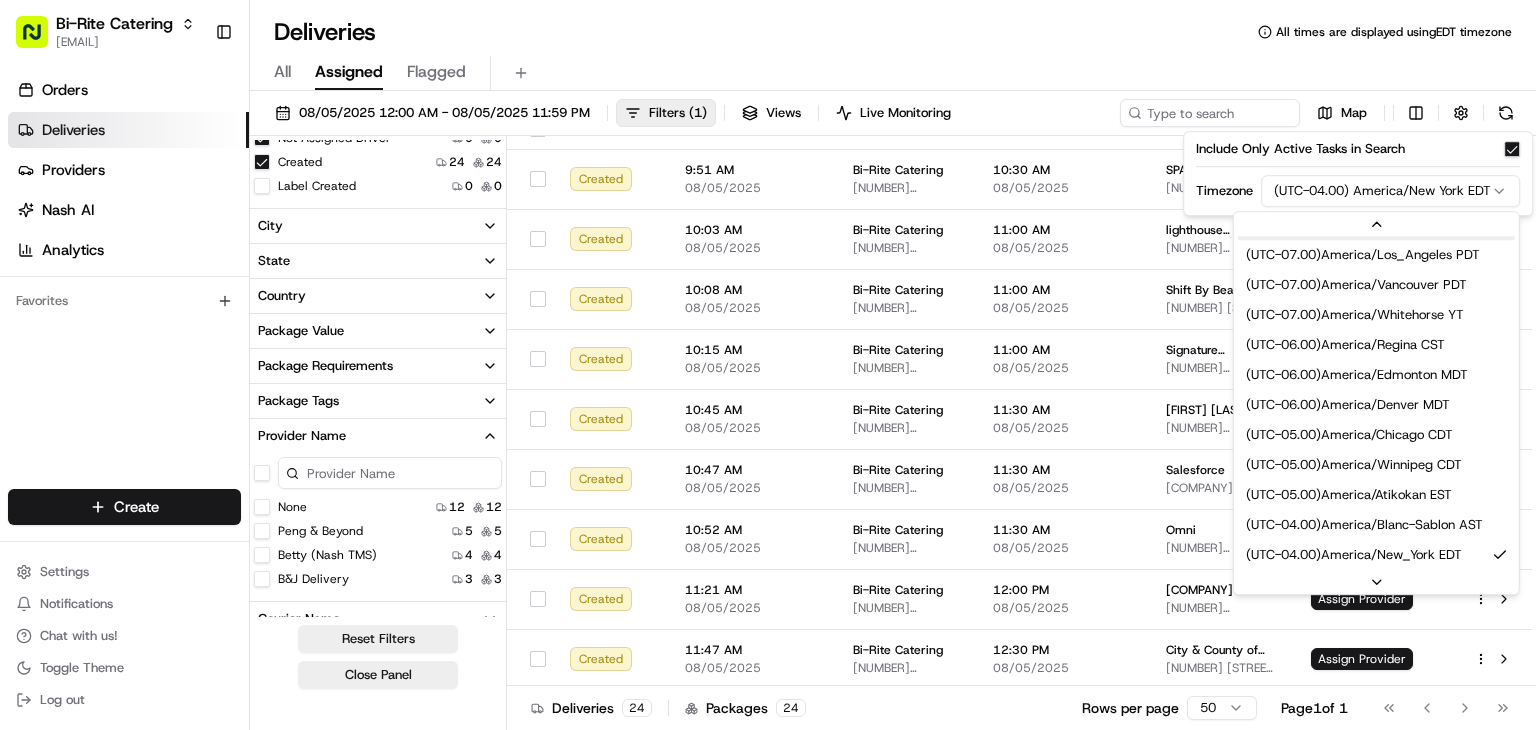 scroll, scrollTop: 90, scrollLeft: 0, axis: vertical 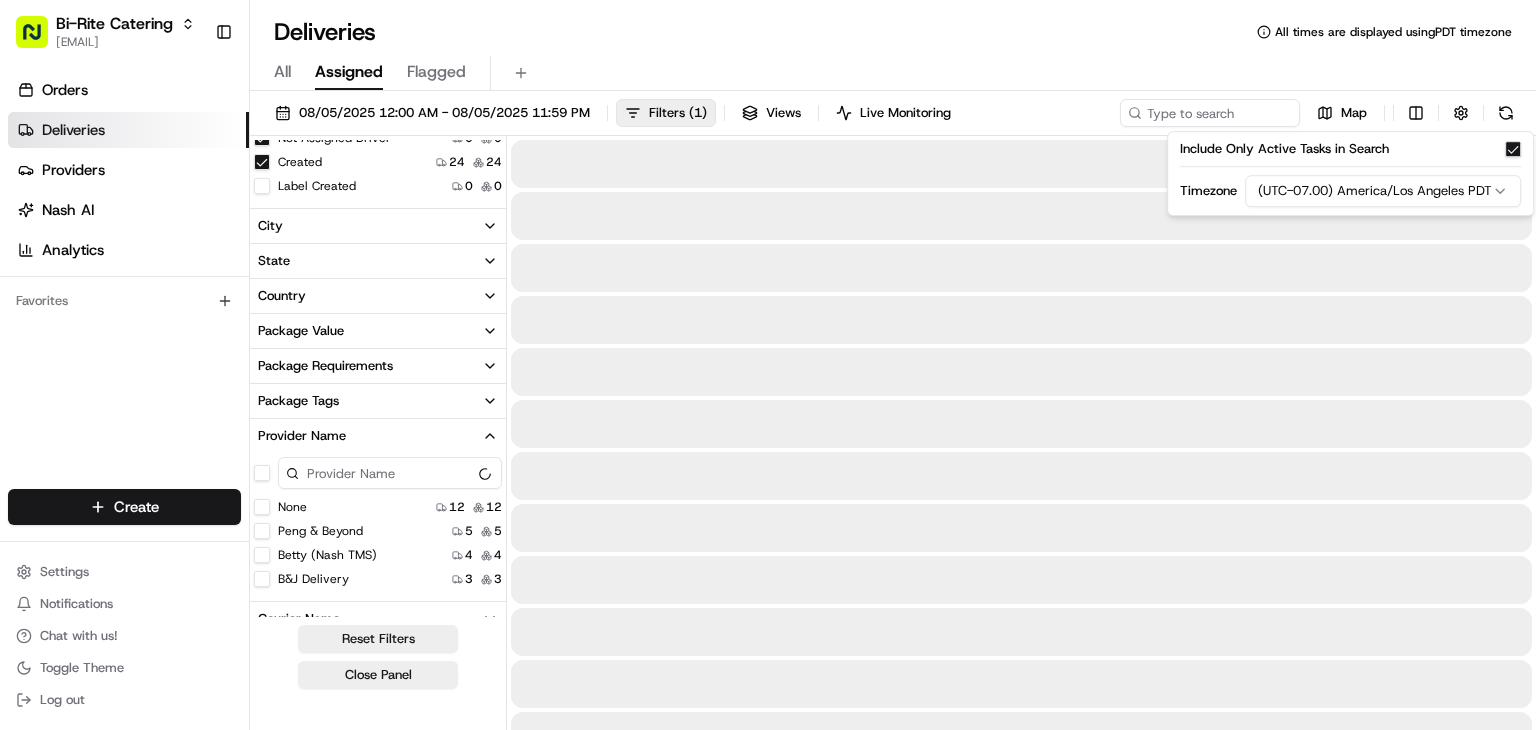 click on "All Assigned Flagged" at bounding box center (893, 73) 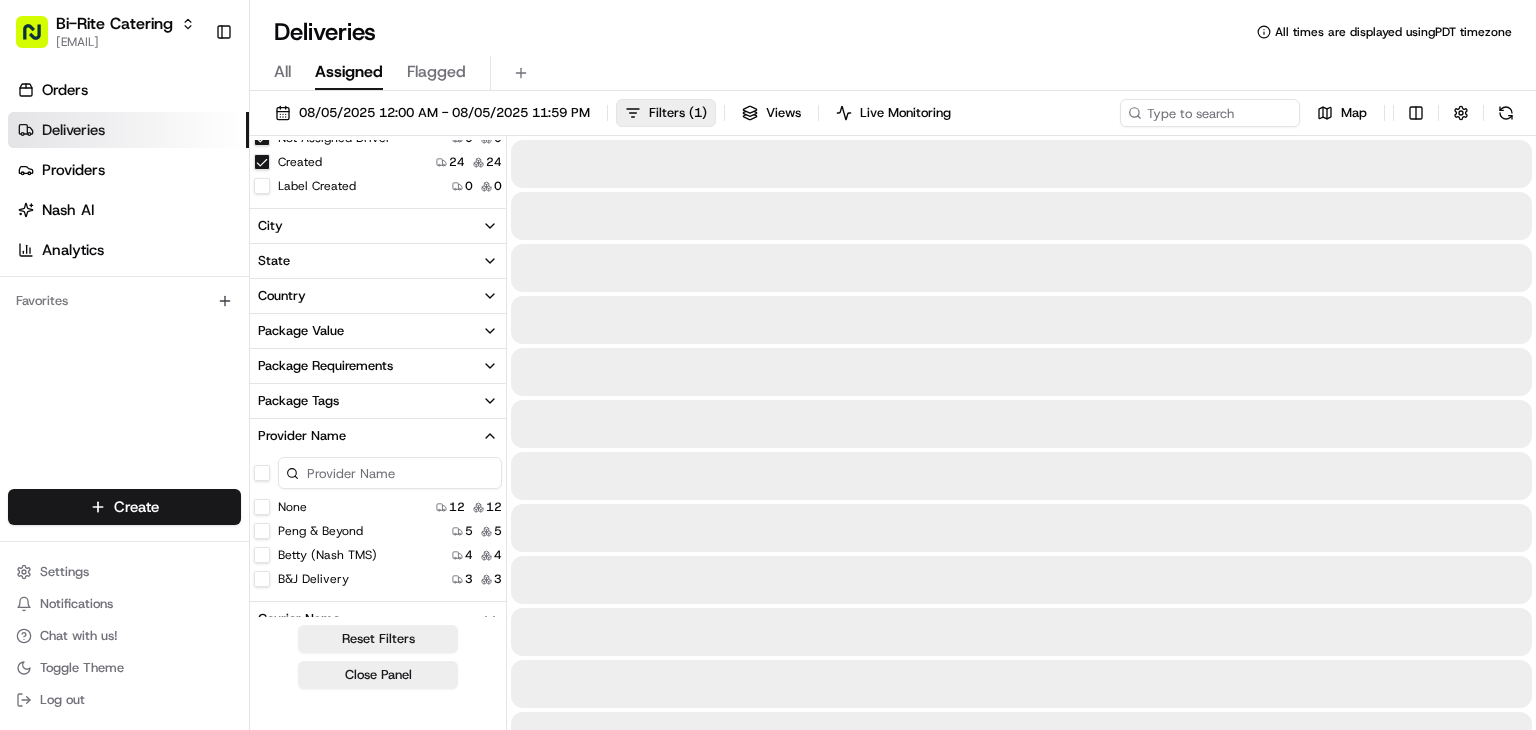 click at bounding box center [1461, 113] 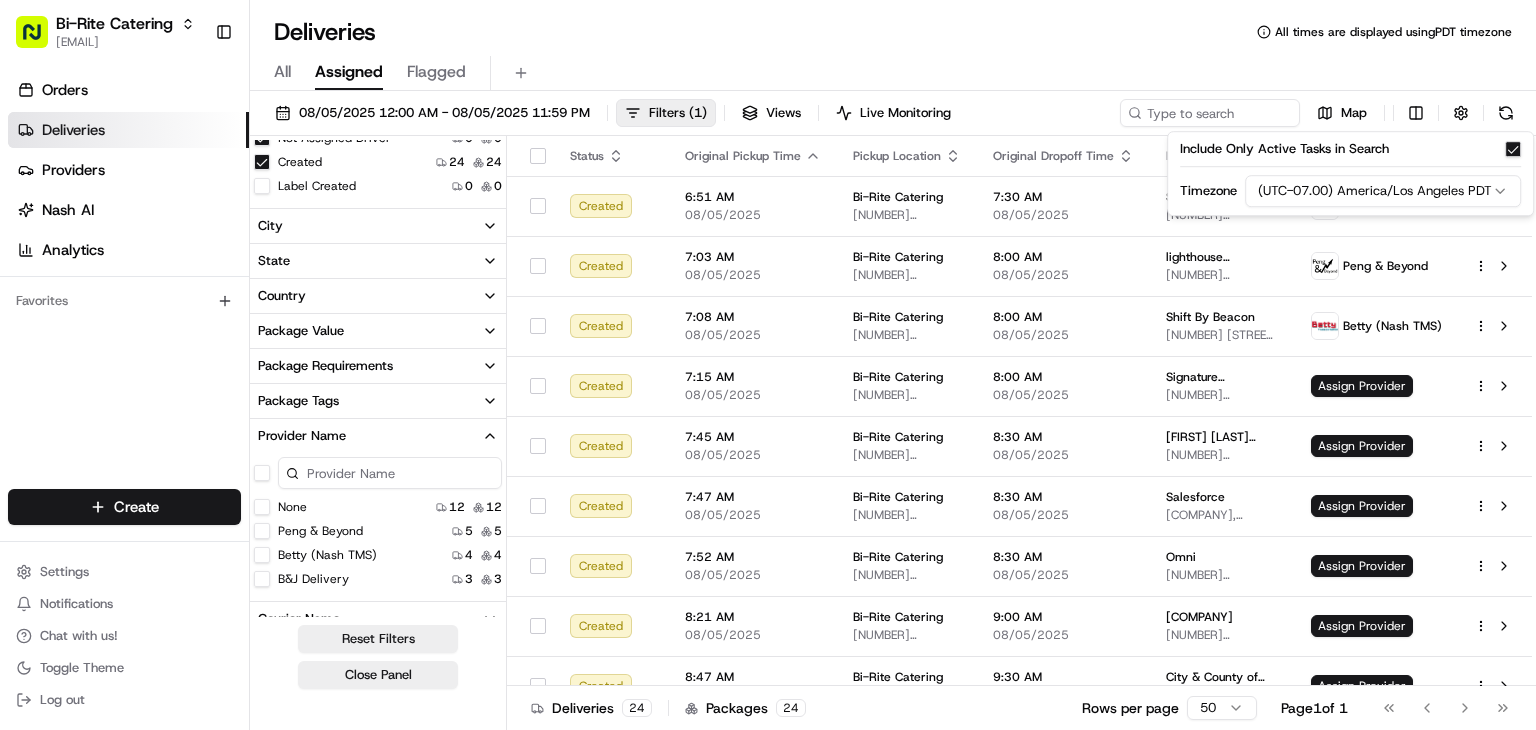 drag, startPoint x: 1199, startPoint y: 70, endPoint x: 1209, endPoint y: 81, distance: 14.866069 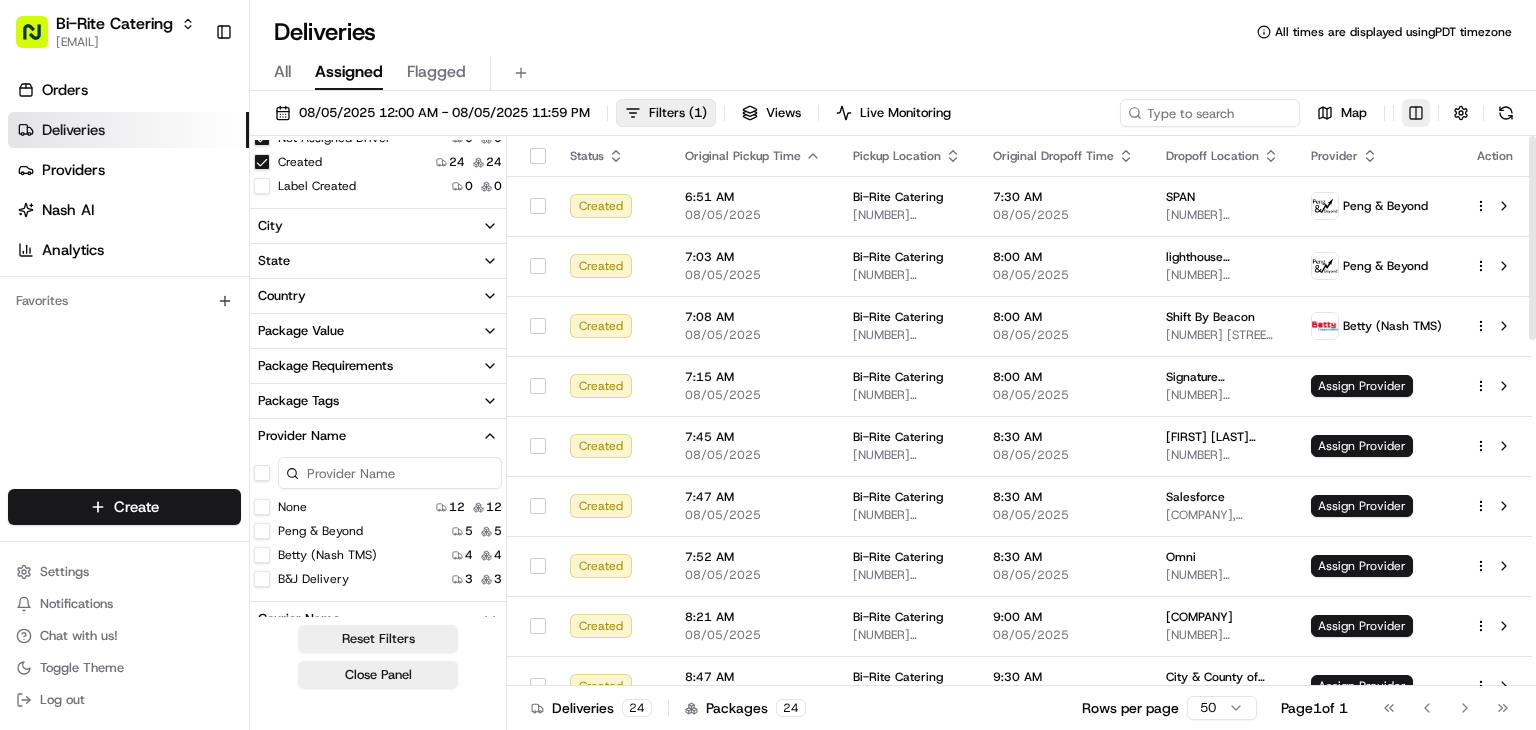 click on "Bi-Rite Catering rpajulas@nashhelp.com Toggle Sidebar Orders Deliveries Providers Nash AI Analytics Favorites Main Menu Members & Organization Organization Users Roles Preferences Customization Portal Tracking Orchestration Automations Dispatch Strategy Optimization Strategy Shipping Labels Manifest Locations Pickup Locations Dropoff Locations Billing Billing Refund Requests Integrations Notification Triggers Webhooks API Keys Request Logs Create Settings Notifications Chat with us! Toggle Theme Log out Deliveries All times are displayed using  PDT   timezone All Assigned Flagged 08/05/2025 12:00 AM - 08/05/2025 11:59 PM Filters ( 1 ) Views Live Monitoring Map Delivery Status 3 create Assigned Driver 0 0 Not Assigned Driver 0 0 Created 24 24 Label Created 0 0 City State Country Package Value Package Requirements Package Tags Provider Name None 12 12 Peng & Beyond 5 5 Betty (Nash TMS) 4 4 B&J Delivery 3 3 Courier Name Driving Distance Dispatch Strategy Created By Tags Pickup Full Name Status 24" at bounding box center (768, 365) 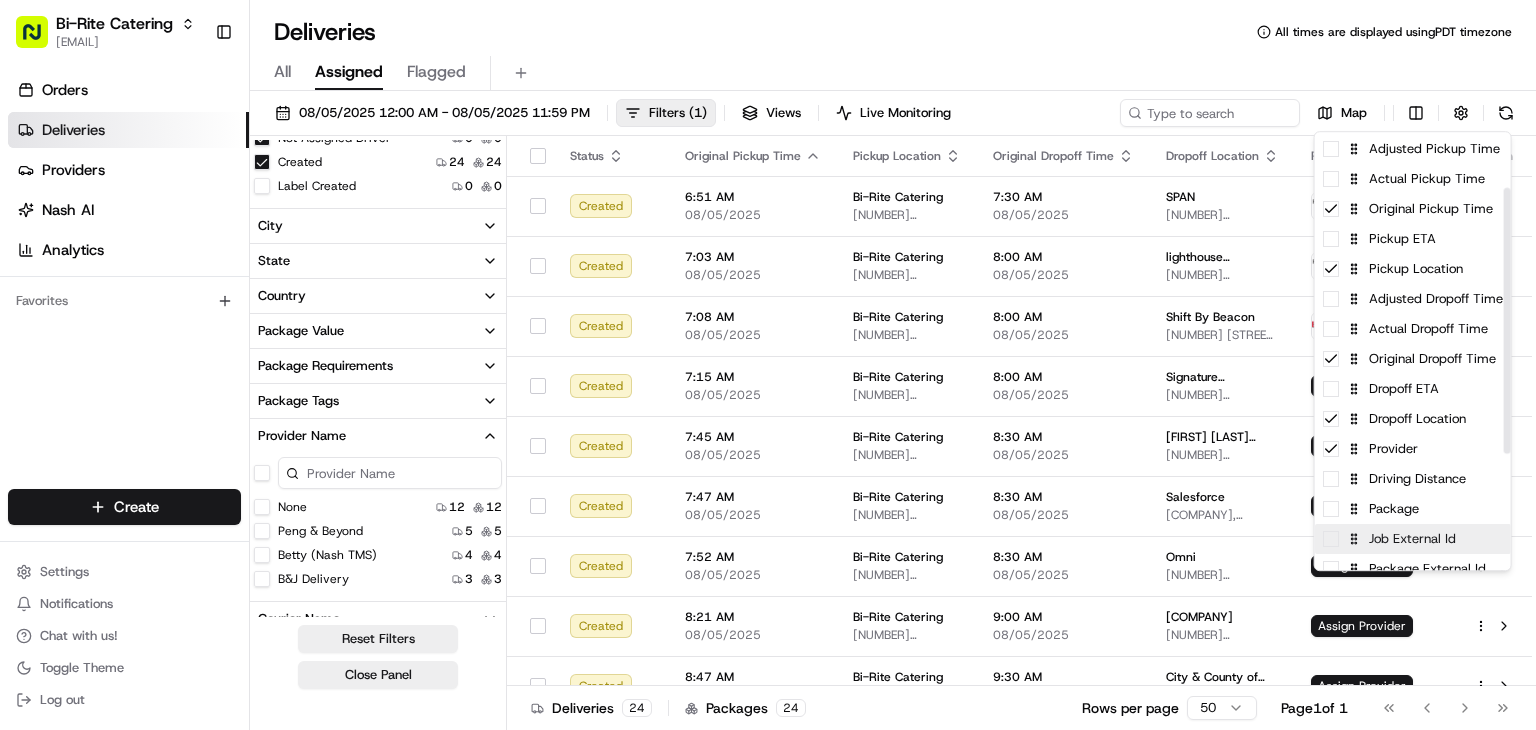 scroll, scrollTop: 91, scrollLeft: 0, axis: vertical 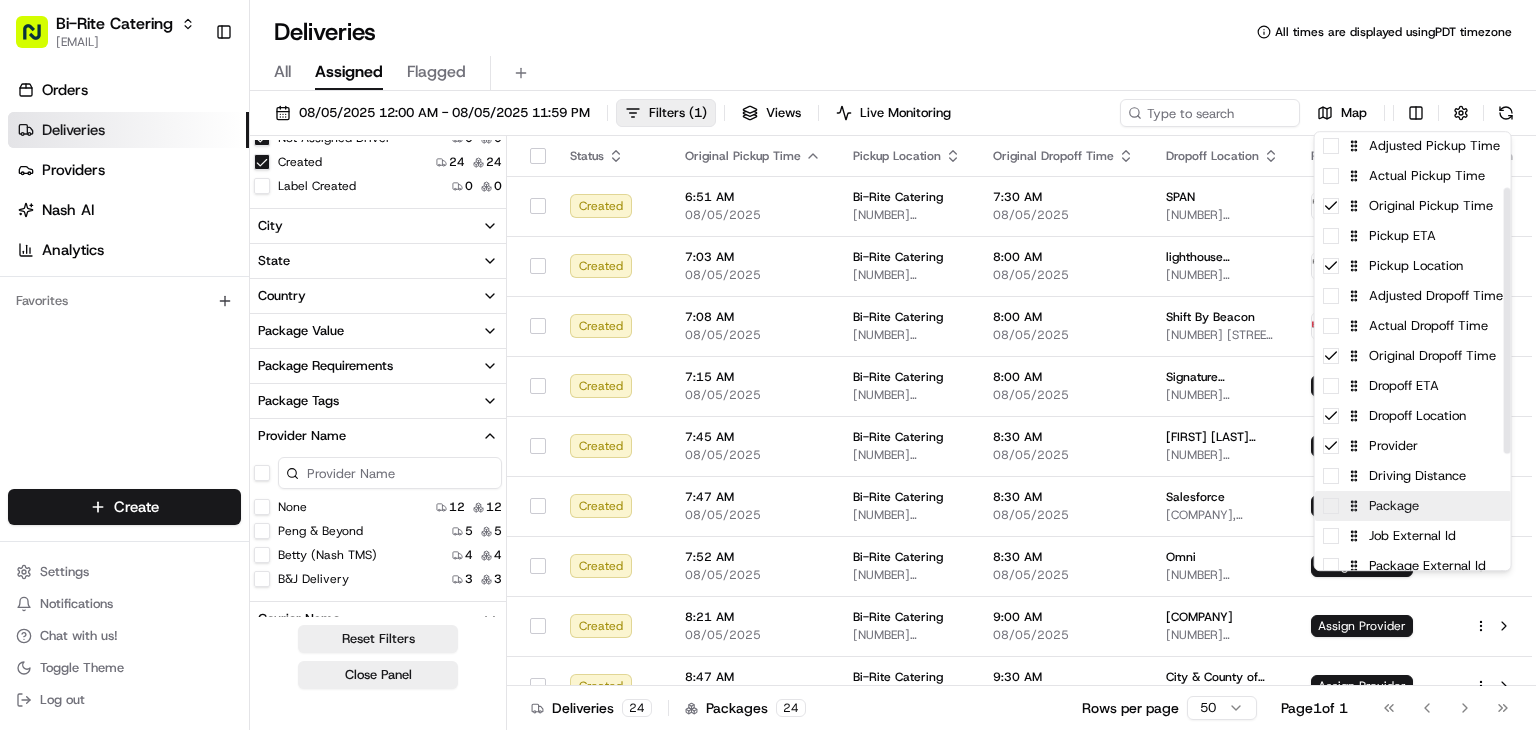 click at bounding box center [1331, 506] 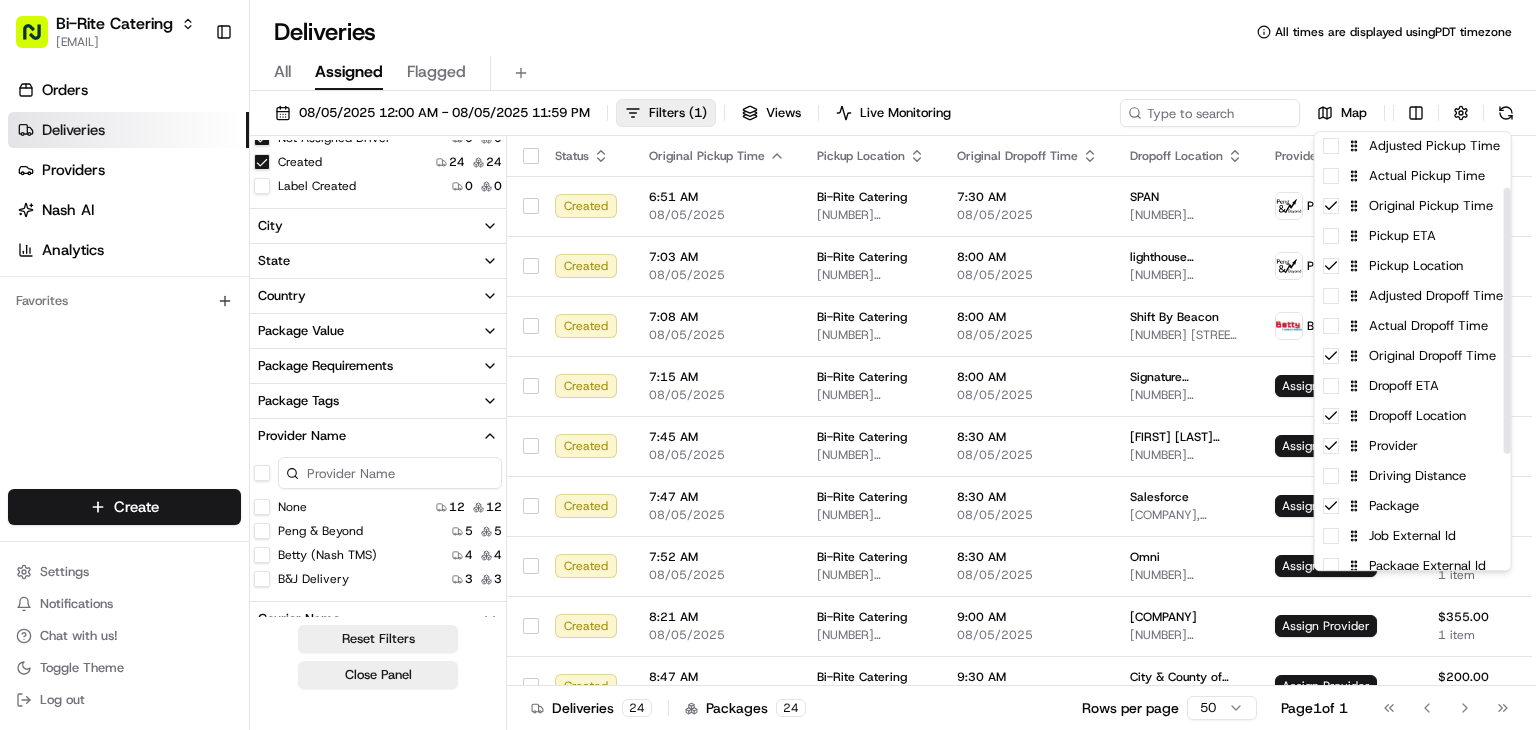 click on "Bi-Rite Catering rpajulas@nashhelp.com Toggle Sidebar Orders Deliveries Providers Nash AI Analytics Favorites Main Menu Members & Organization Organization Users Roles Preferences Customization Portal Tracking Orchestration Automations Dispatch Strategy Optimization Strategy Shipping Labels Manifest Locations Pickup Locations Dropoff Locations Billing Billing Refund Requests Integrations Notification Triggers Webhooks API Keys Request Logs Create Settings Notifications Chat with us! Toggle Theme Log out Deliveries All times are displayed using  PDT   timezone All Assigned Flagged 08/05/2025 12:00 AM - 08/05/2025 11:59 PM Filters ( 1 ) Views Live Monitoring Map Delivery Status 3 create Assigned Driver 0 0 Not Assigned Driver 0 0 Created 24 24 Label Created 0 0 City State Country Package Value Package Requirements Package Tags Provider Name None 12 12 Peng & Beyond 5 5 Betty (Nash TMS) 4 4 B&J Delivery 3 3 Courier Name Driving Distance Dispatch Strategy Created By Tags Pickup Full Name Status 1" at bounding box center (768, 365) 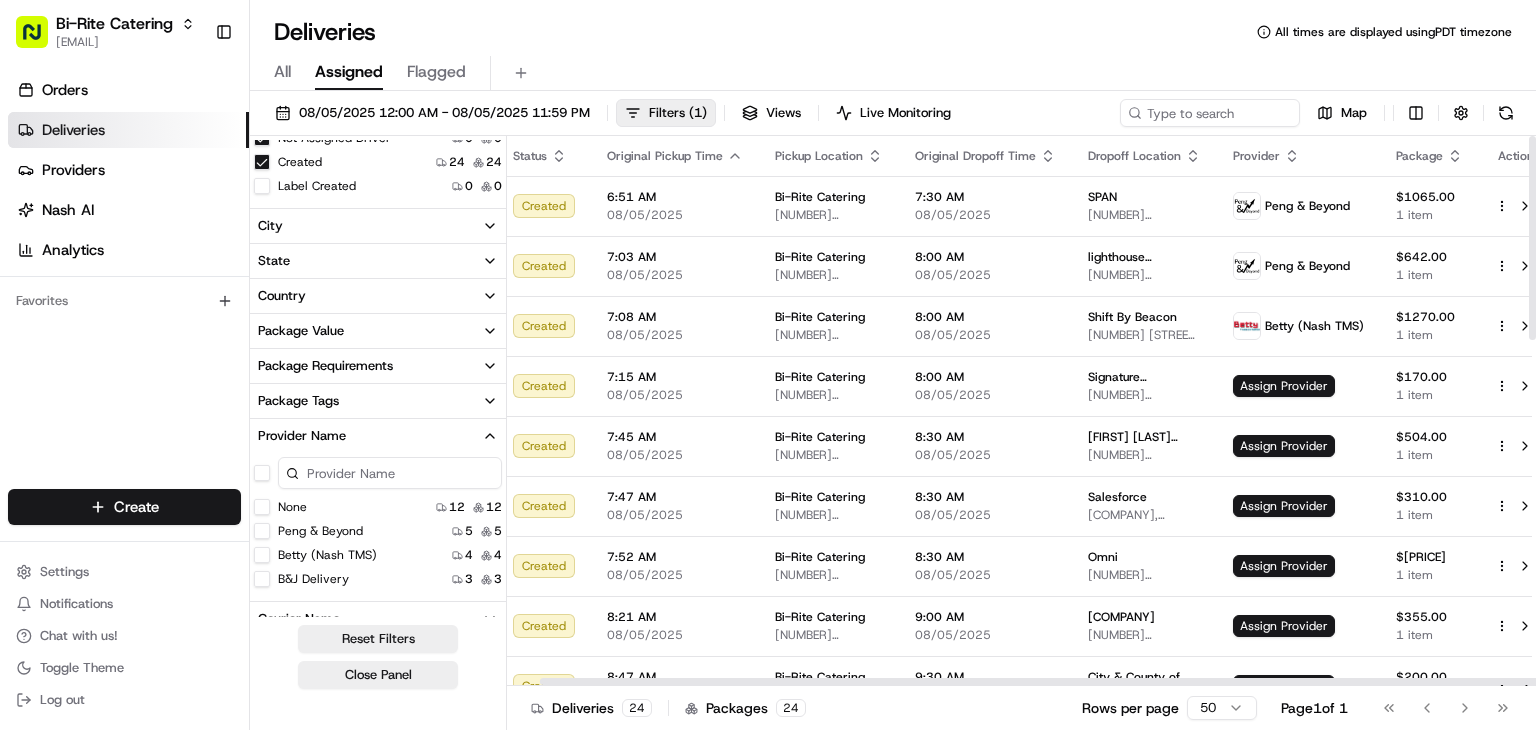 scroll, scrollTop: 0, scrollLeft: 49, axis: horizontal 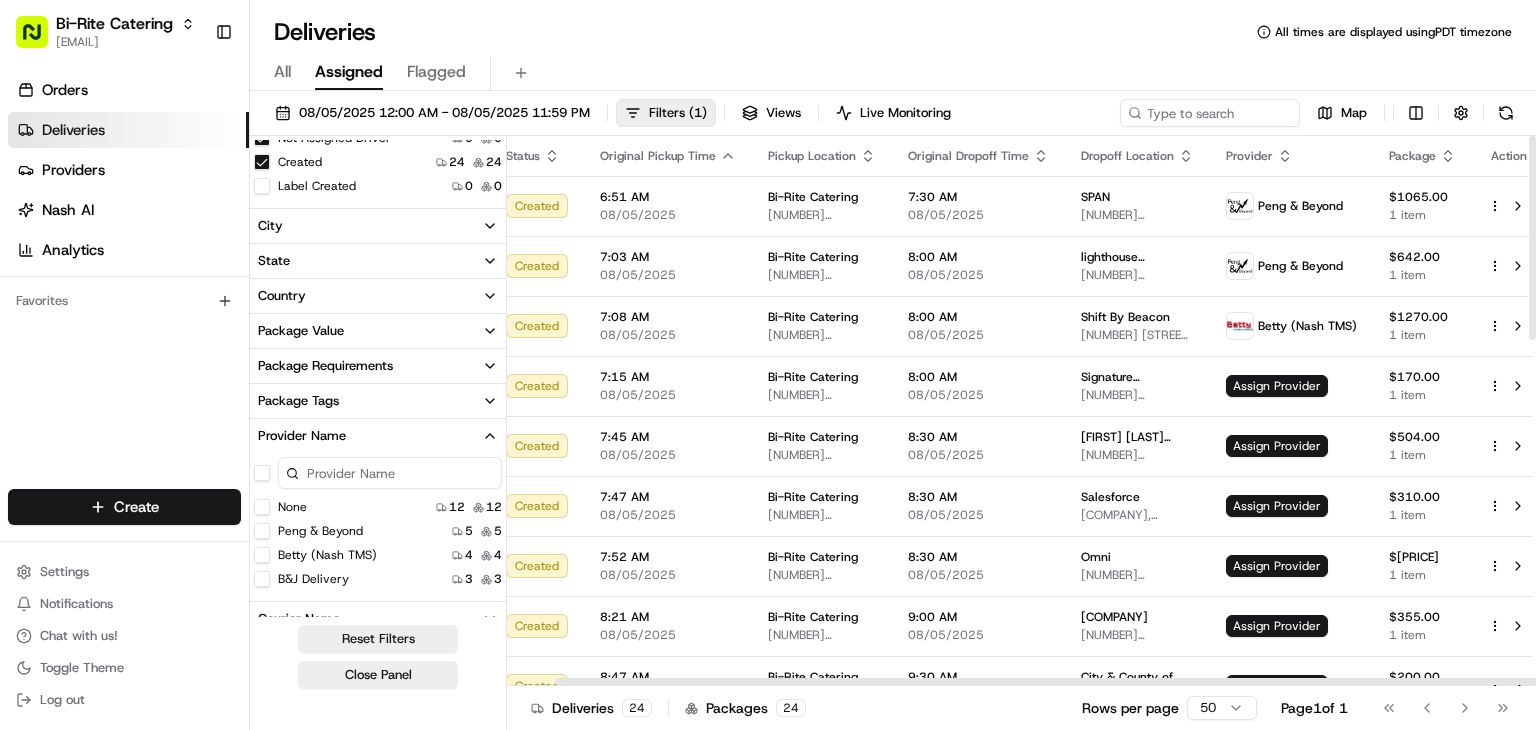 click at bounding box center (1064, 681) 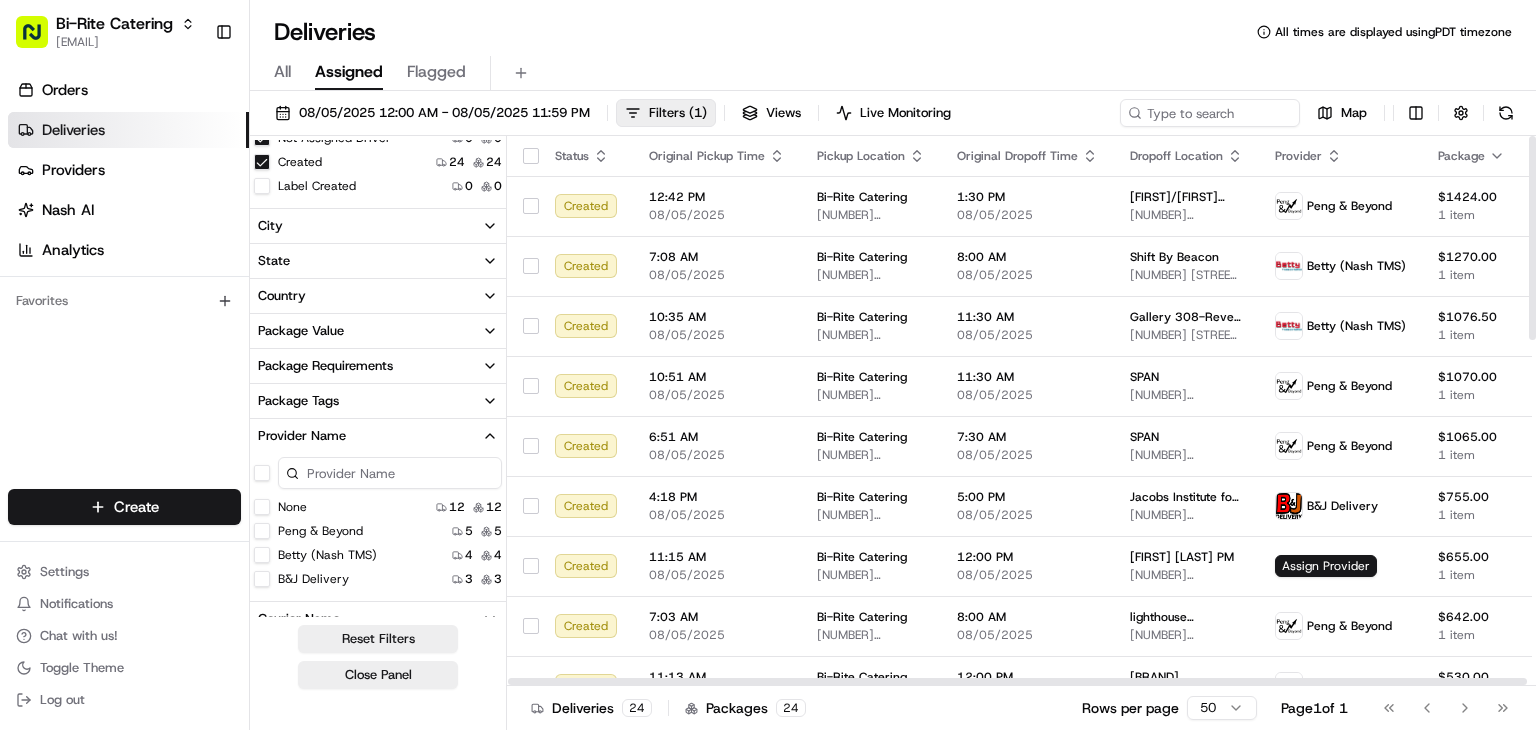 click on "Provider" at bounding box center [1340, 156] 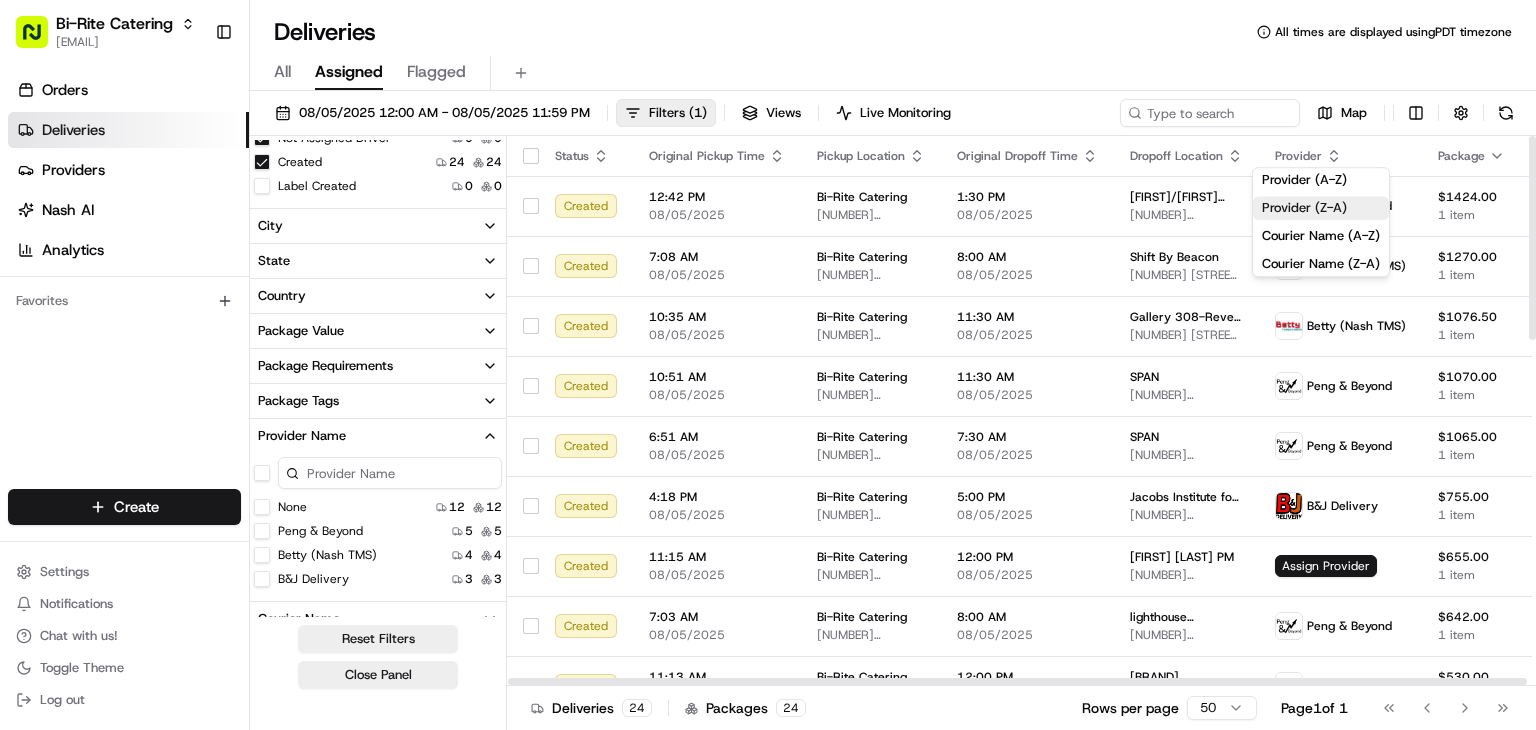 click on "Provider (Z-A)" at bounding box center [1321, 208] 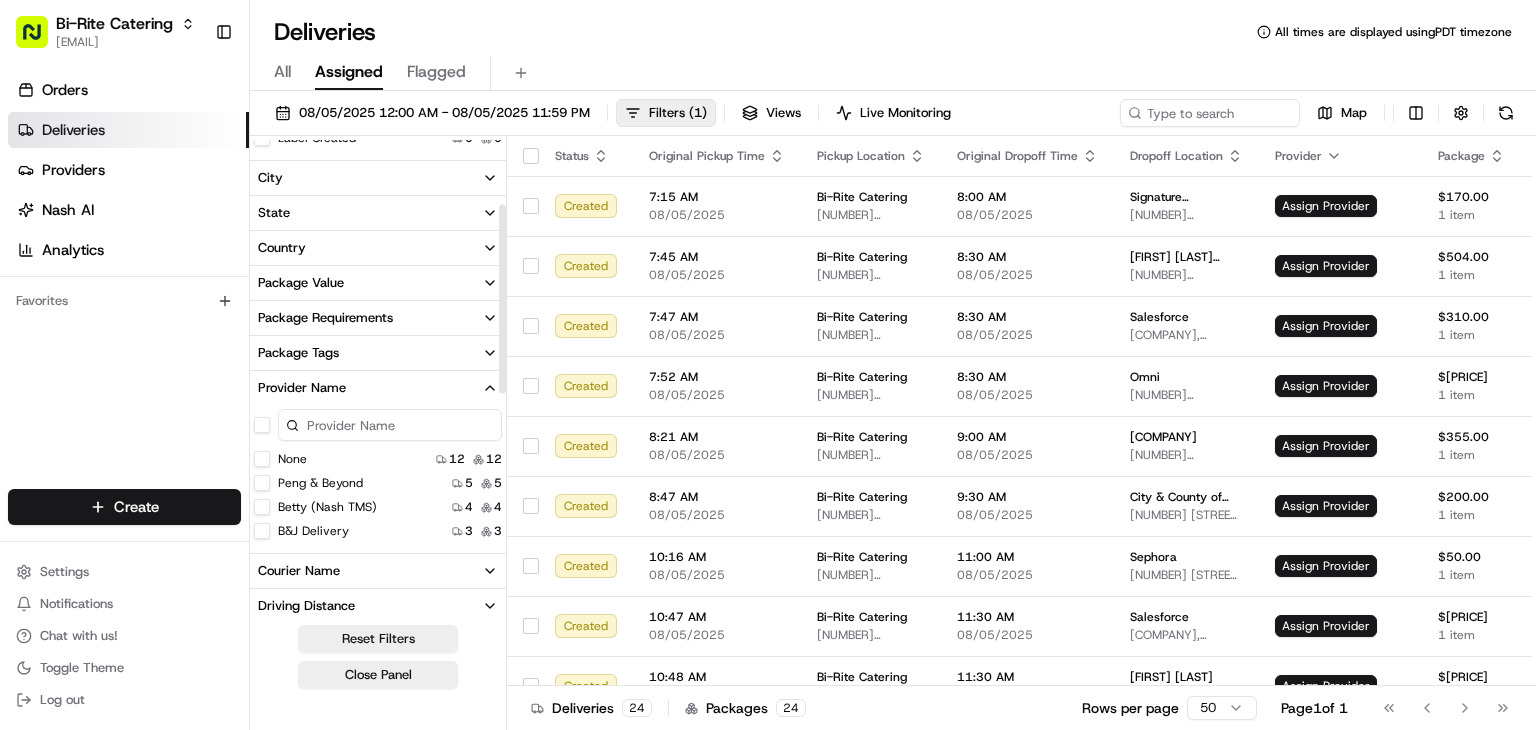 scroll, scrollTop: 163, scrollLeft: 0, axis: vertical 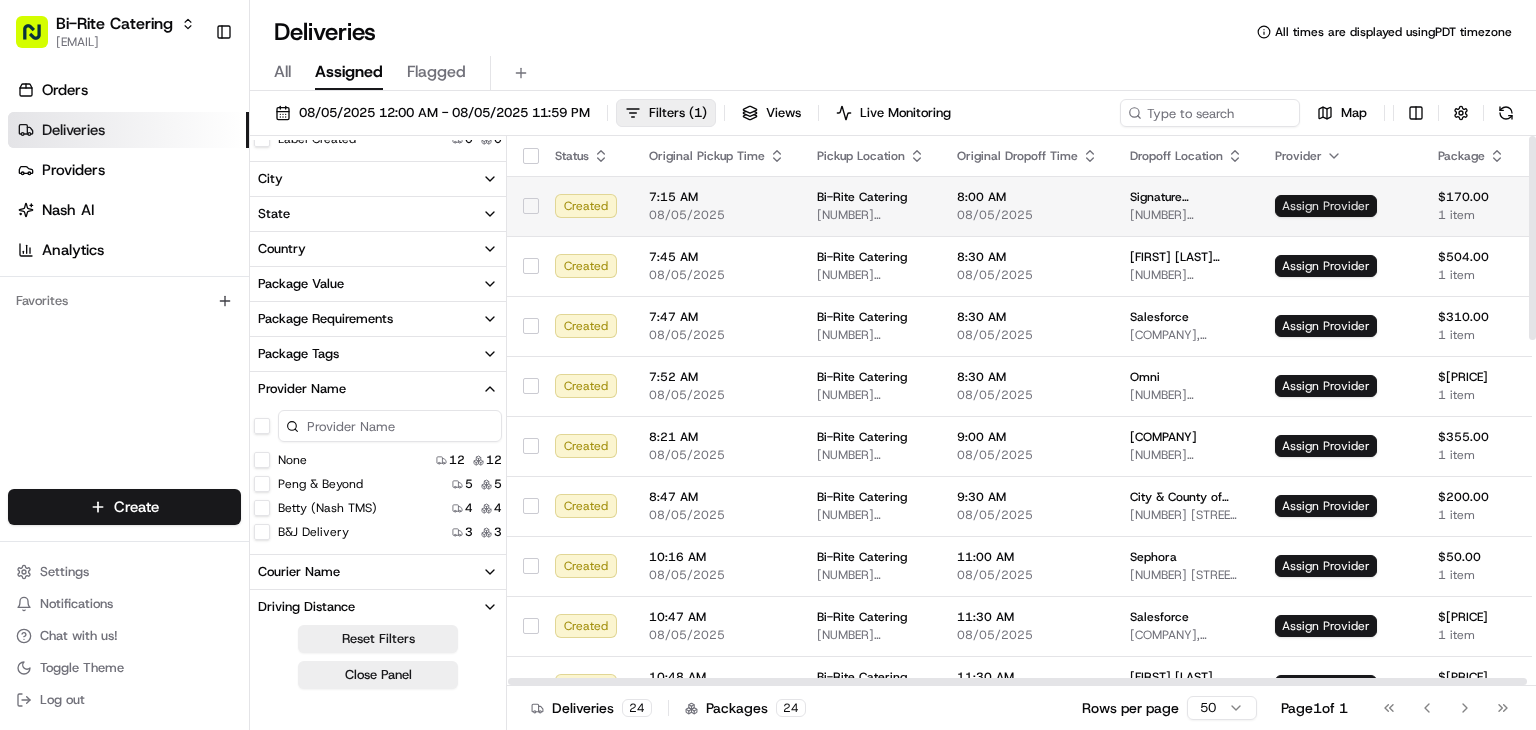 click on "Assign Provider" at bounding box center [1326, 206] 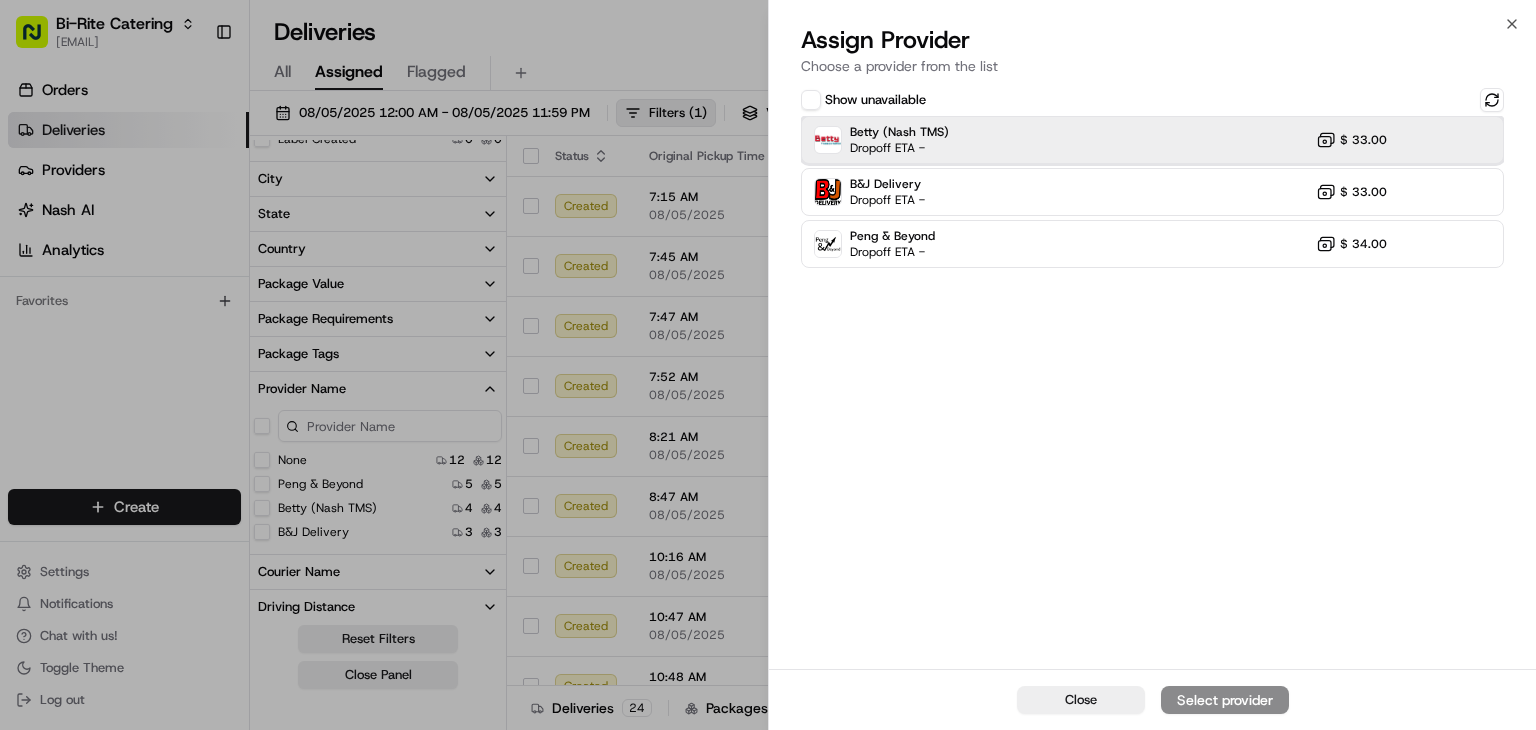 drag, startPoint x: 916, startPoint y: 131, endPoint x: 944, endPoint y: 165, distance: 44.04543 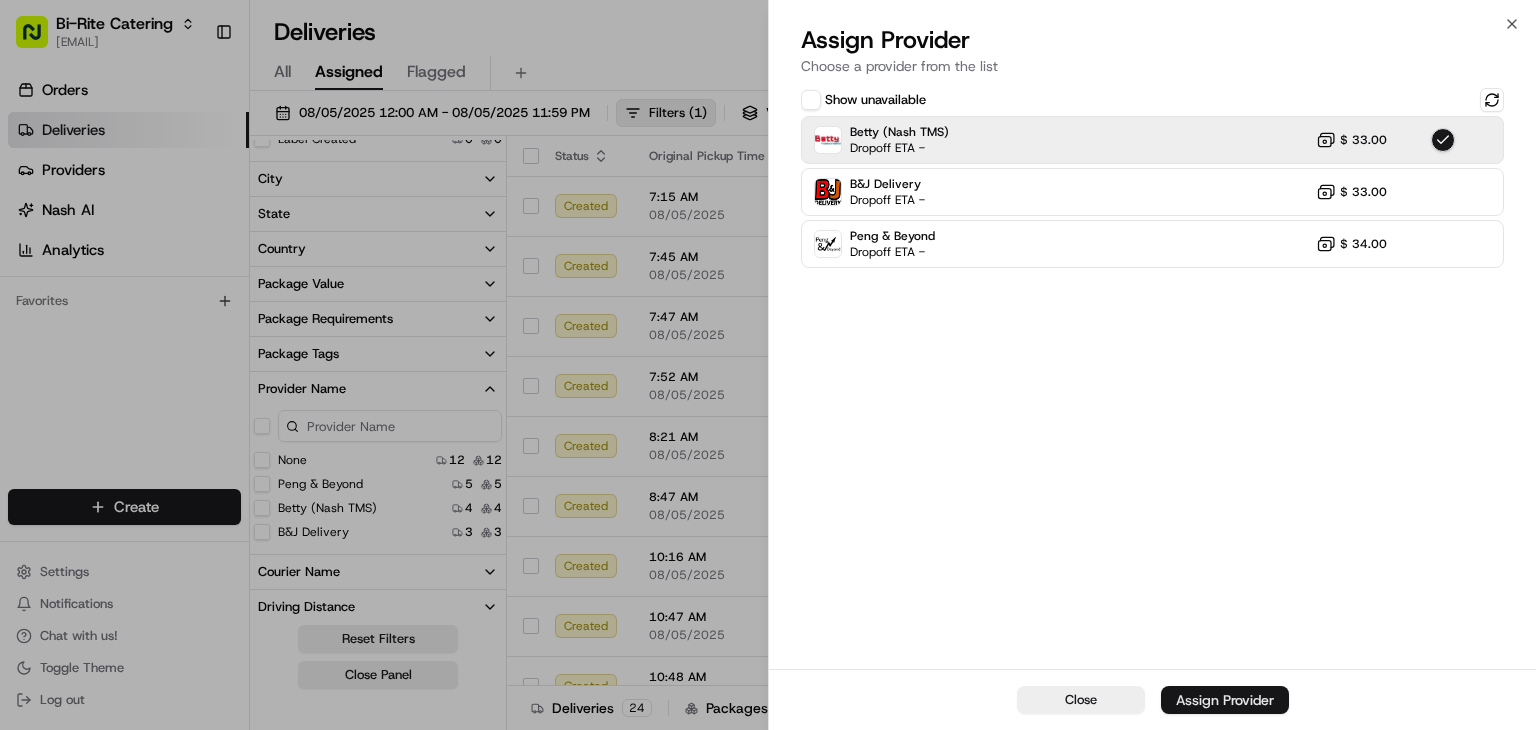 click on "Assign Provider" at bounding box center (1225, 700) 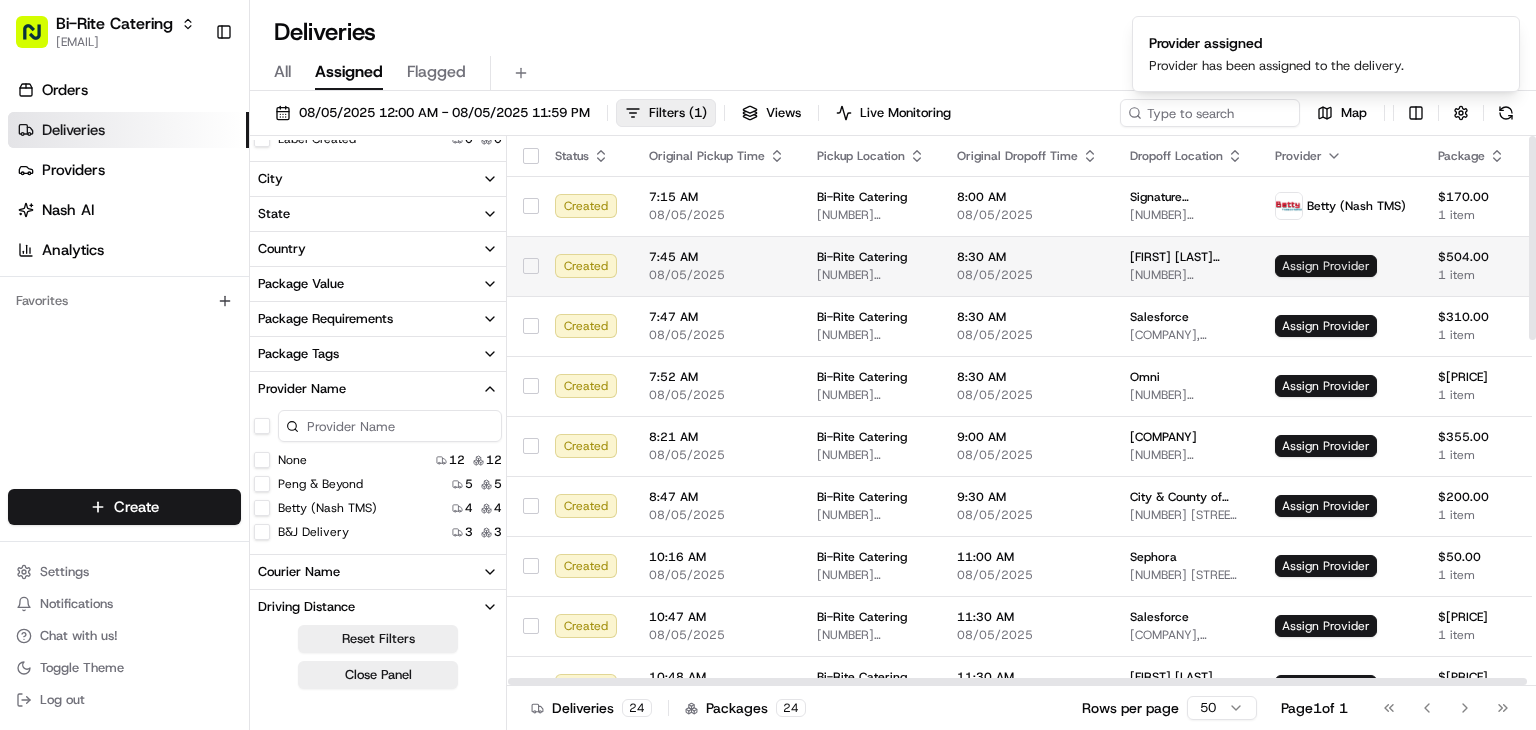 click on "Assign Provider" at bounding box center (1326, 266) 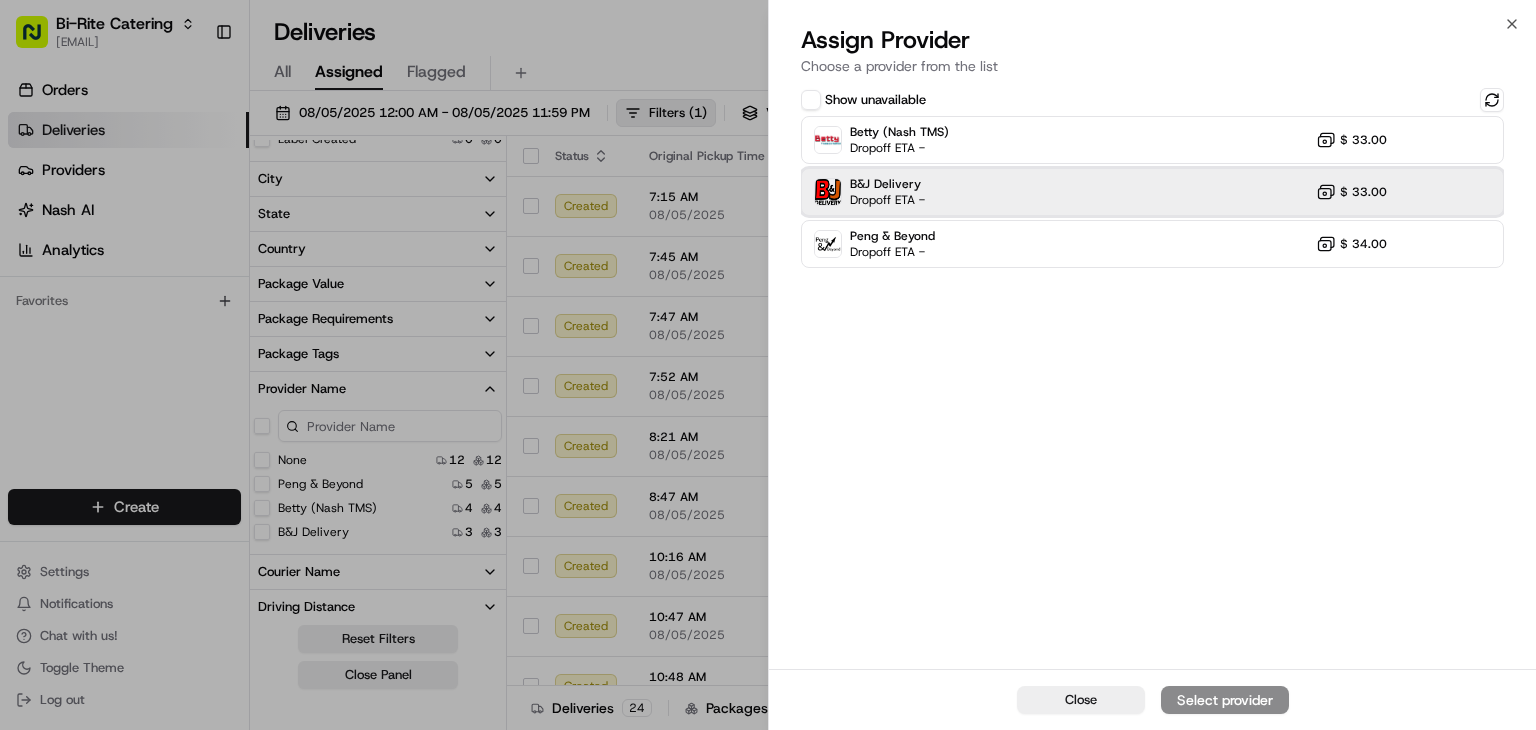 drag, startPoint x: 929, startPoint y: 187, endPoint x: 939, endPoint y: 204, distance: 19.723083 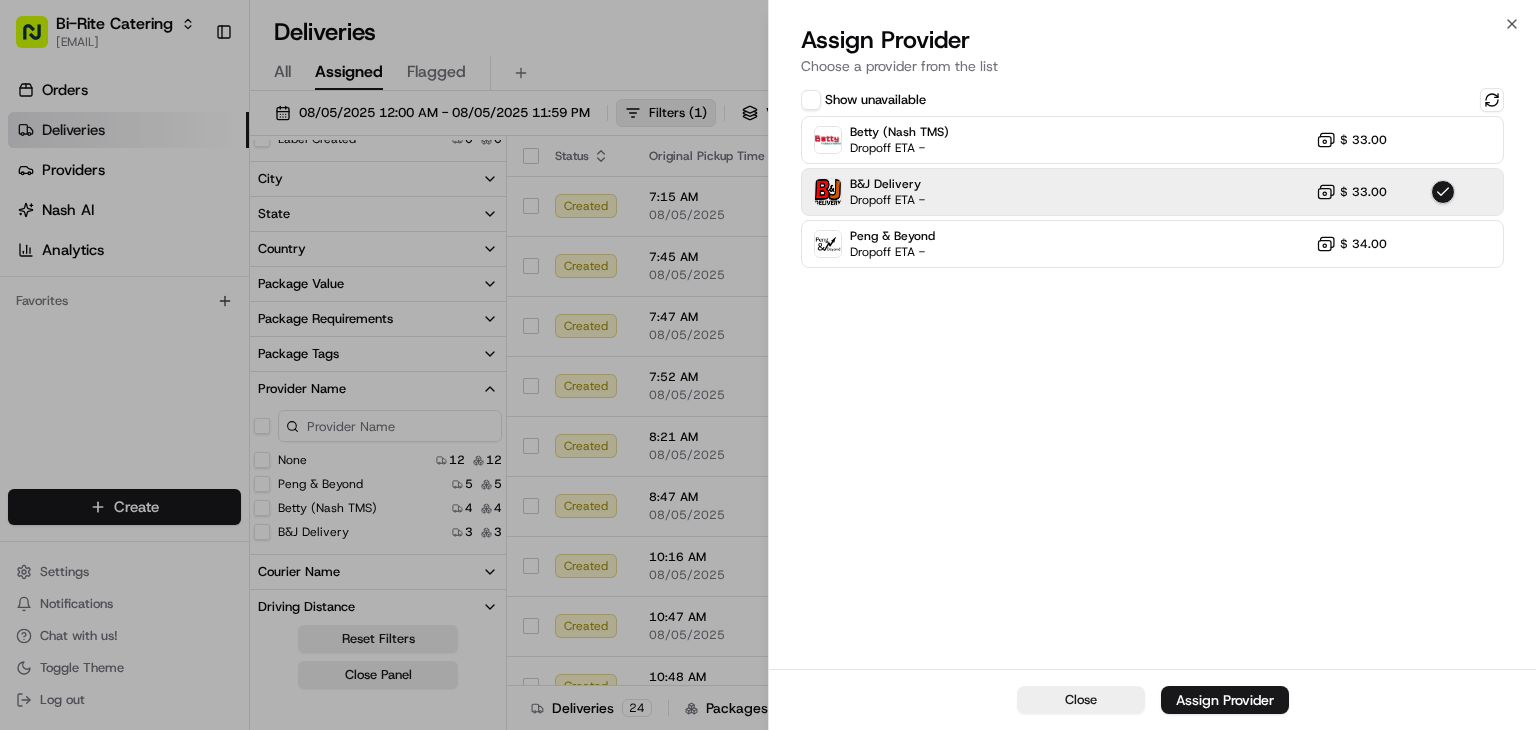 click on "Assign Provider" at bounding box center (1225, 700) 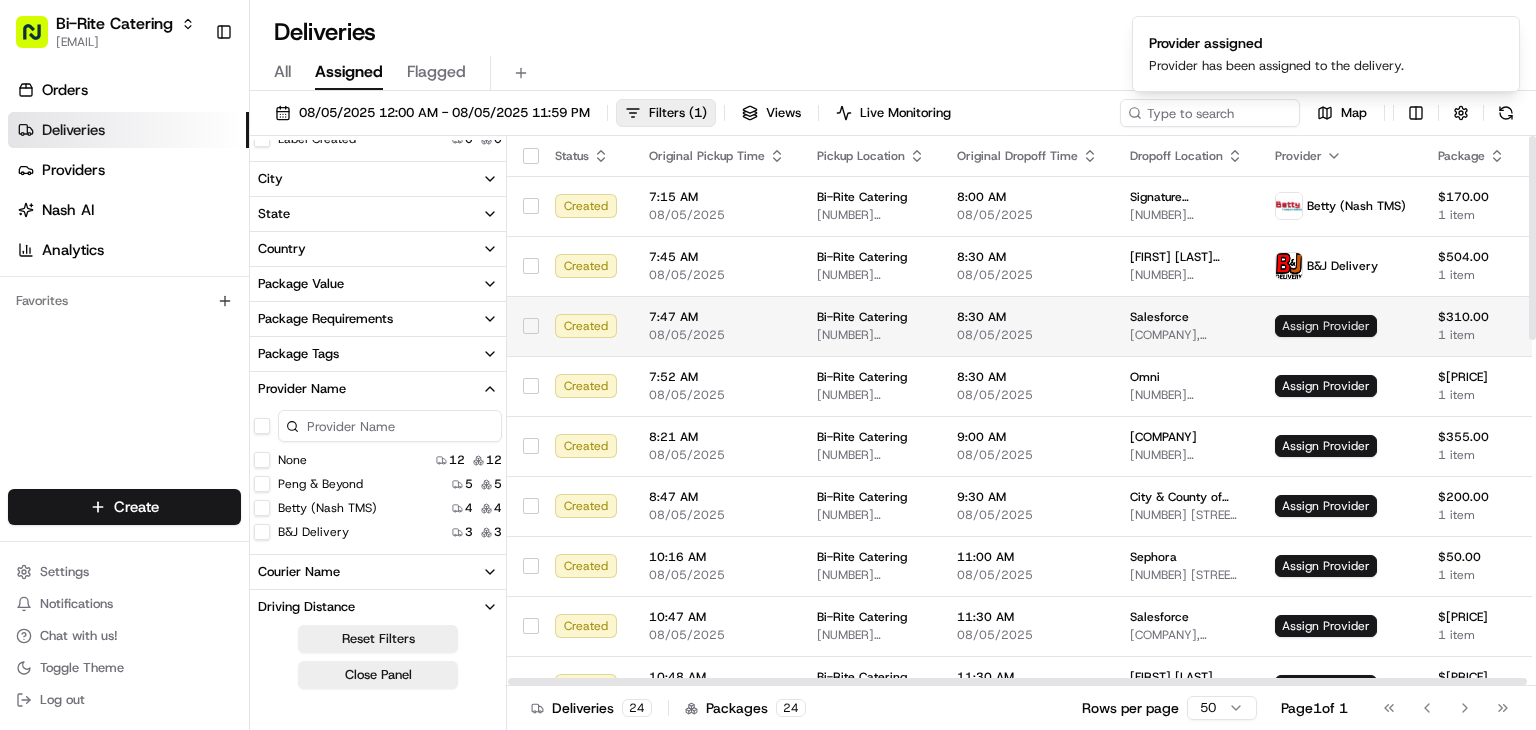 click on "Assign Provider" at bounding box center [1326, 326] 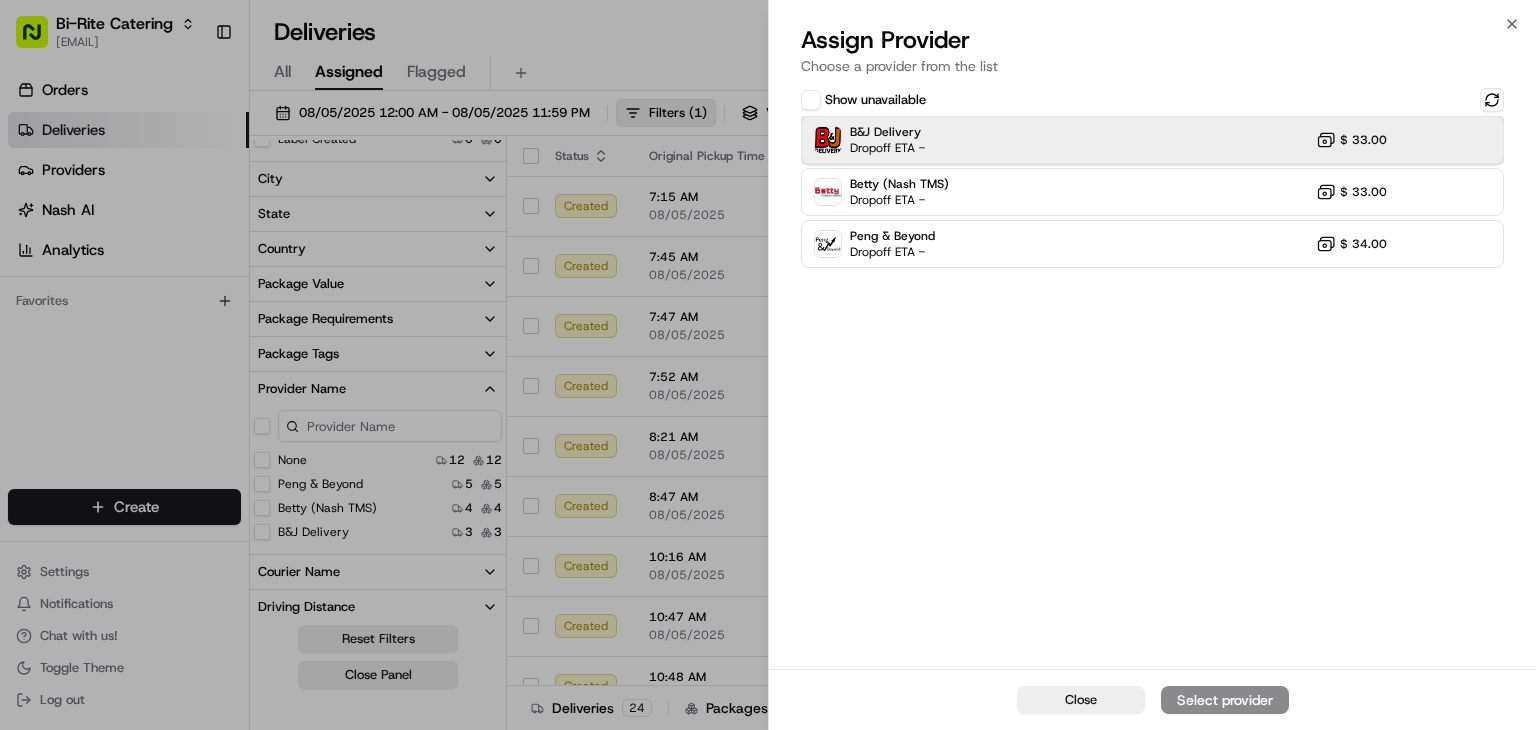 click on "B&J Delivery Dropoff ETA   - $   33.00" at bounding box center (1152, 140) 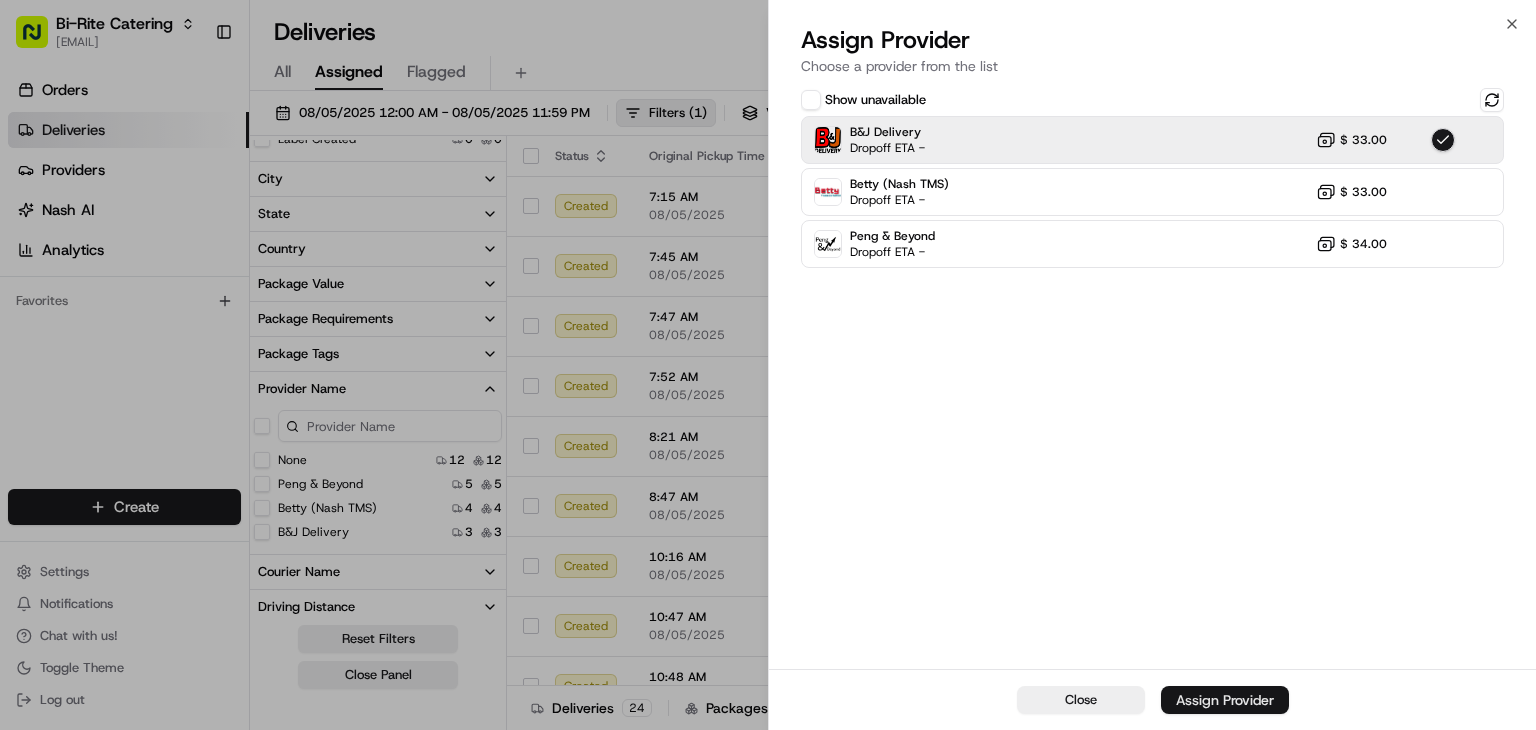 click on "Assign Provider" at bounding box center [1225, 700] 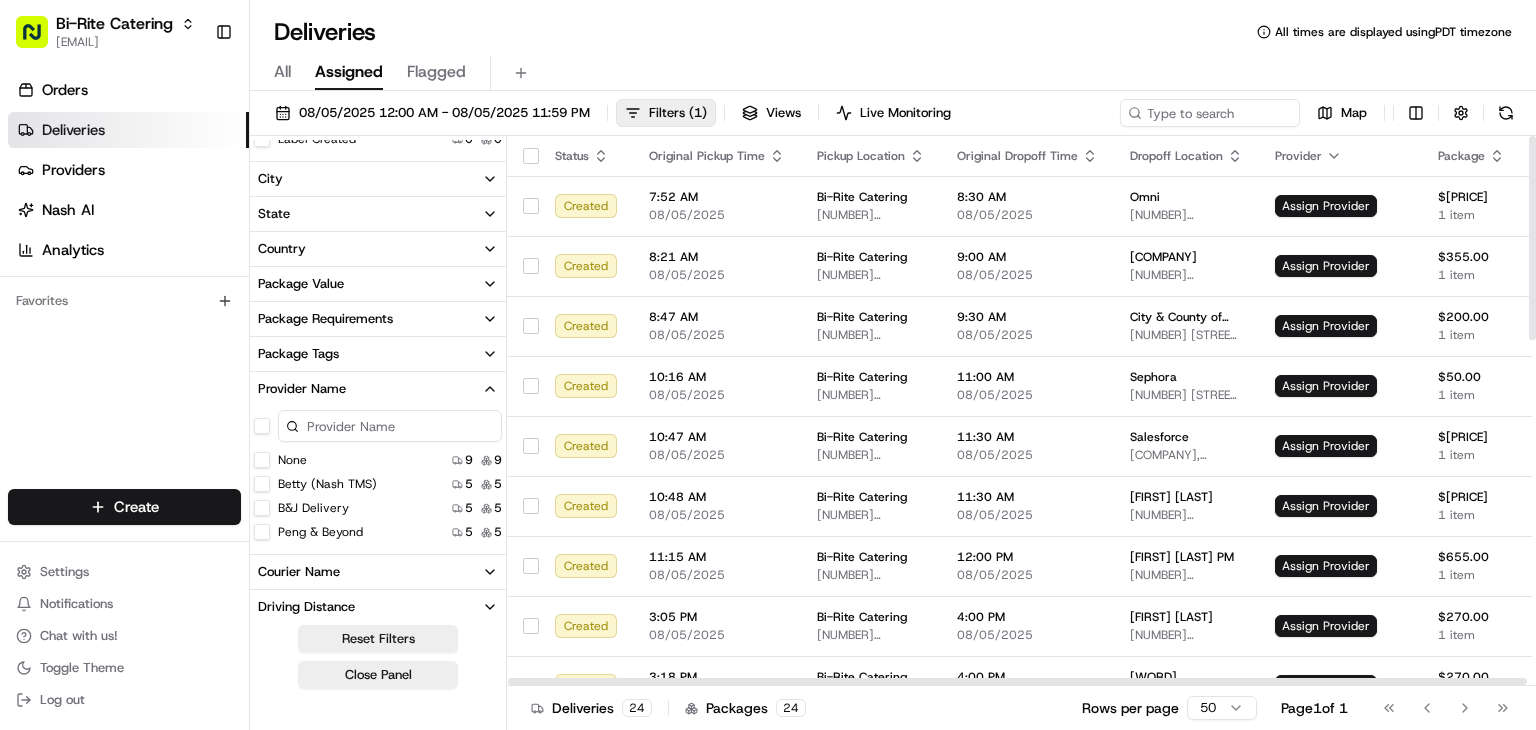click on "All Assigned Flagged" at bounding box center (893, 69) 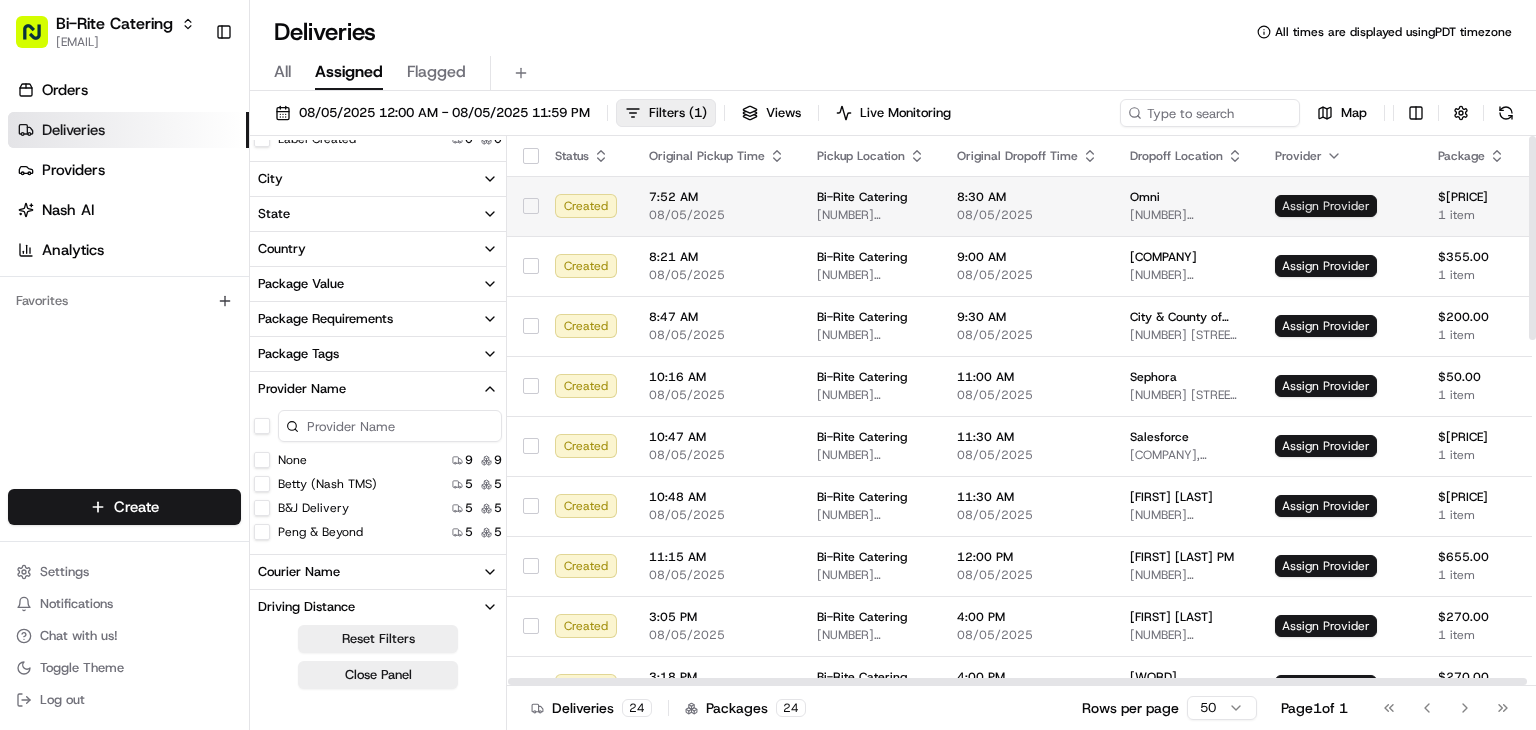 click on "Assign Provider" at bounding box center (1326, 206) 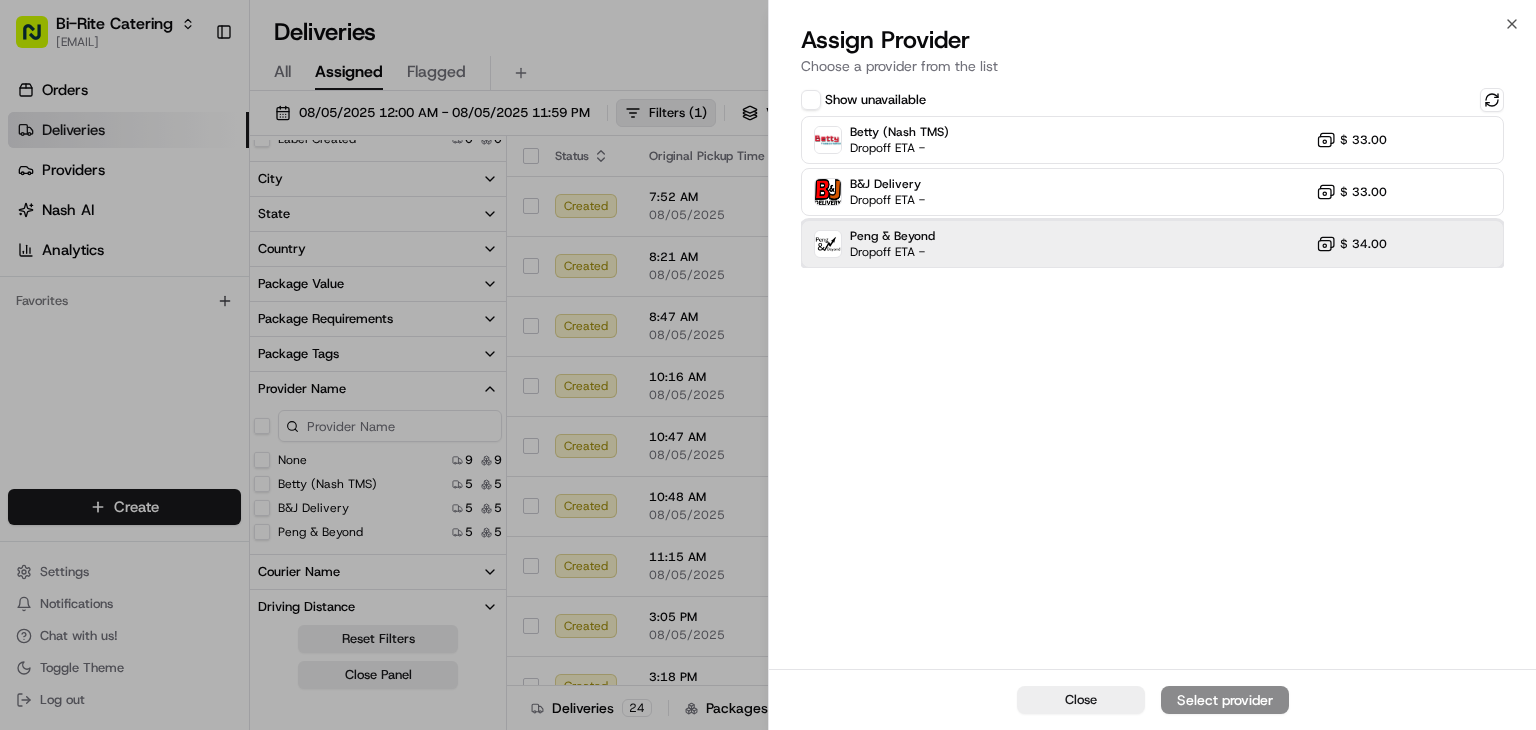 click on "Peng & Beyond Dropoff ETA   - $   34.00" at bounding box center (1152, 244) 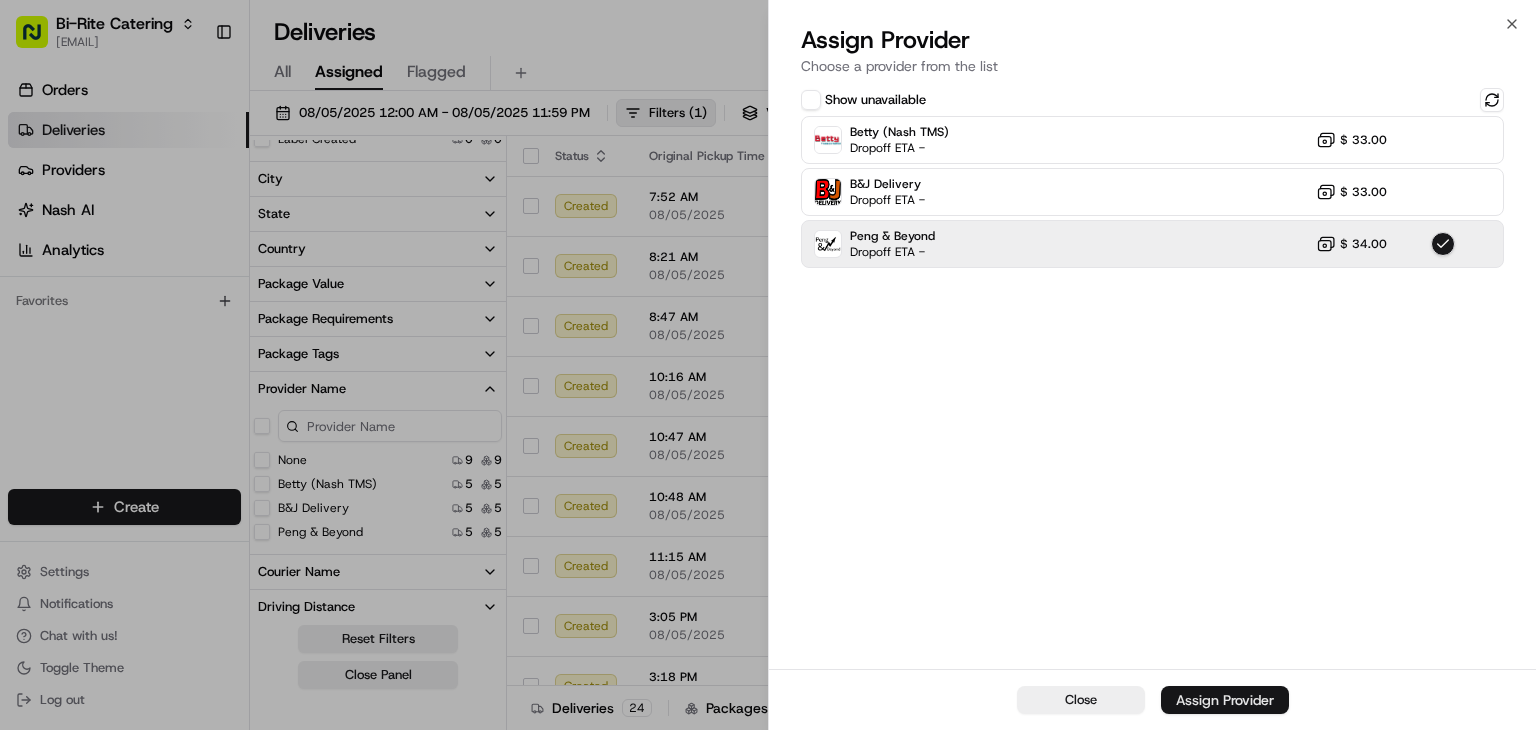 click on "Assign Provider" at bounding box center [1225, 700] 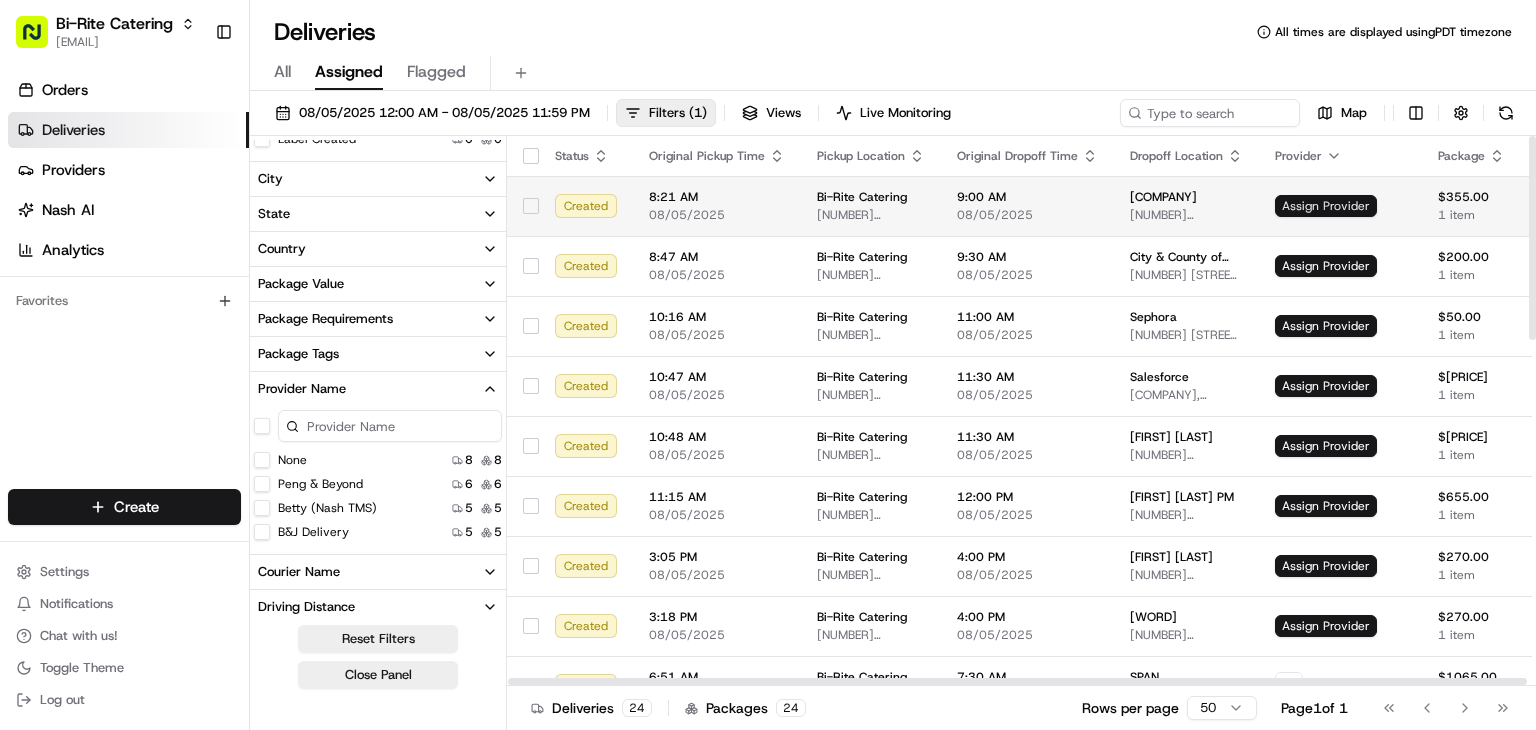 click on "Assign Provider" at bounding box center (1326, 206) 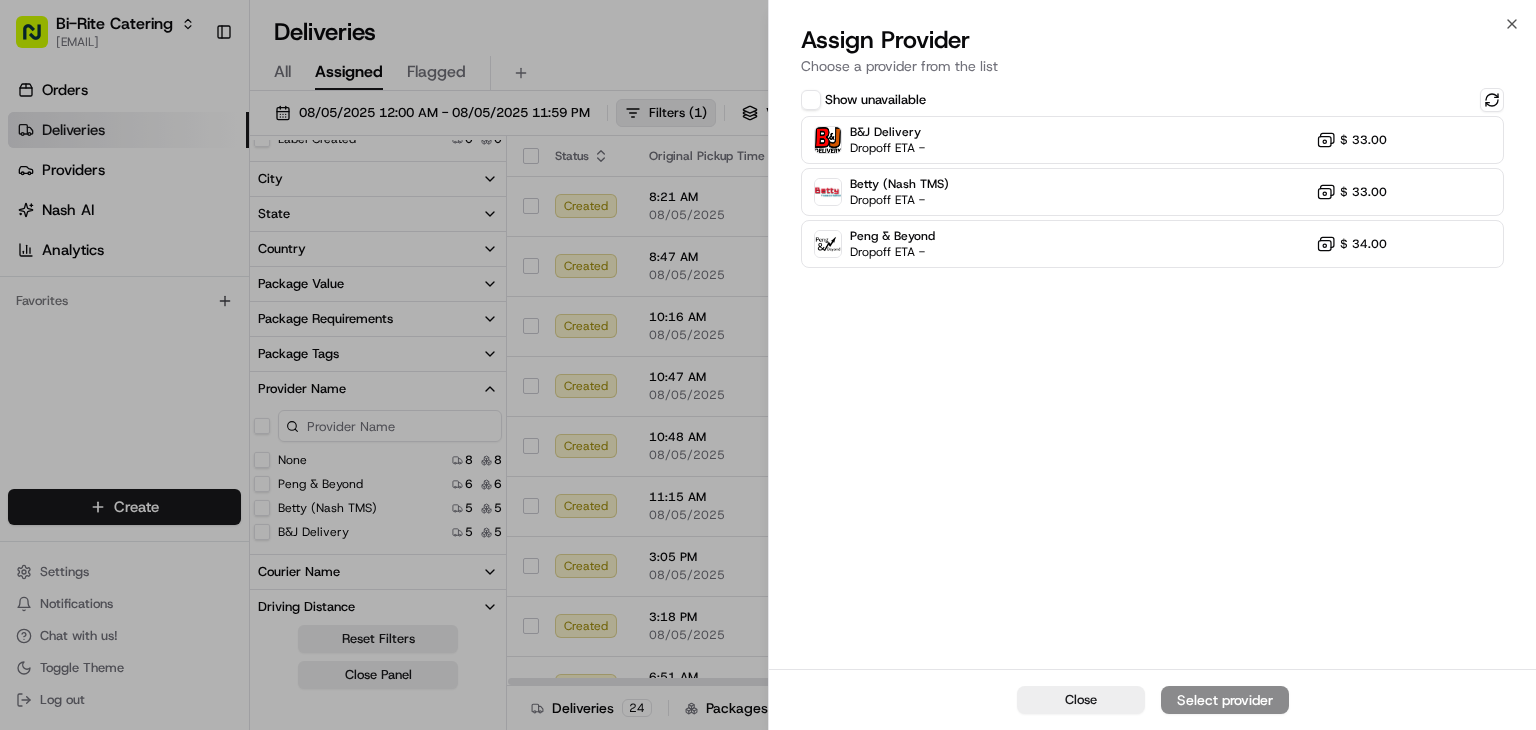 click on "Peng & Beyond Dropoff ETA   - $   34.00" at bounding box center [1152, 244] 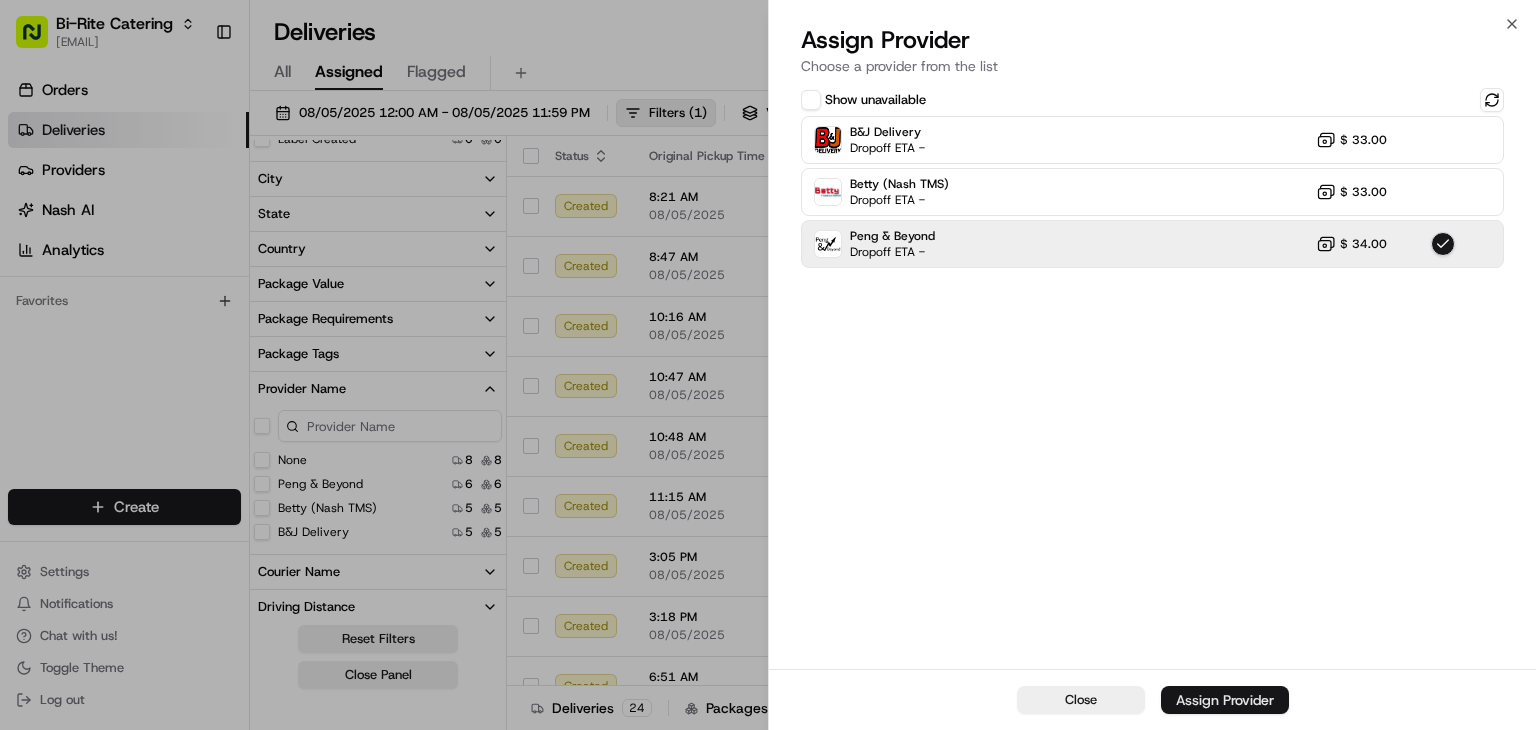 click on "Assign Provider" at bounding box center [1225, 700] 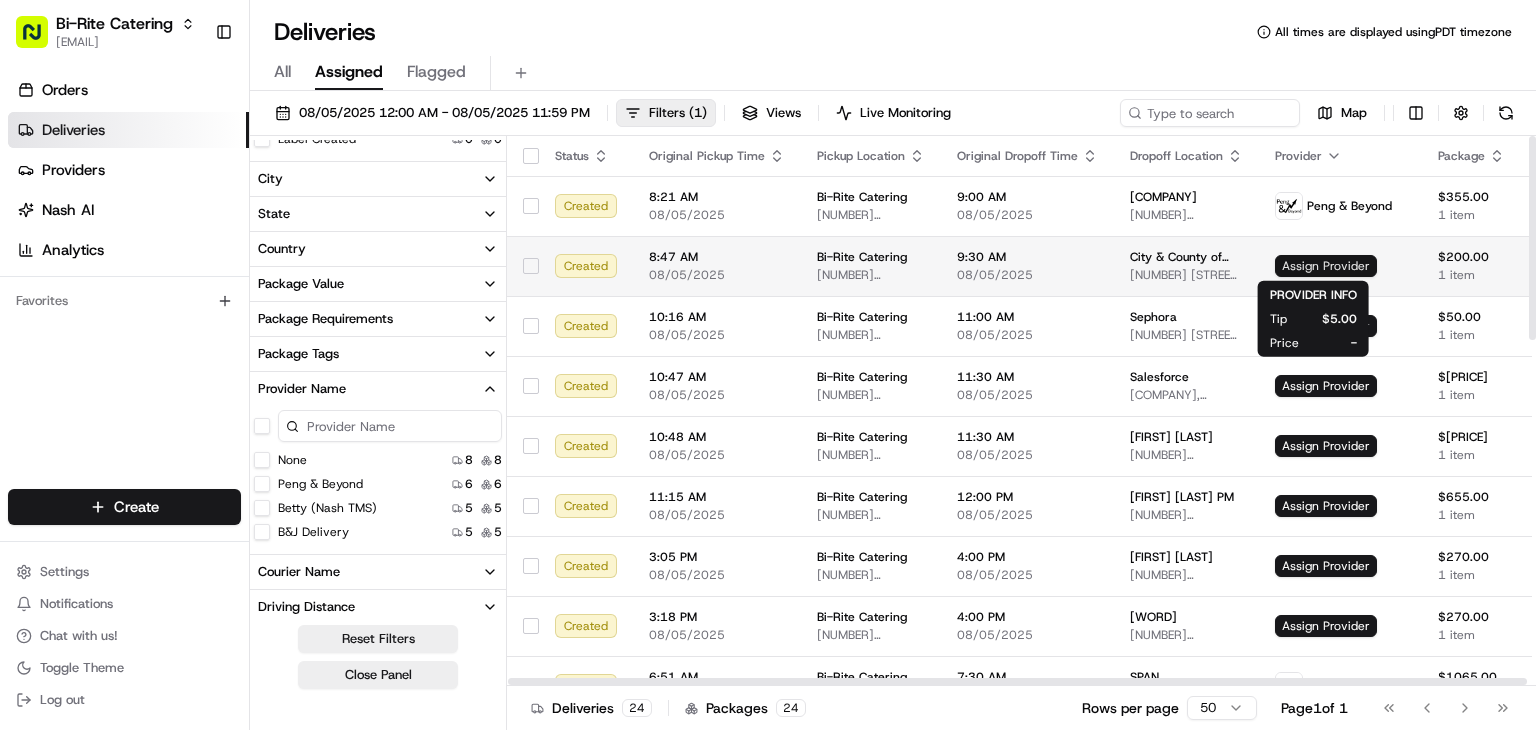 click on "Assign Provider" at bounding box center (1326, 266) 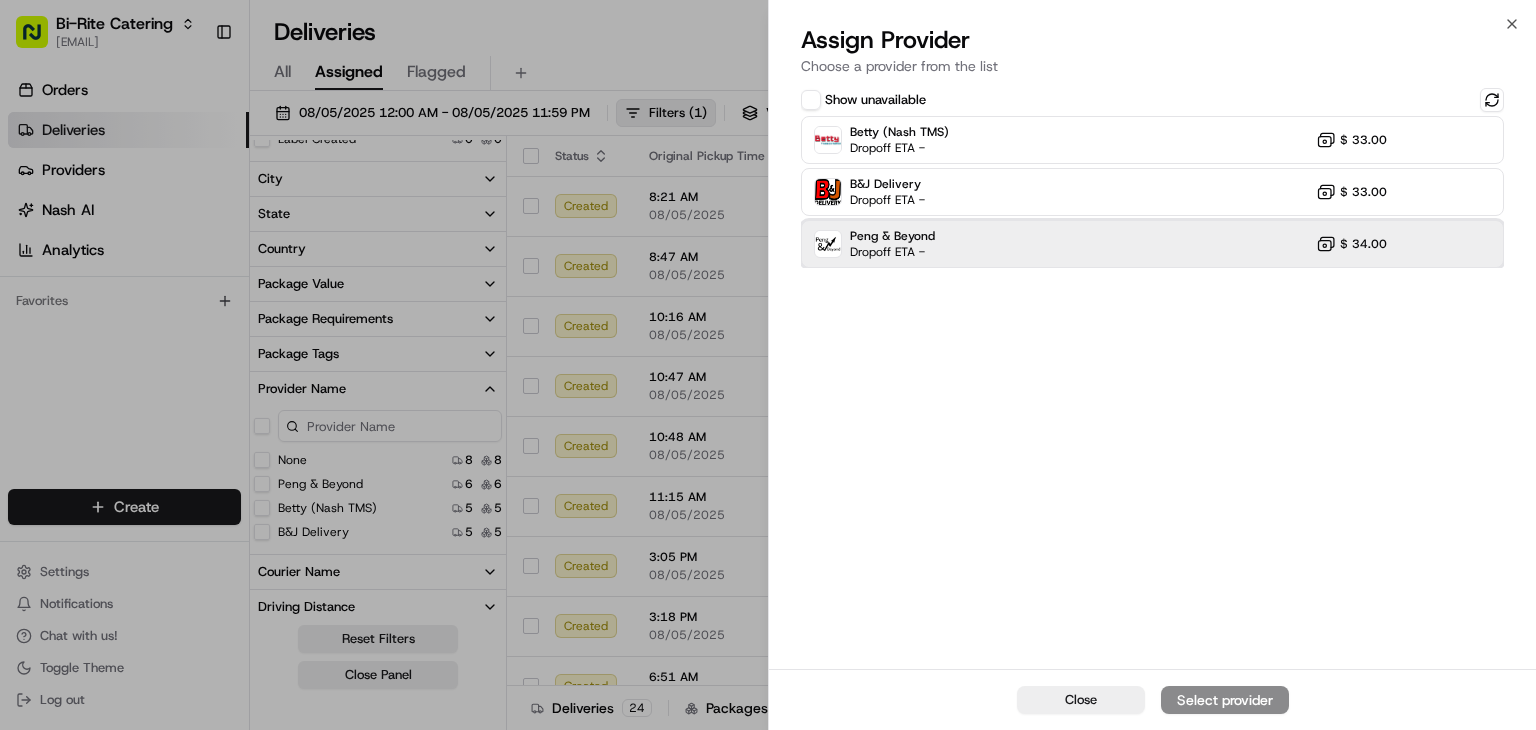 drag, startPoint x: 972, startPoint y: 257, endPoint x: 1033, endPoint y: 304, distance: 77.00649 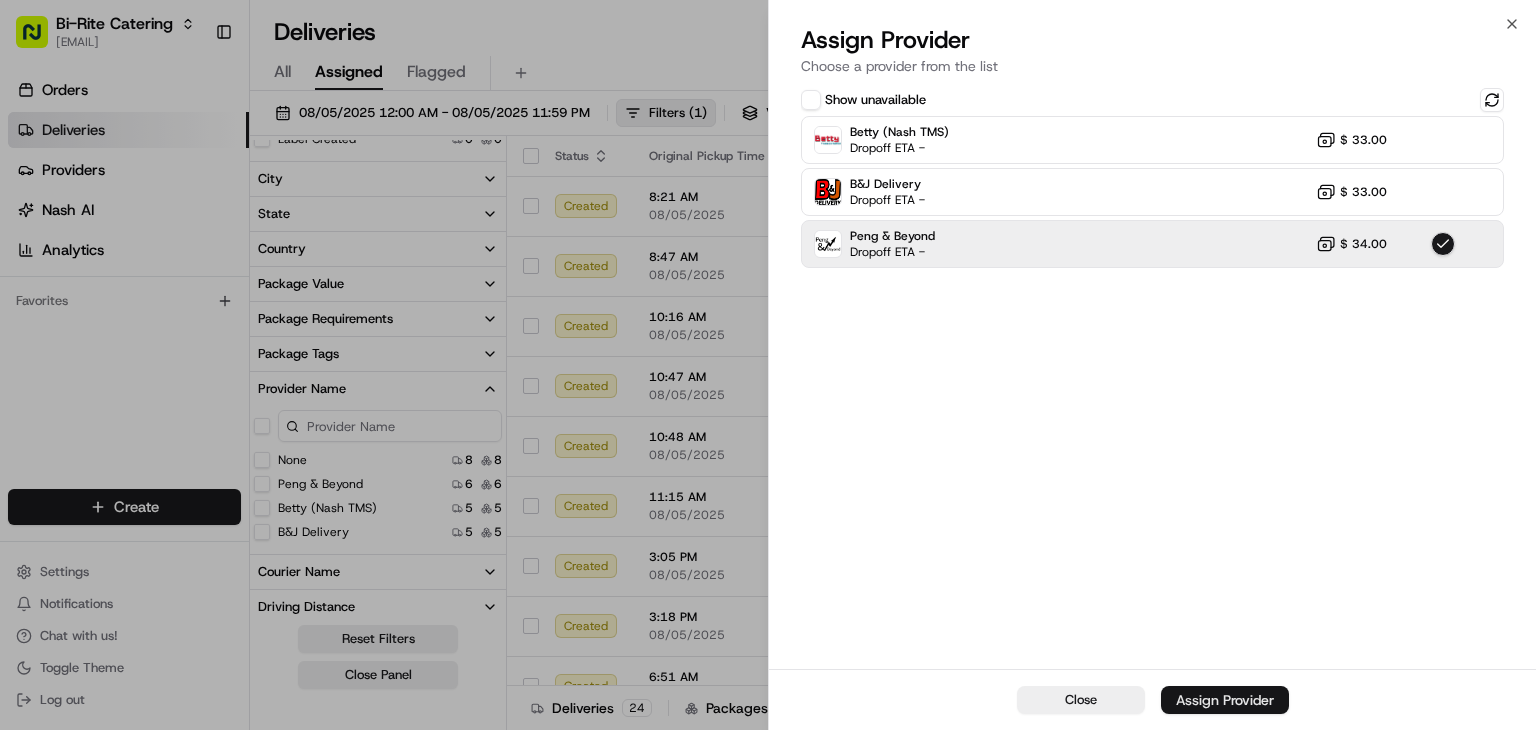 click on "Assign Provider" at bounding box center [1225, 700] 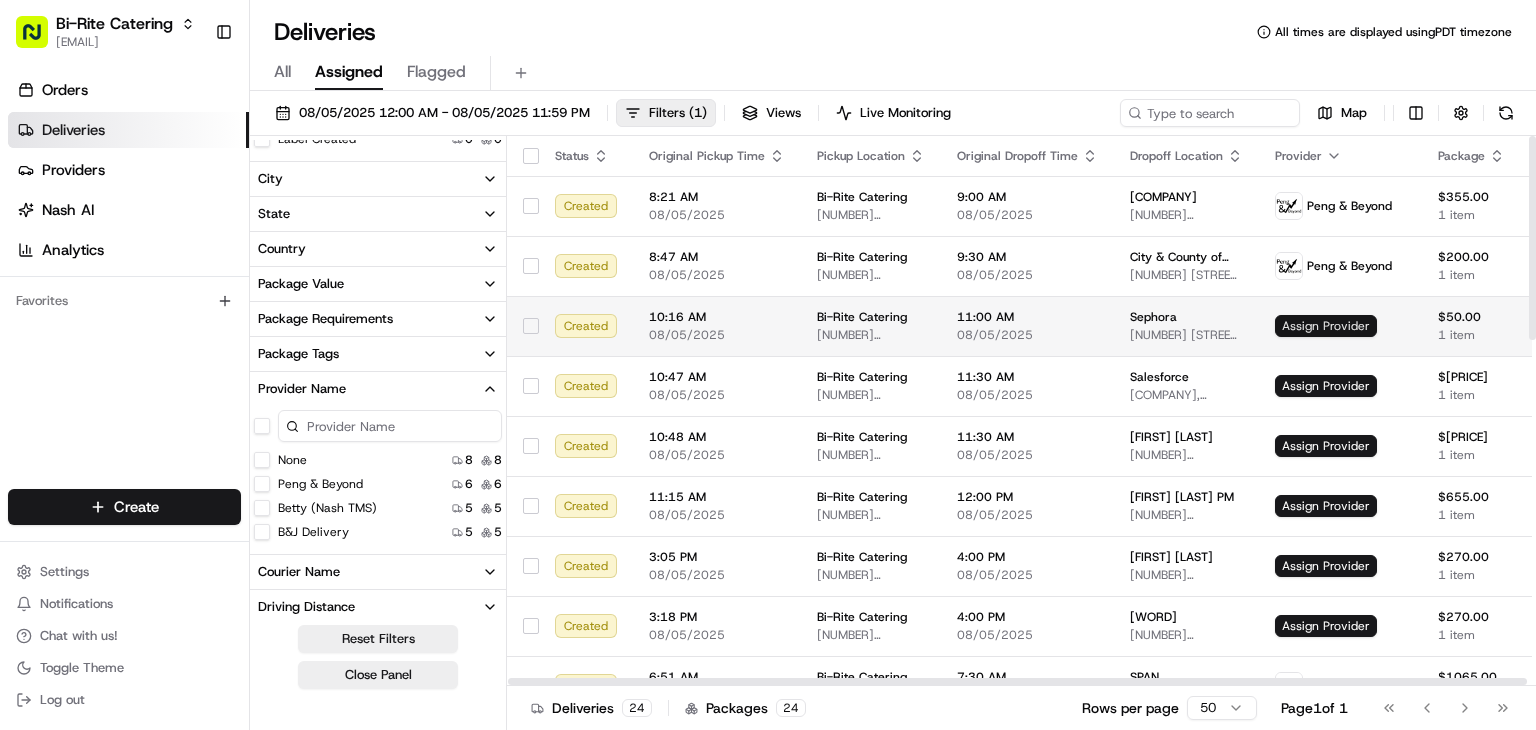 click on "Assign Provider" at bounding box center [1326, 326] 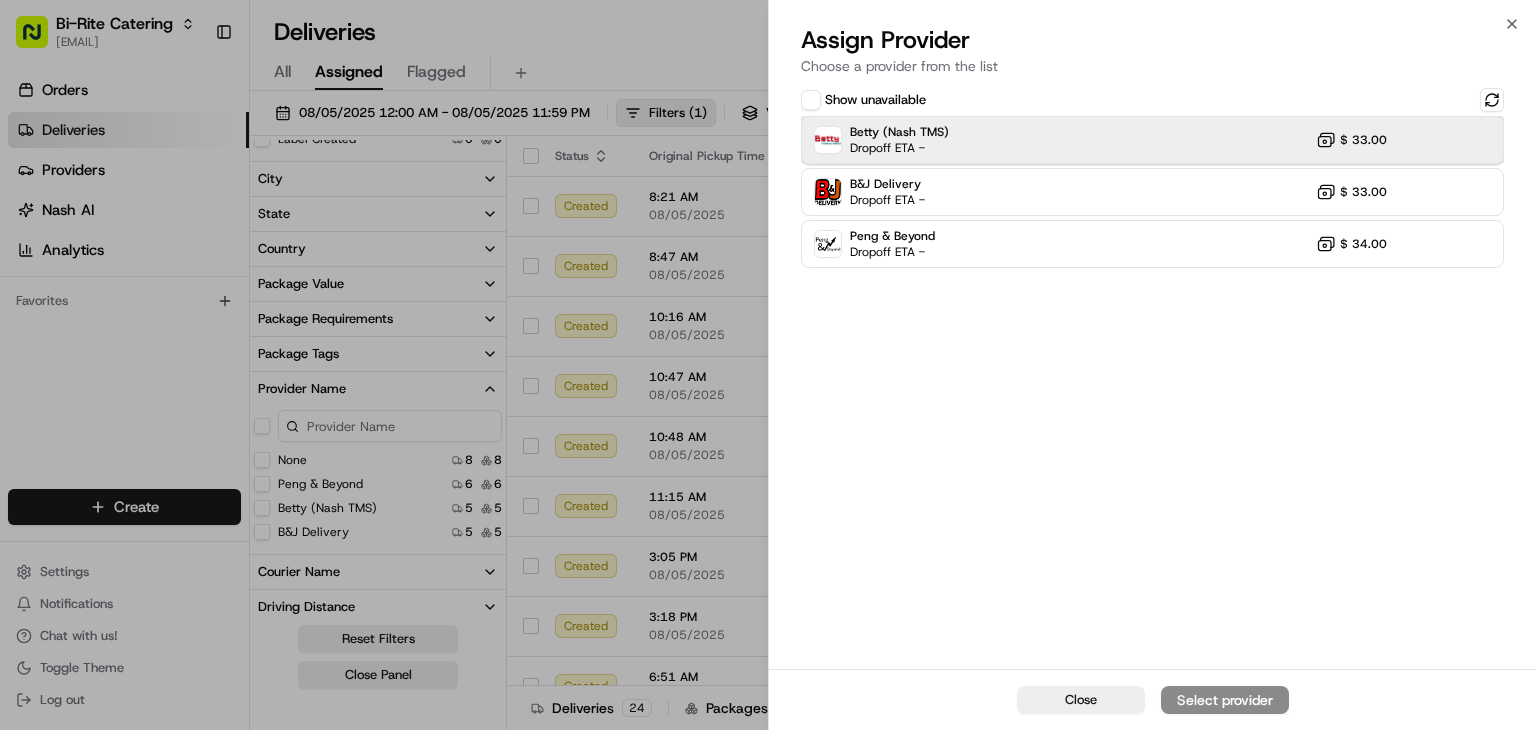 click on "Betty (Nash TMS) Dropoff ETA   - $   33.00" at bounding box center (1152, 140) 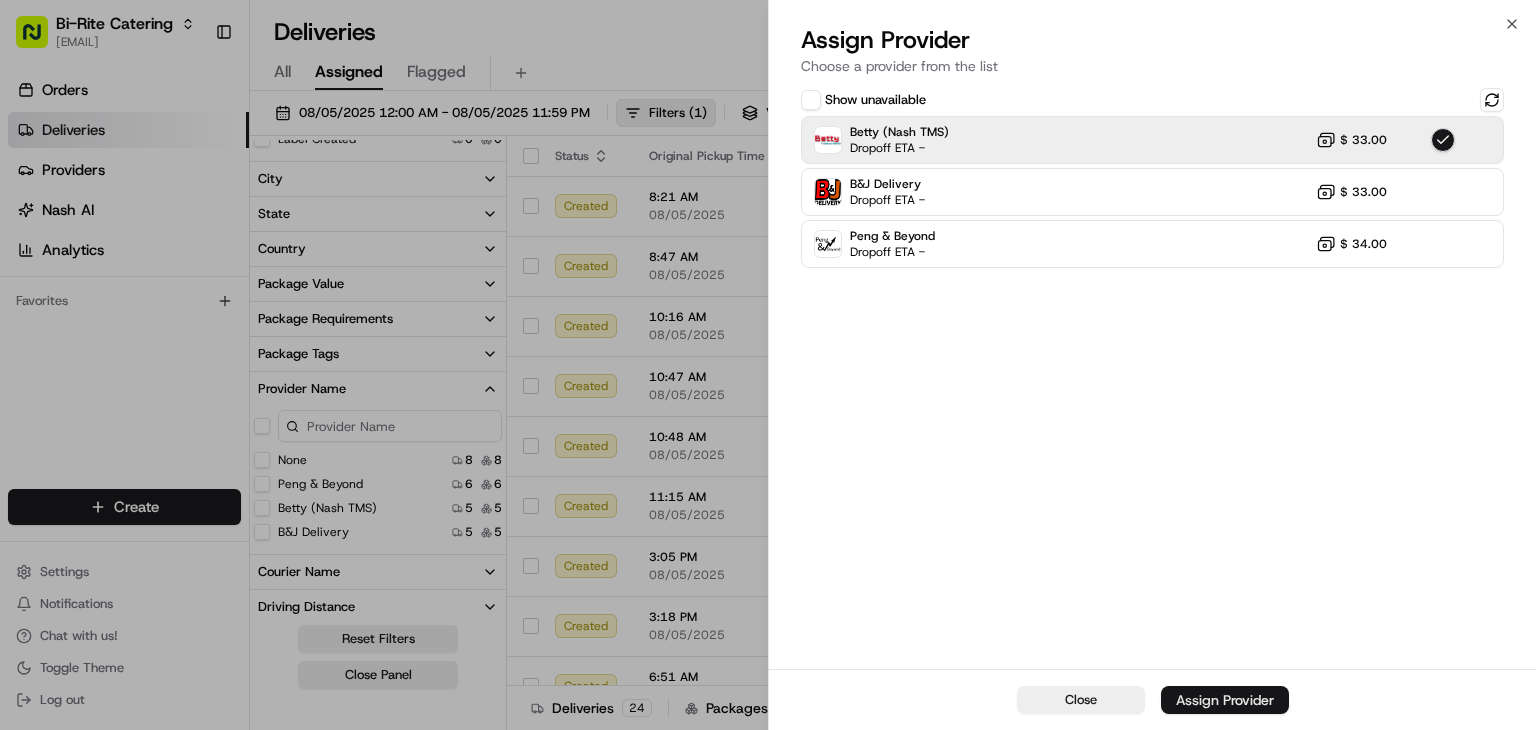 click on "Assign Provider" at bounding box center [1225, 700] 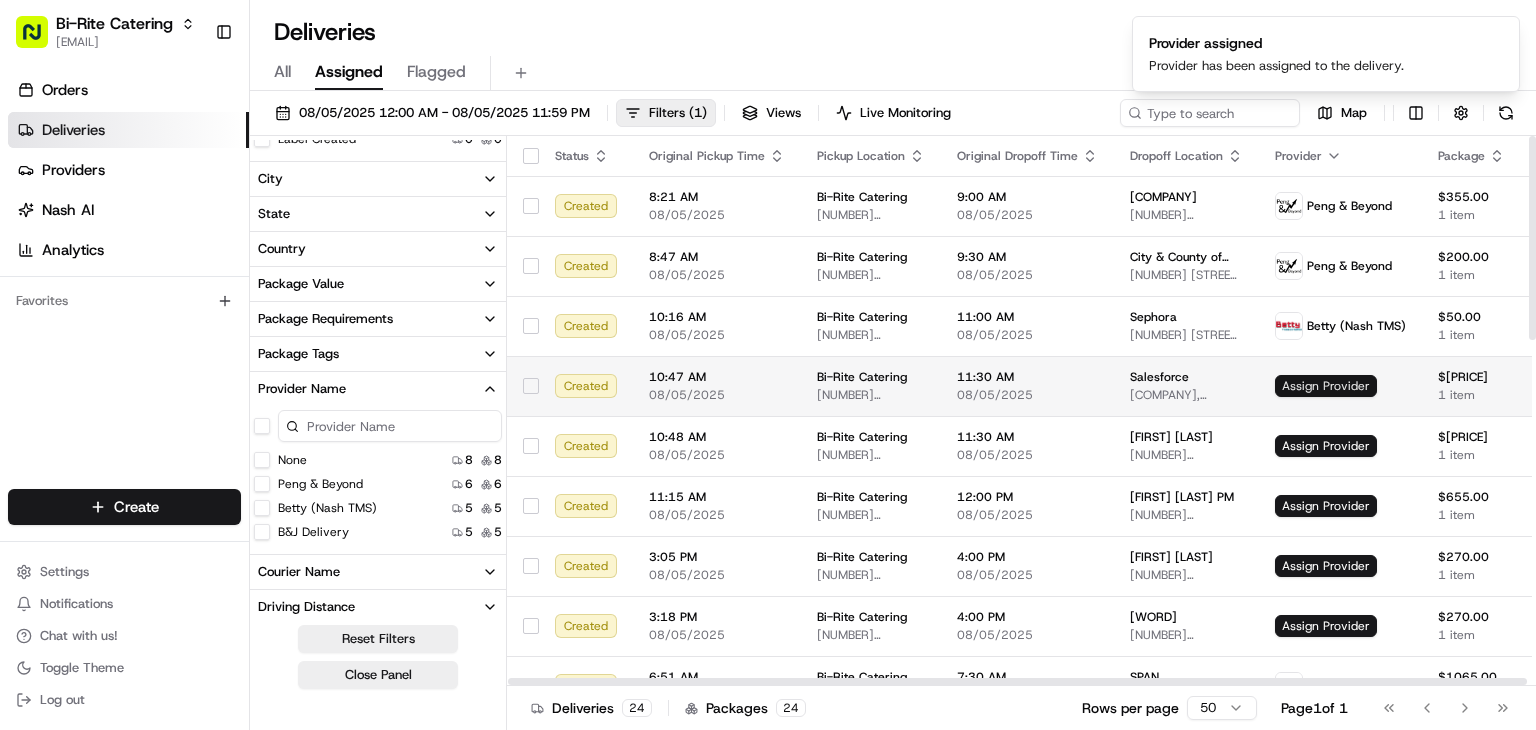 click on "Assign Provider" at bounding box center (1326, 386) 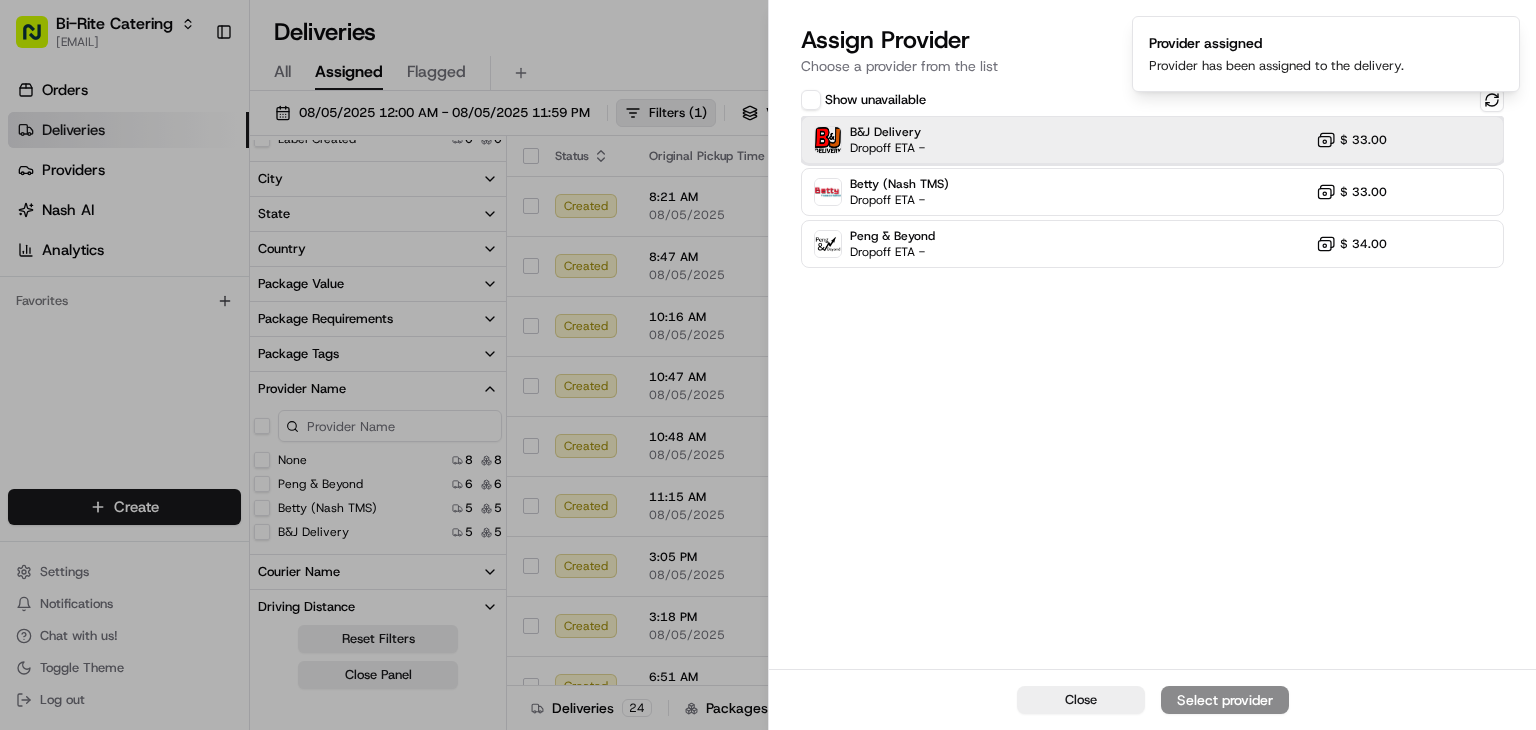 click on "B&J Delivery Dropoff ETA   - $   33.00" at bounding box center [1152, 140] 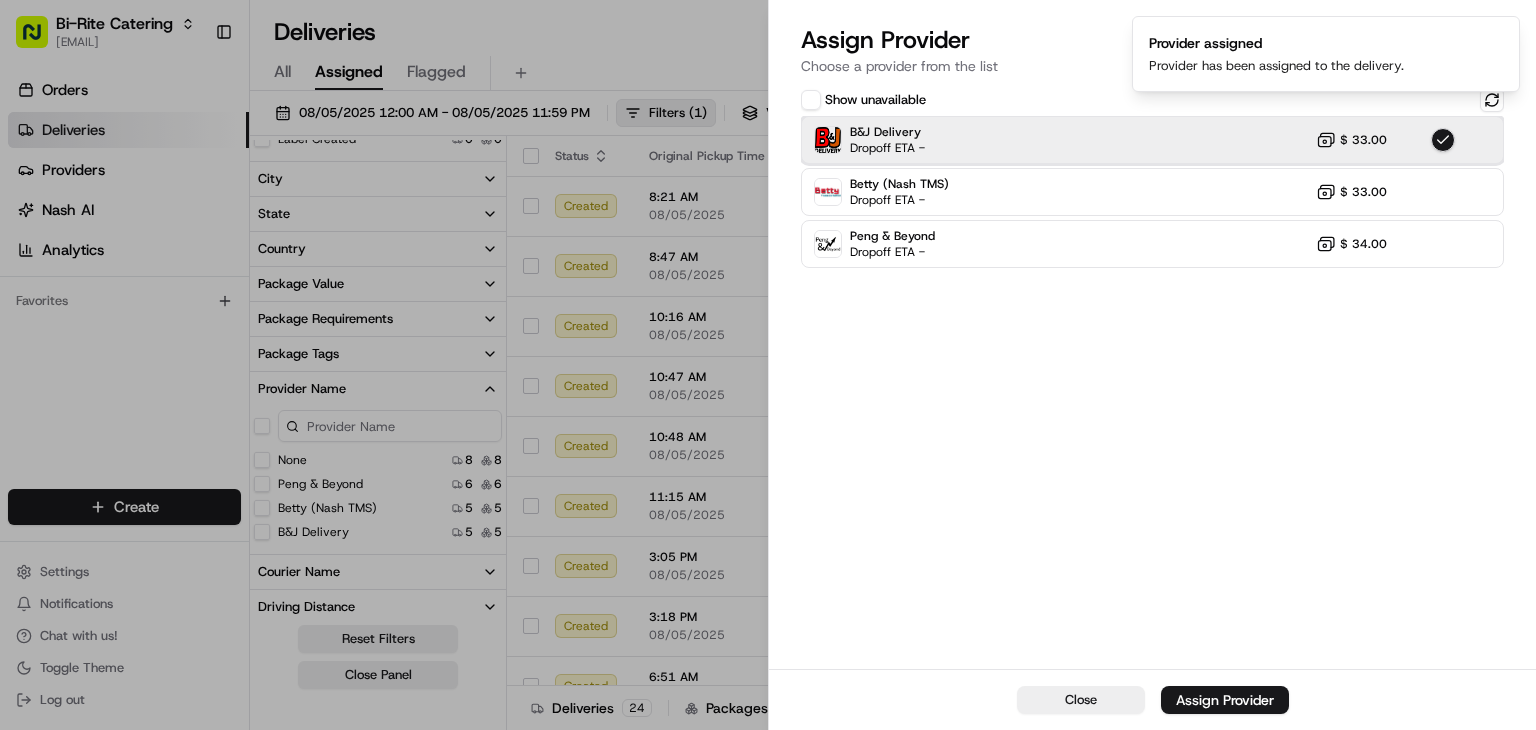 click on "B&J Delivery Dropoff ETA   - $   33.00" at bounding box center [1152, 140] 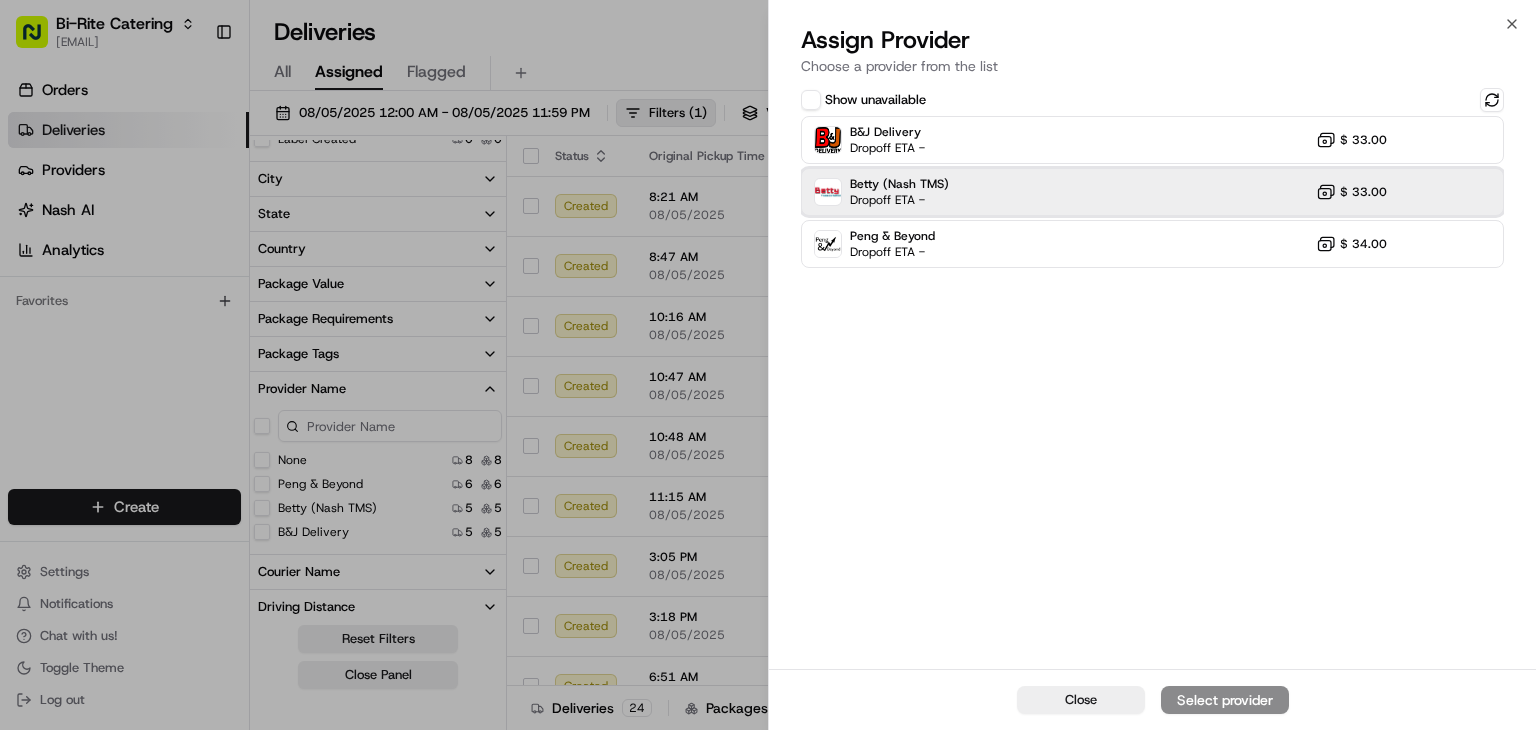 click on "Betty (Nash TMS) Dropoff ETA   - $   33.00" at bounding box center [1152, 192] 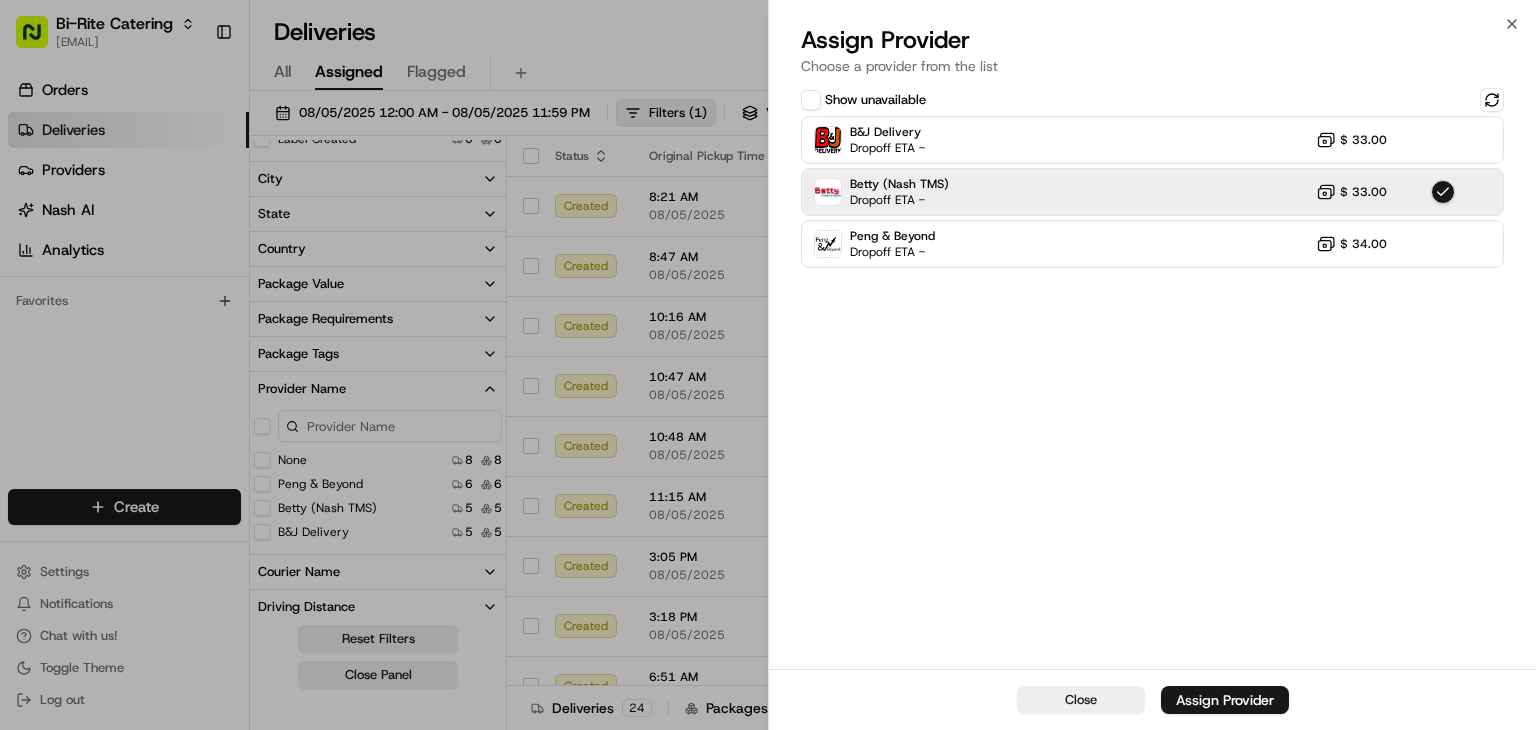 drag, startPoint x: 1264, startPoint y: 692, endPoint x: 1252, endPoint y: 690, distance: 12.165525 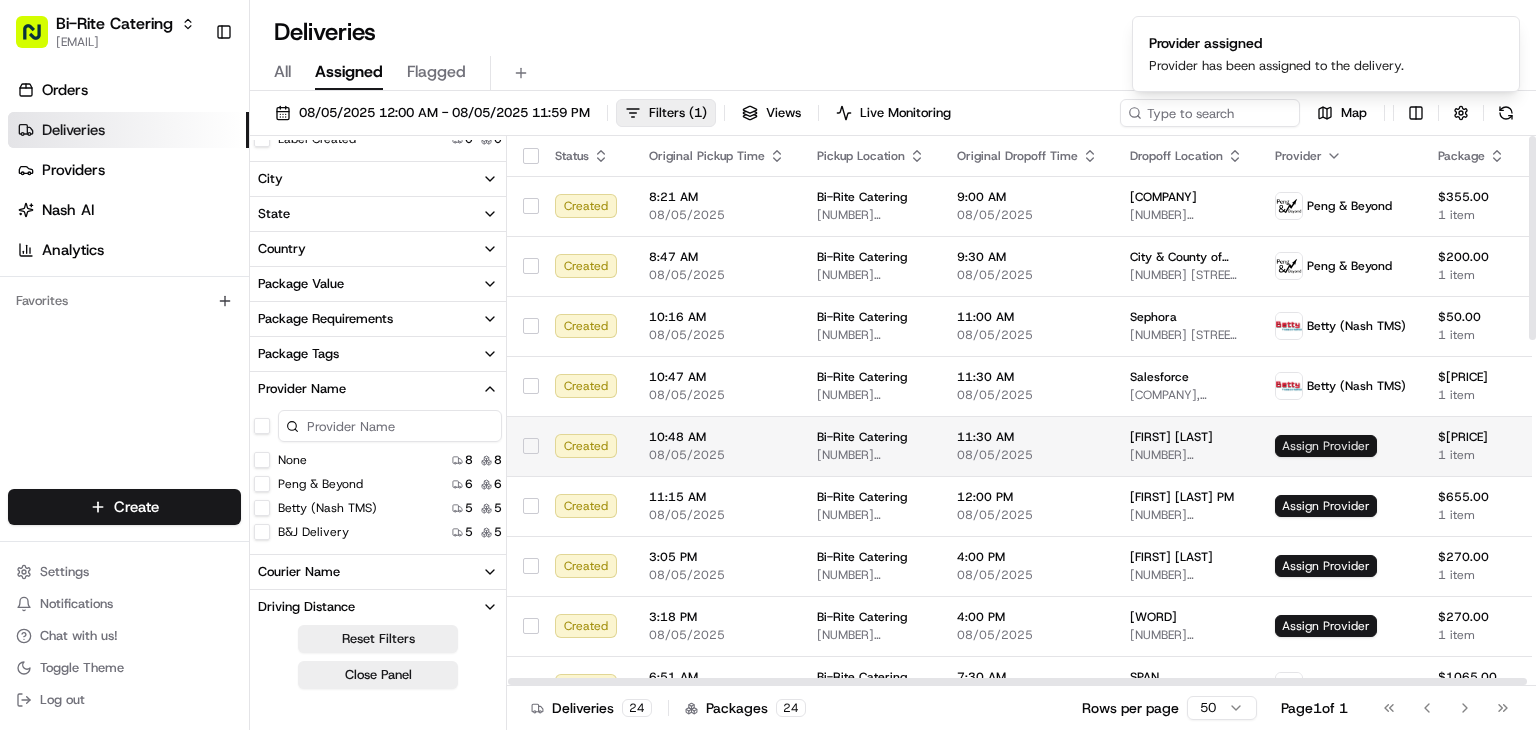 click on "Assign Provider" at bounding box center (1326, 446) 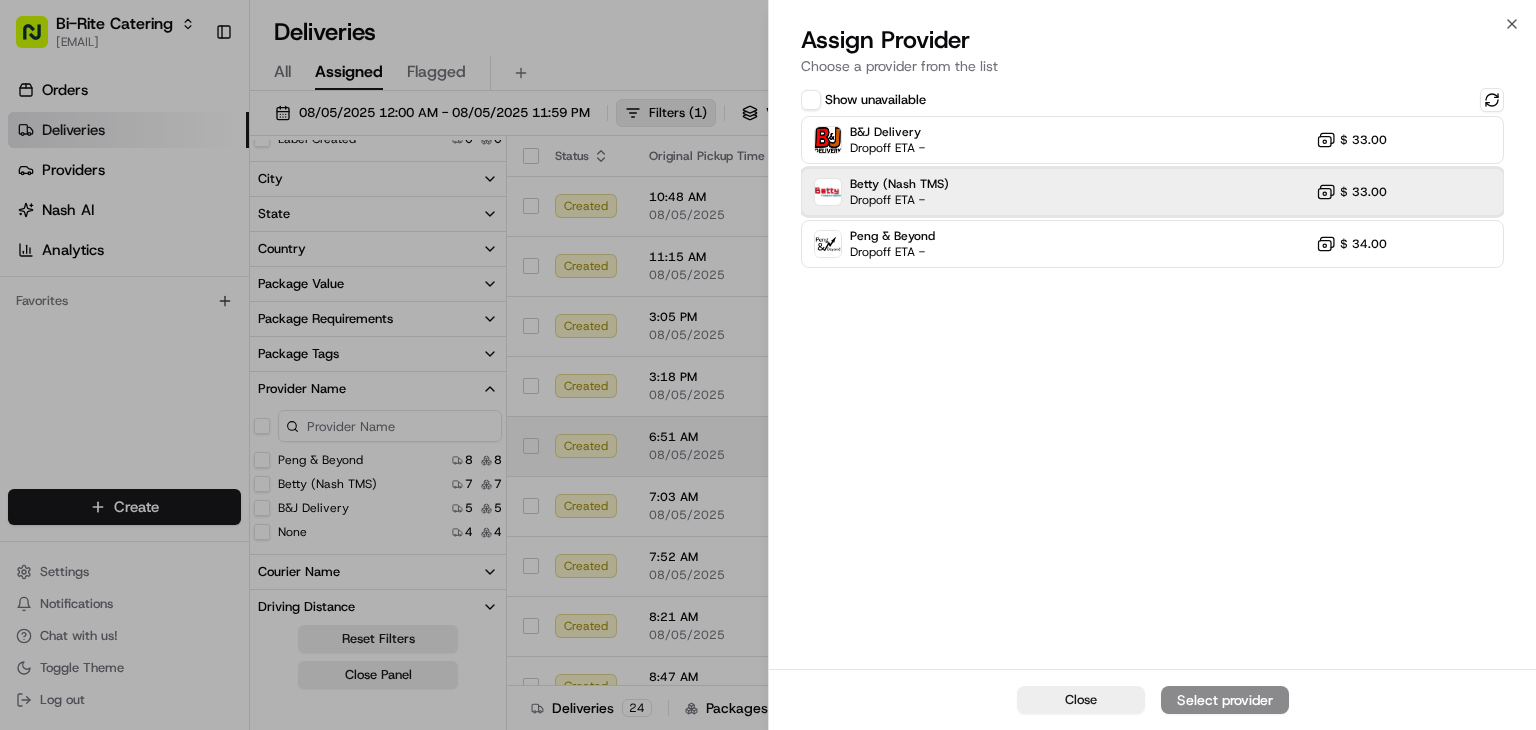click on "Betty (Nash TMS) Dropoff ETA   - $   33.00" at bounding box center [1152, 192] 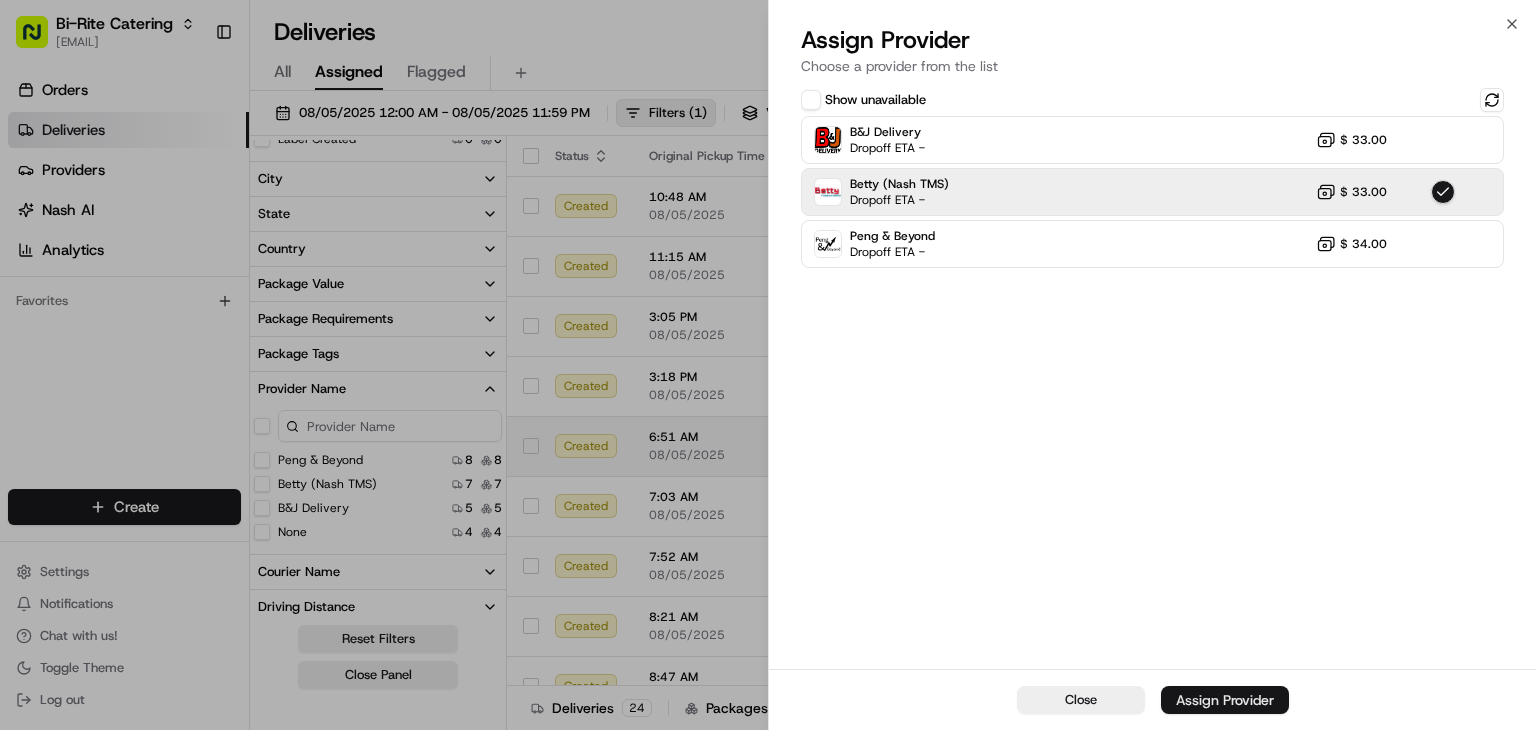 click on "Assign Provider" at bounding box center [1225, 700] 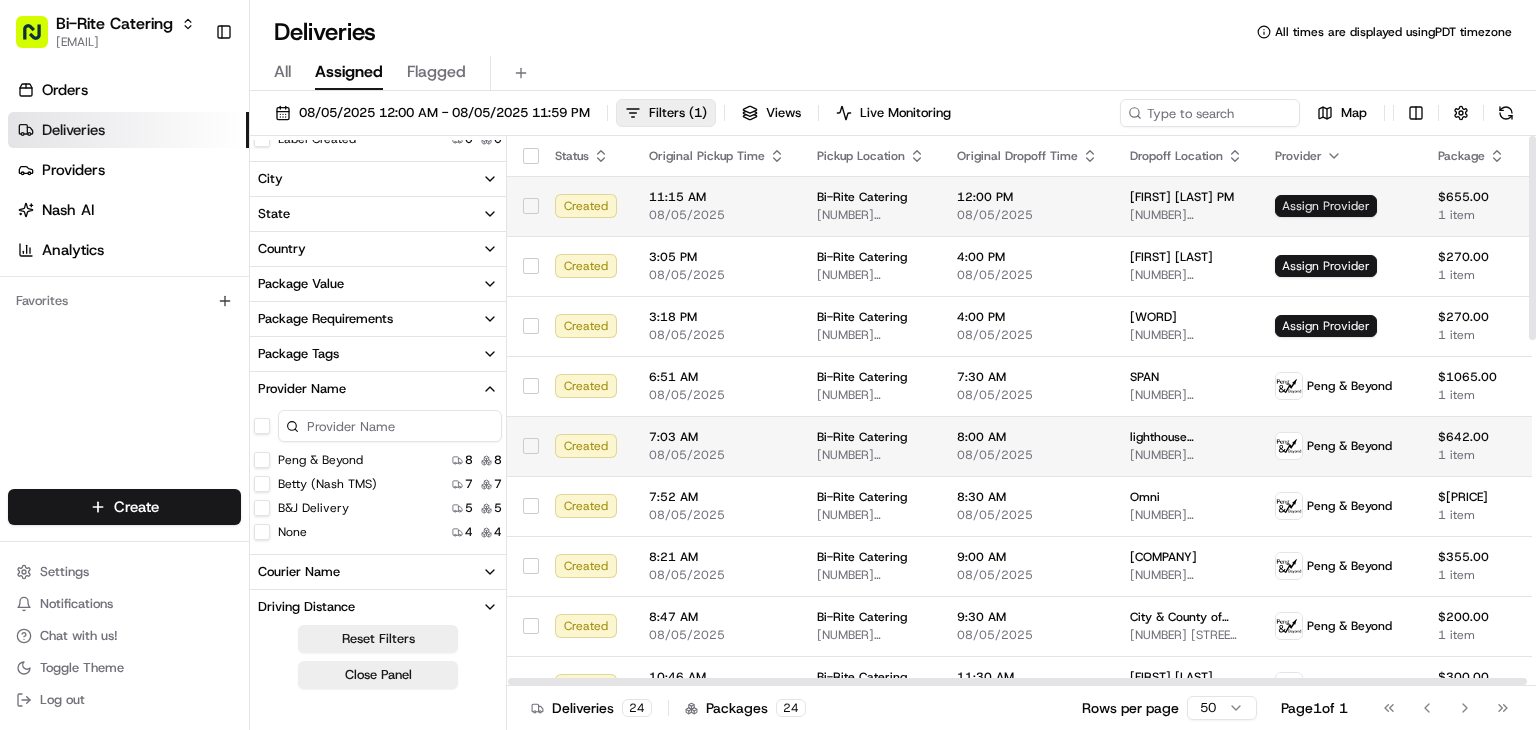 click on "Assign Provider" at bounding box center [1326, 206] 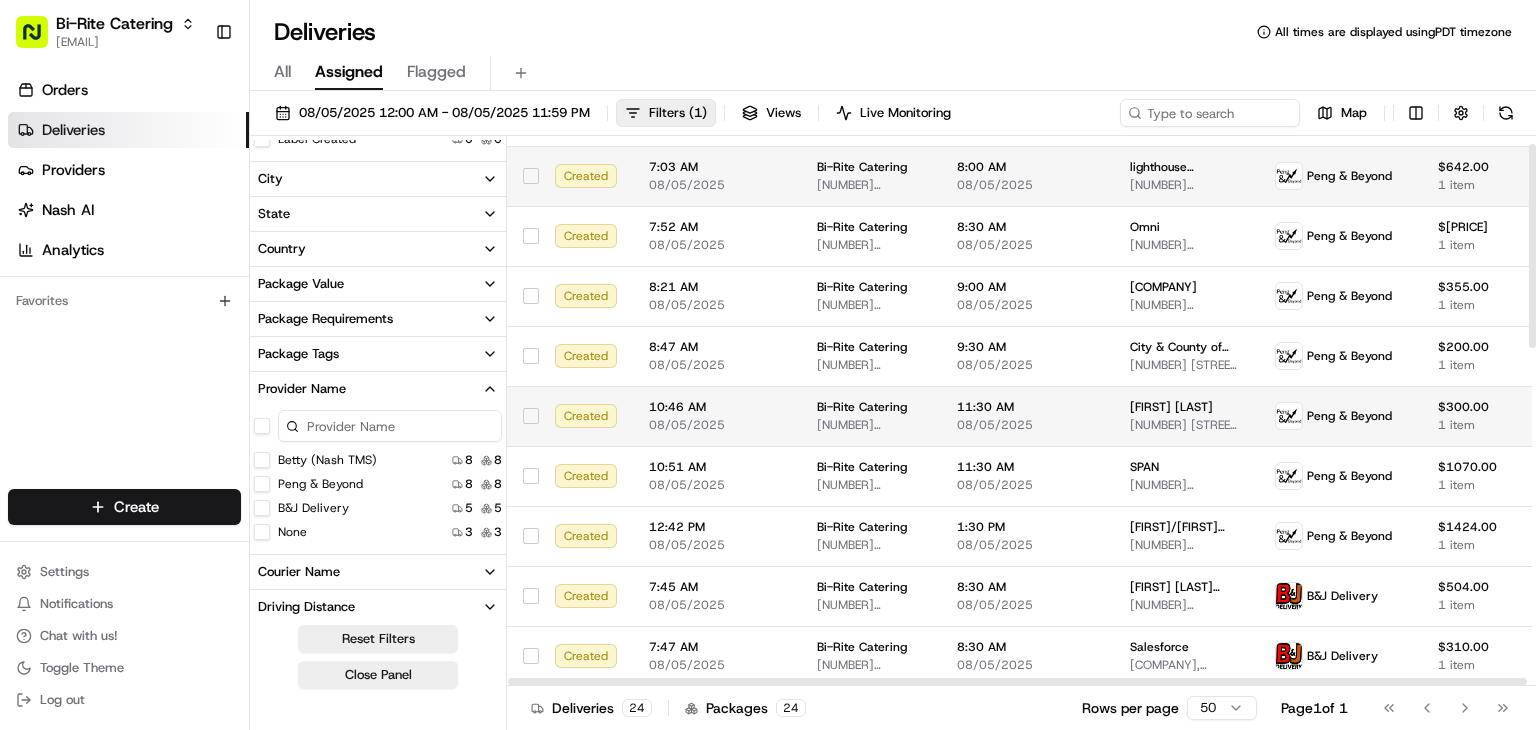 scroll, scrollTop: 0, scrollLeft: 0, axis: both 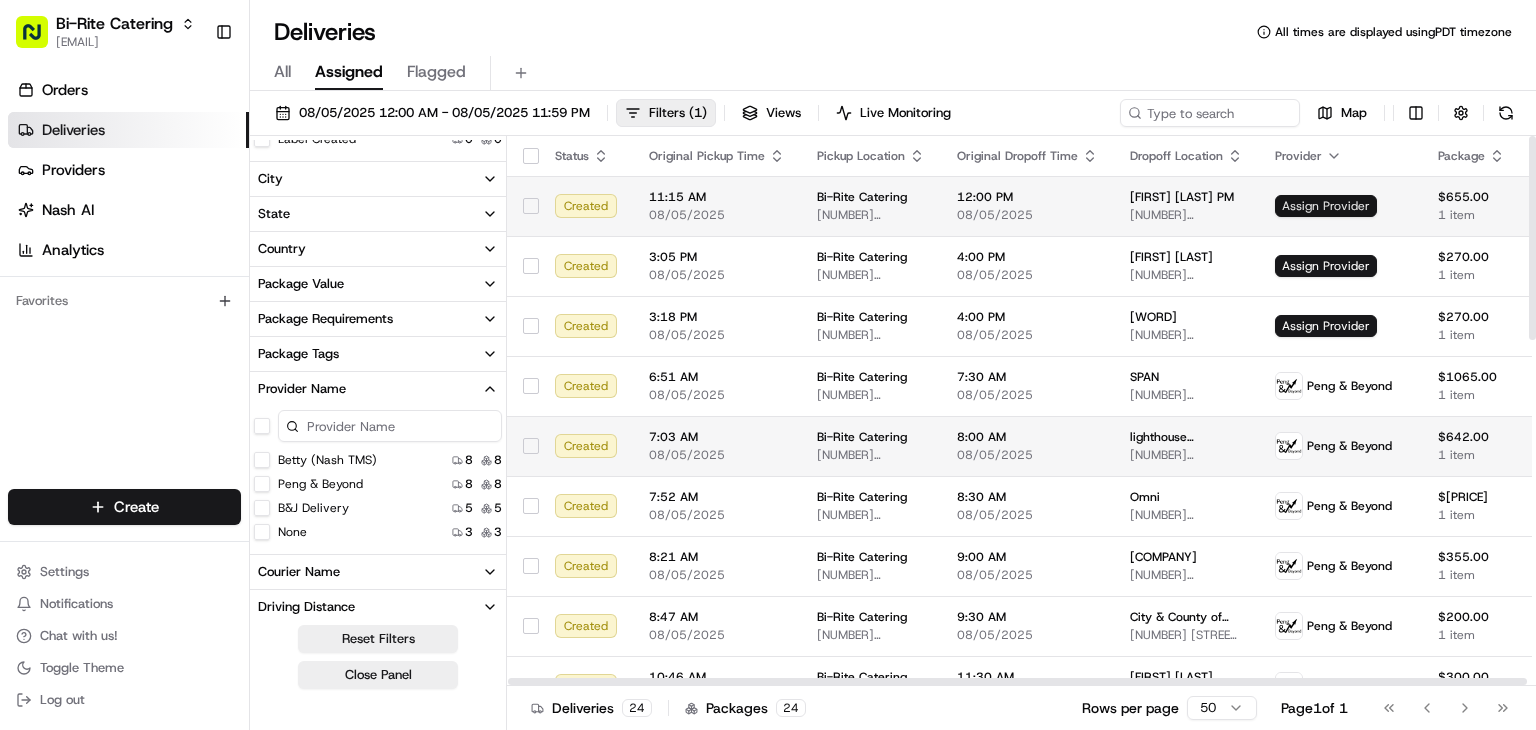 click on "Assign Provider" at bounding box center [1326, 206] 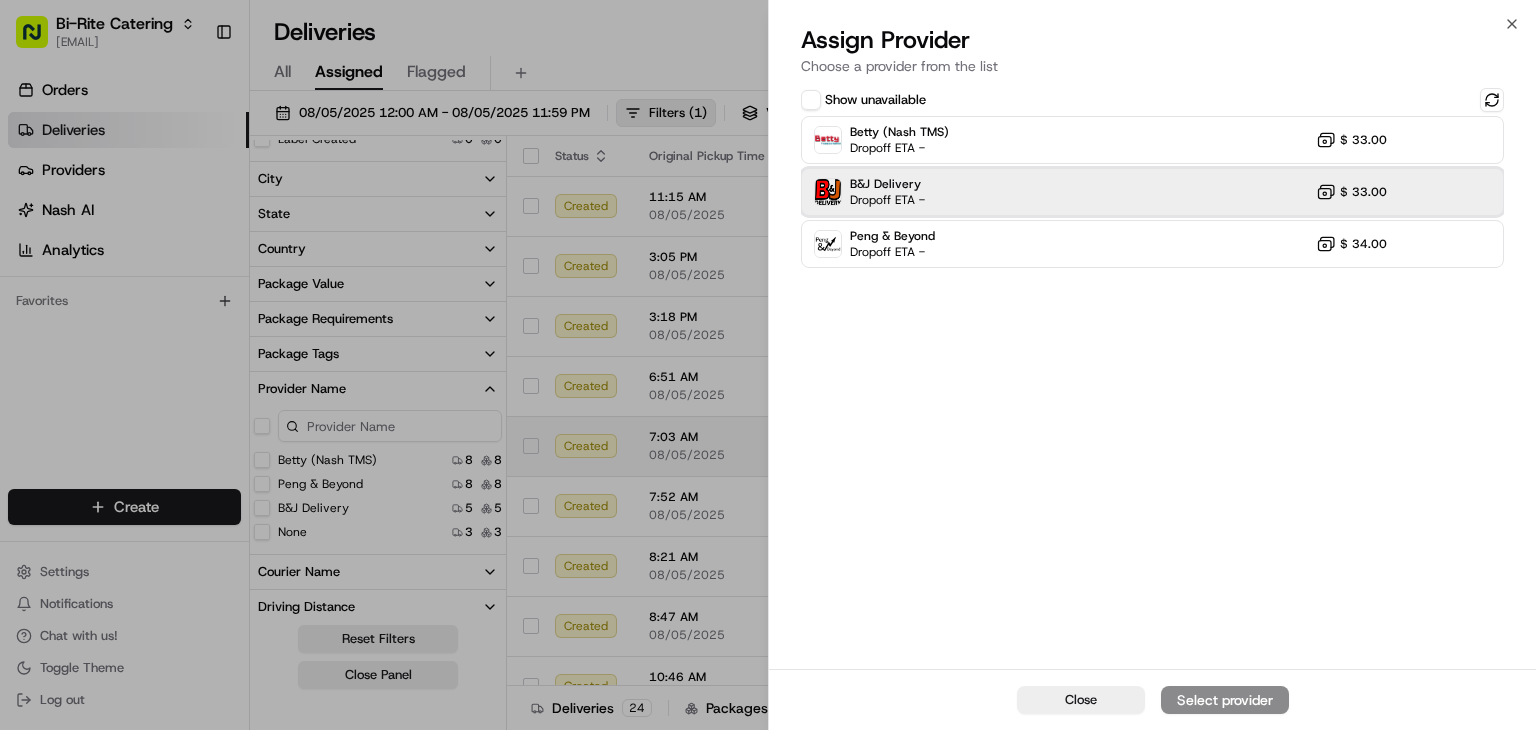 click on "B&J Delivery Dropoff ETA   - $   33.00" at bounding box center (1152, 192) 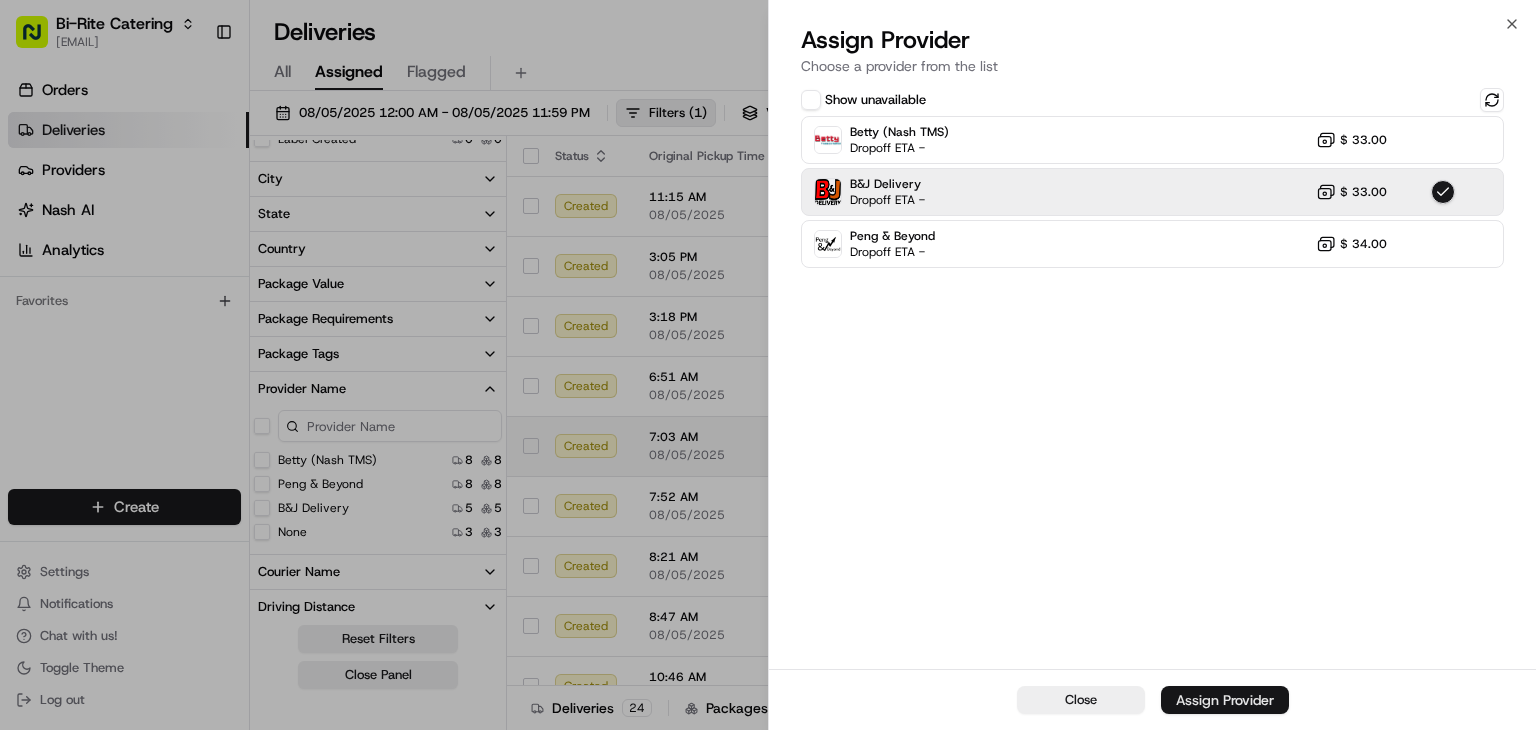 click on "Assign Provider" at bounding box center (1225, 700) 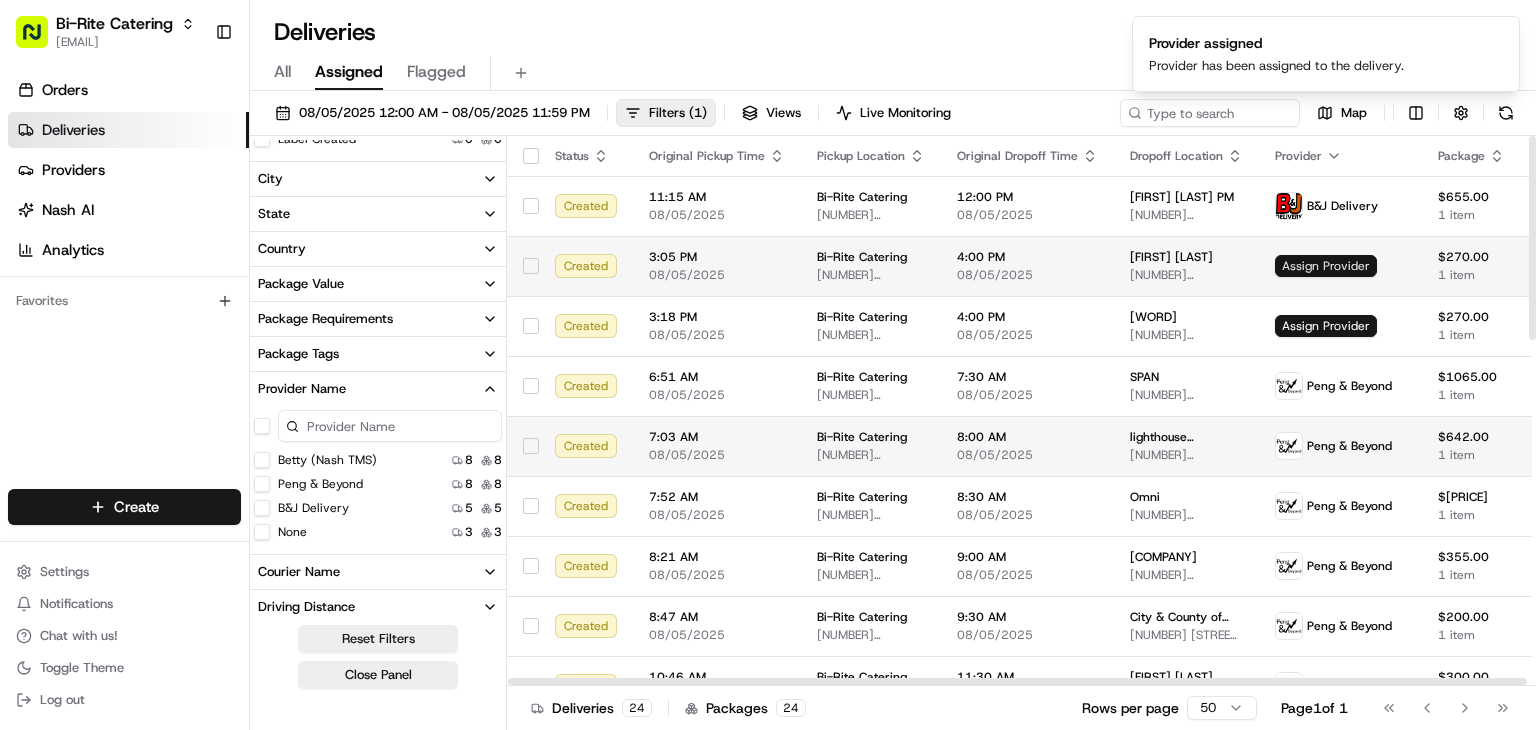 click on "Assign Provider" at bounding box center [1326, 266] 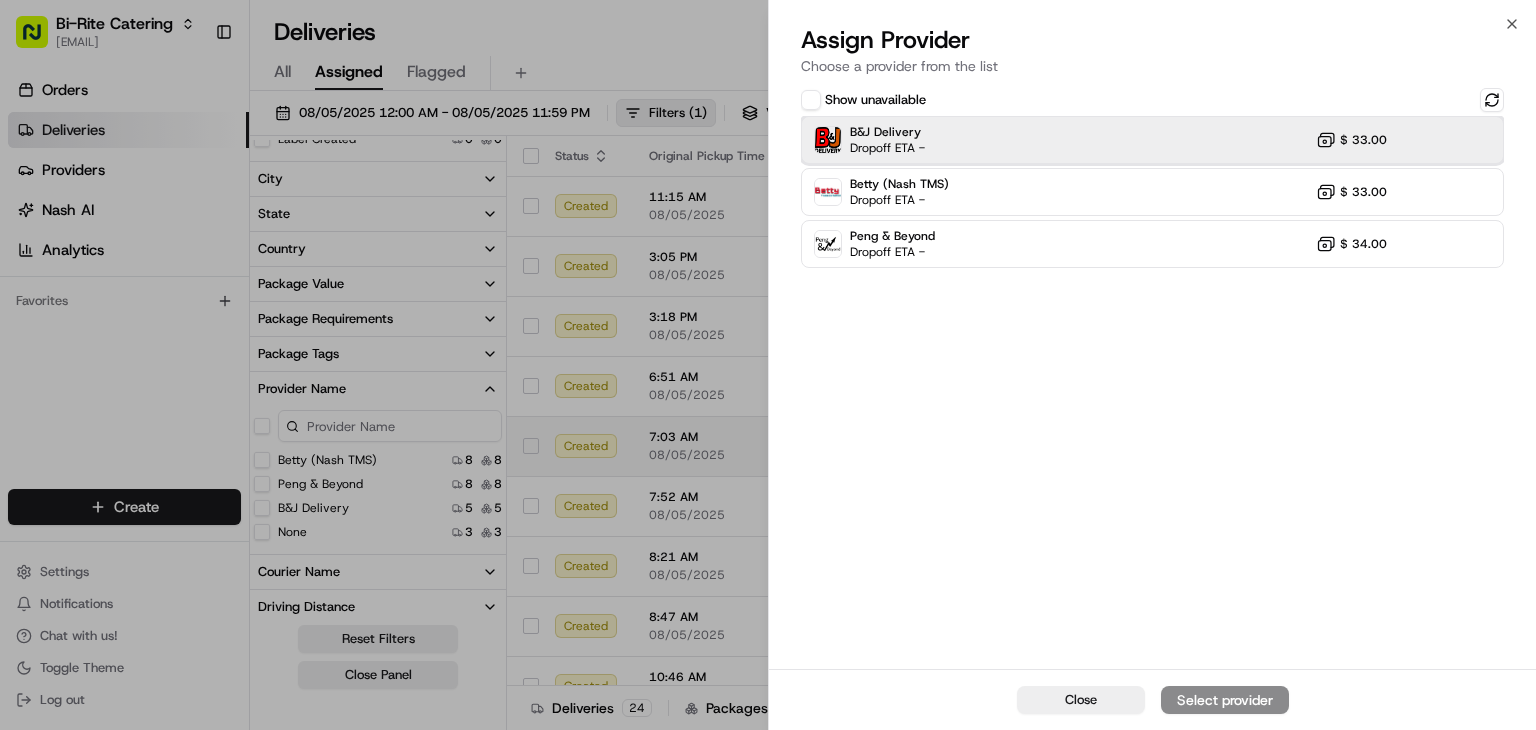 click on "B&J Delivery Dropoff ETA   - $   33.00" at bounding box center [1152, 140] 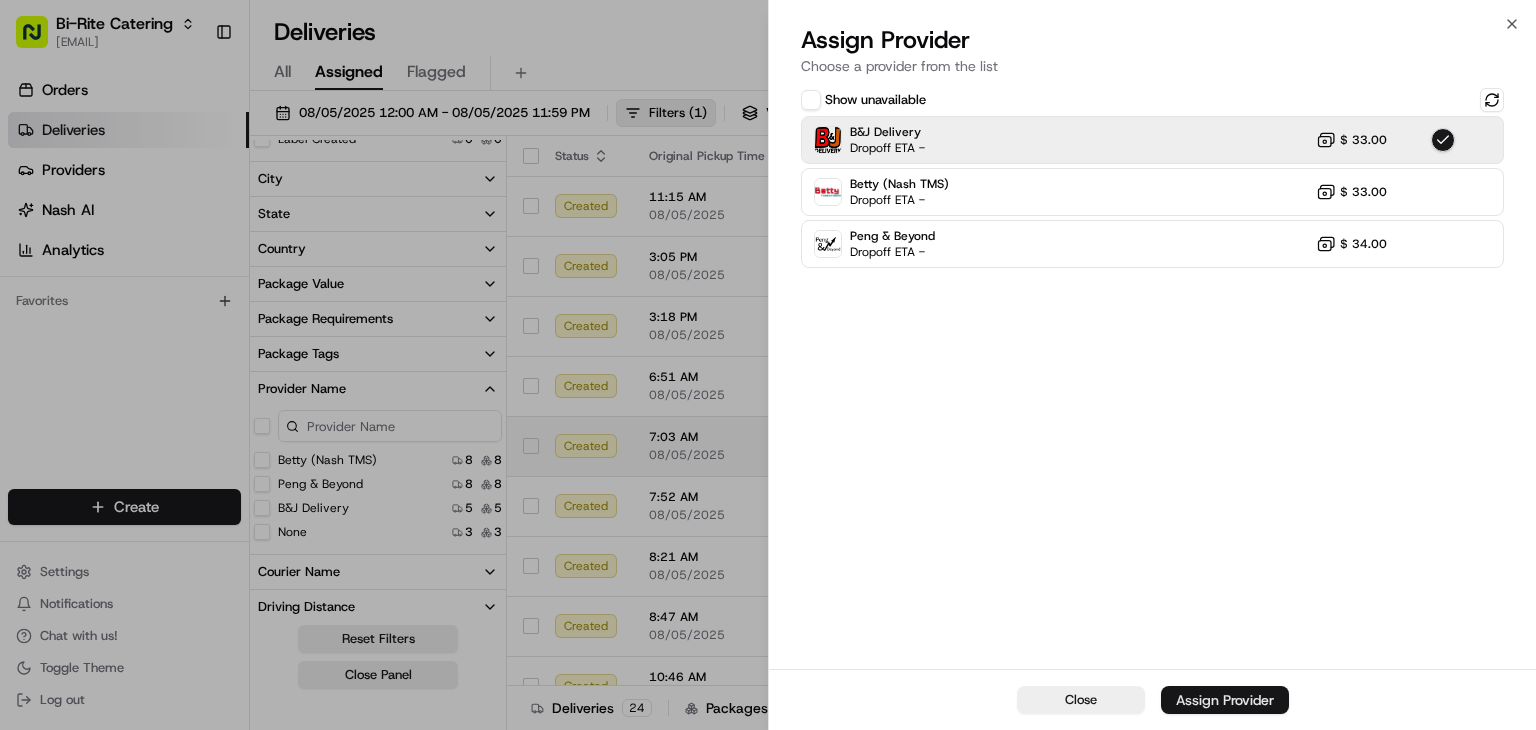 click on "Assign Provider" at bounding box center [1225, 700] 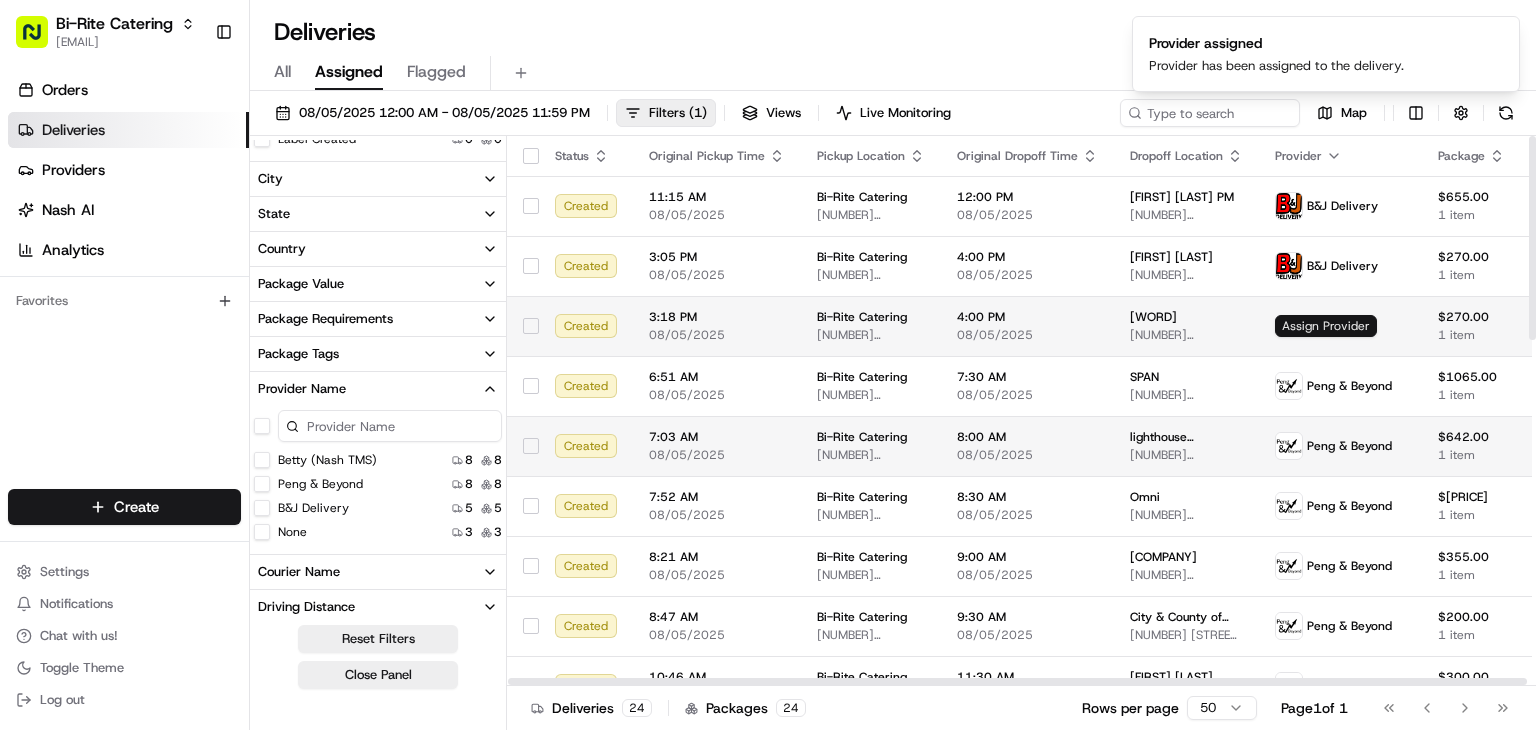 click on "Assign Provider" at bounding box center [1326, 326] 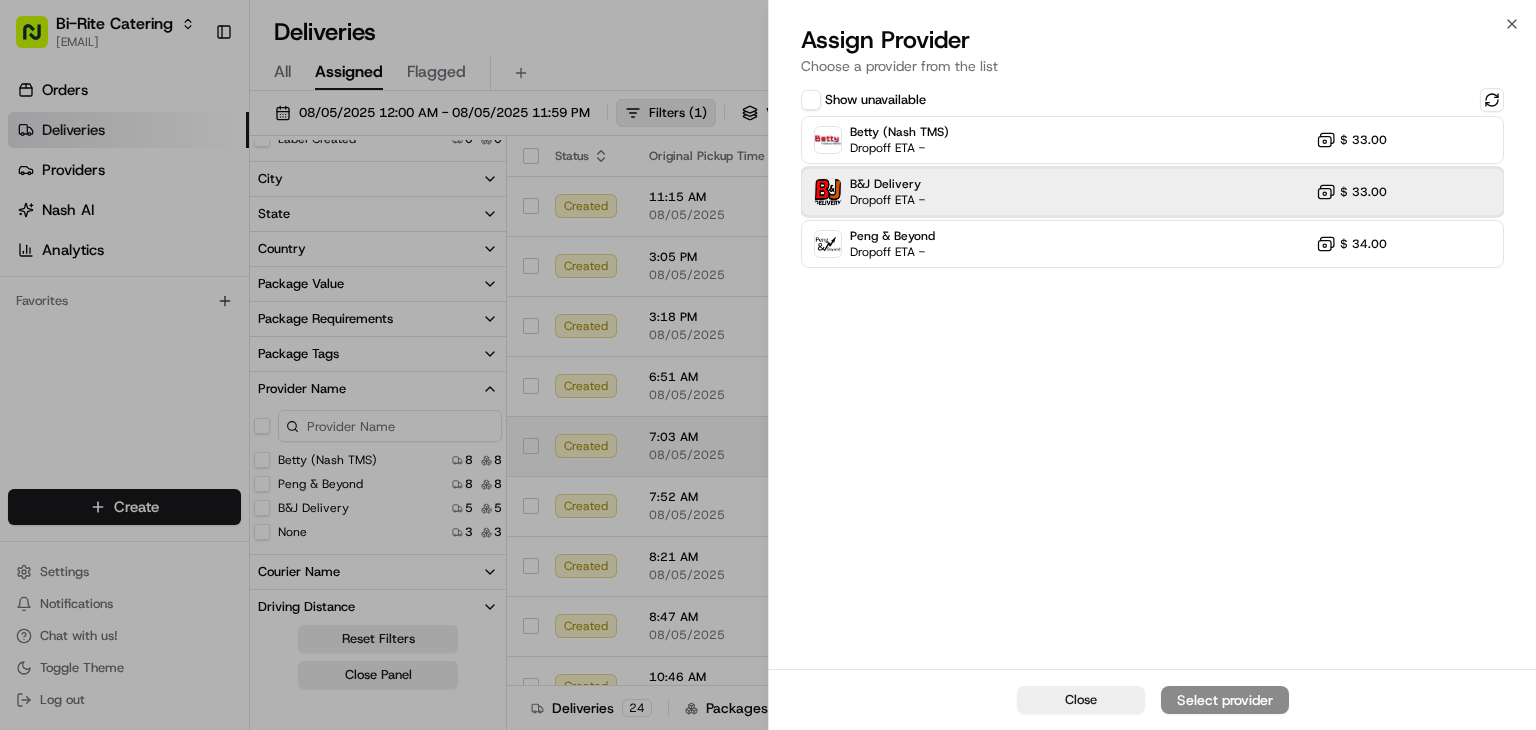 click on "B&J Delivery Dropoff ETA   - $   33.00" at bounding box center (1152, 192) 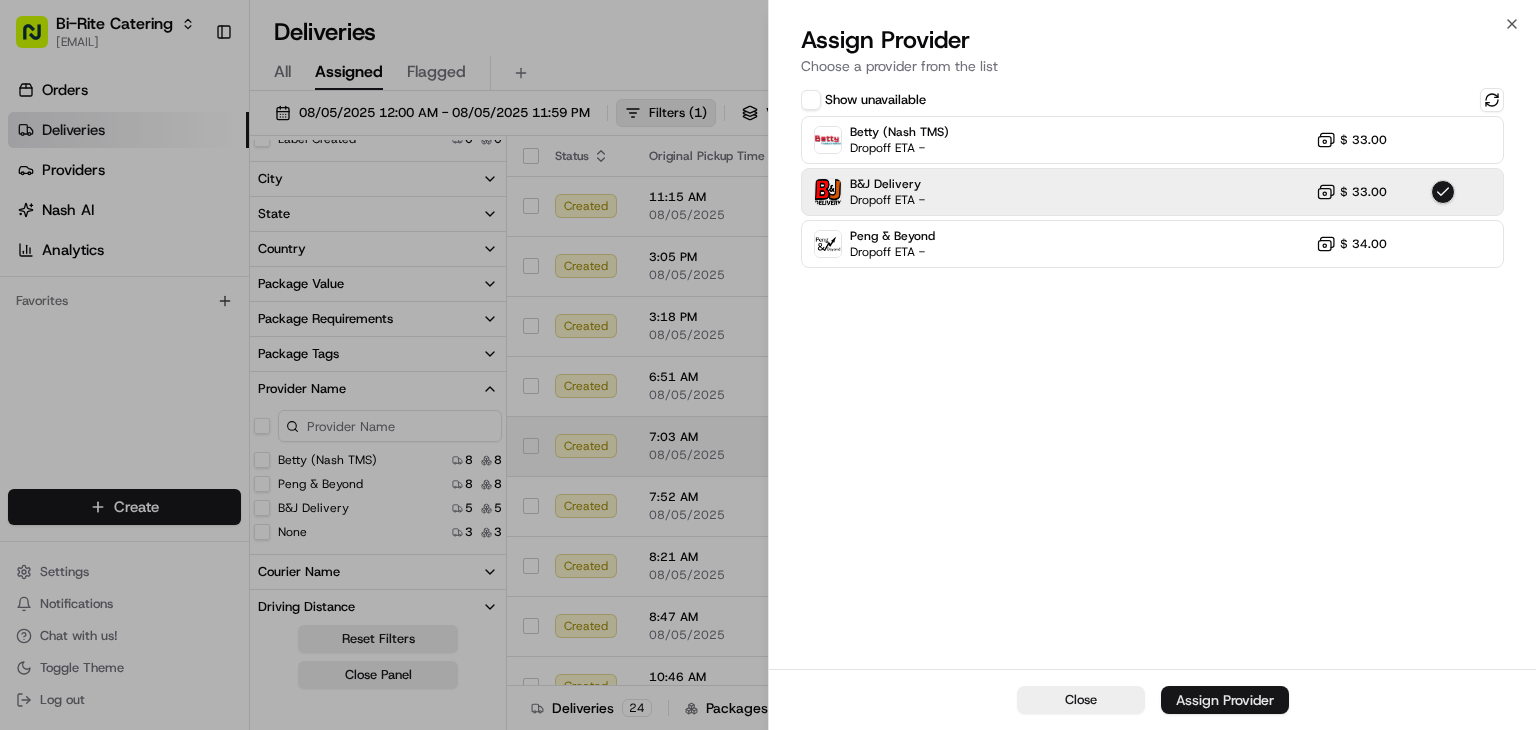 click on "Assign Provider" at bounding box center (1225, 700) 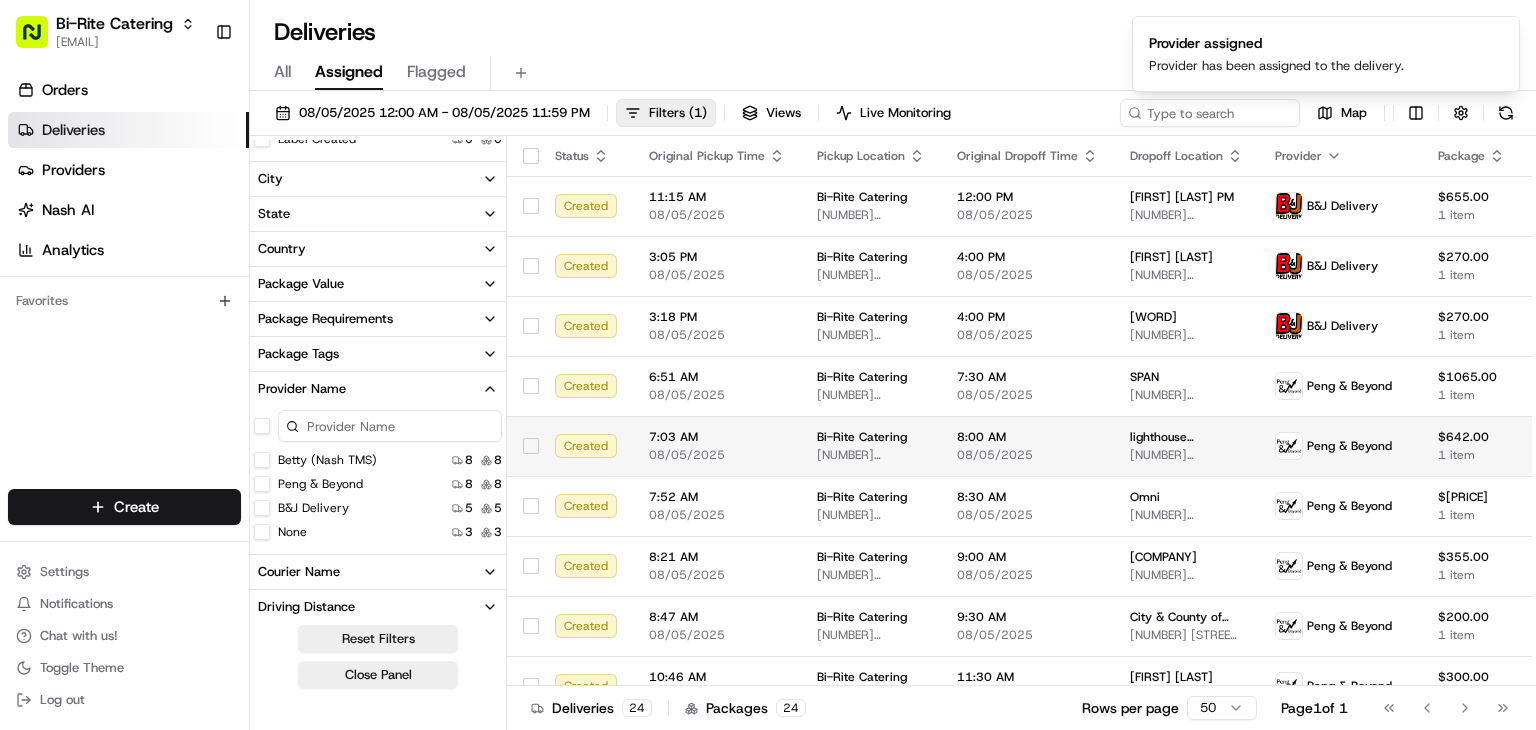 click on "B&J Delivery" at bounding box center [262, 508] 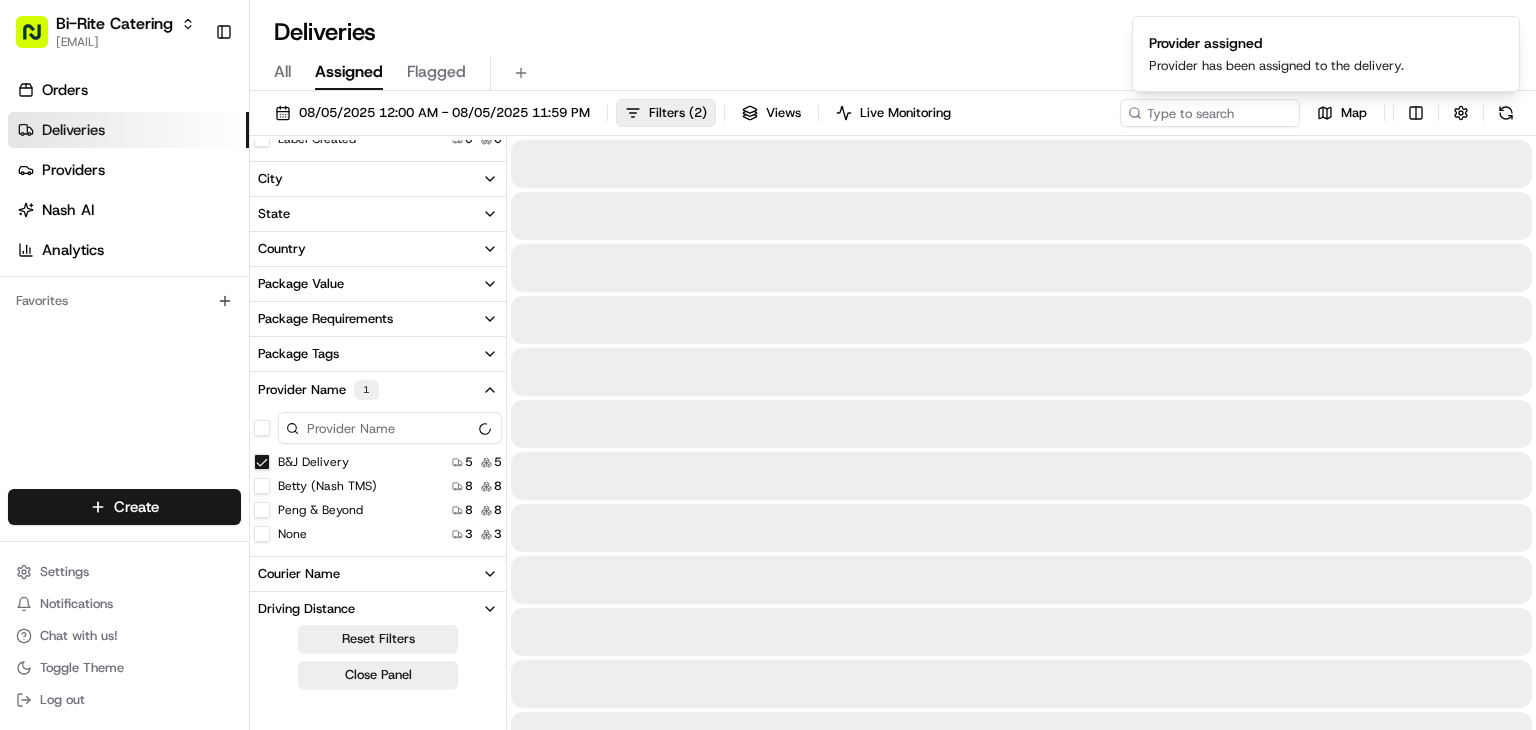 click on "Betty (Nash TMS)" at bounding box center (262, 486) 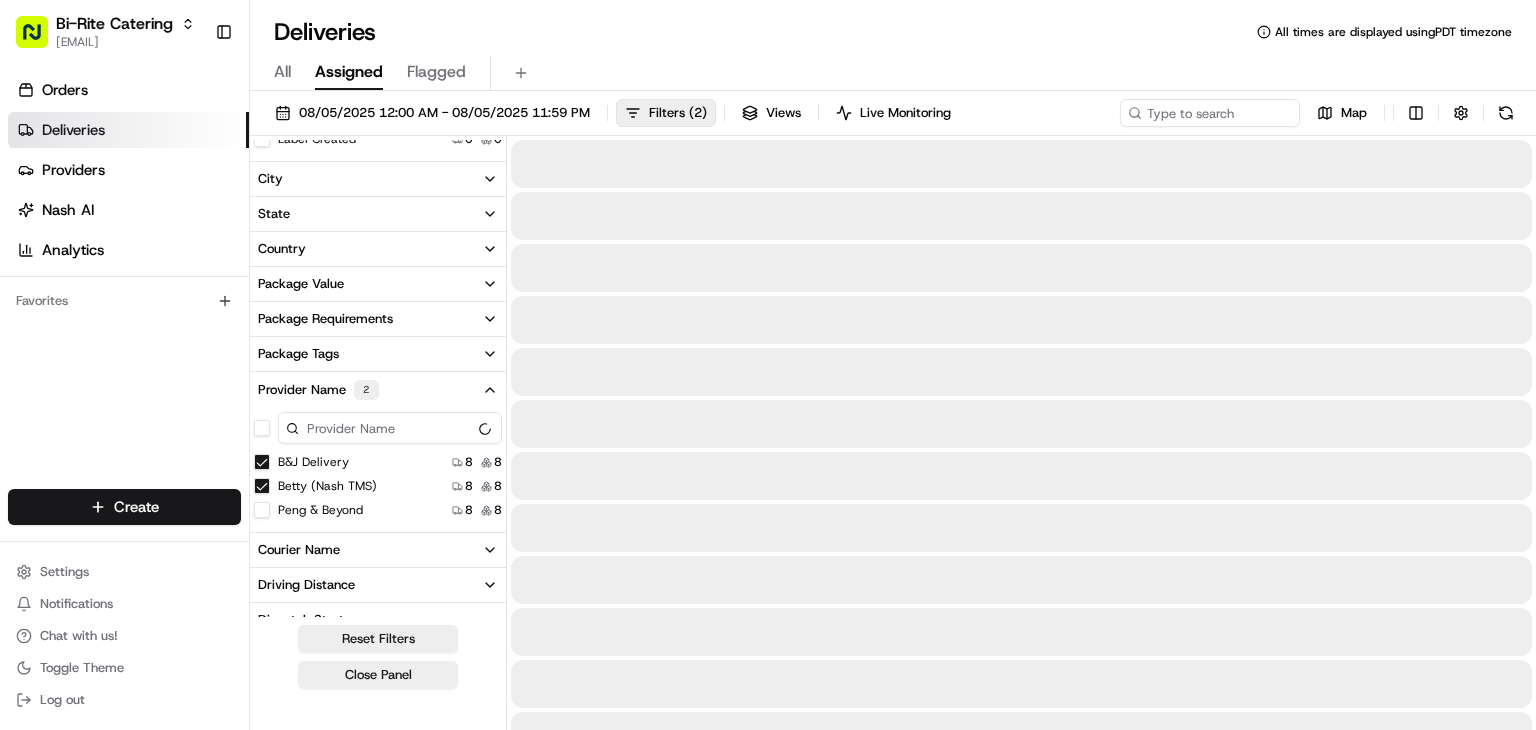 click on "Peng & Beyond" at bounding box center (262, 510) 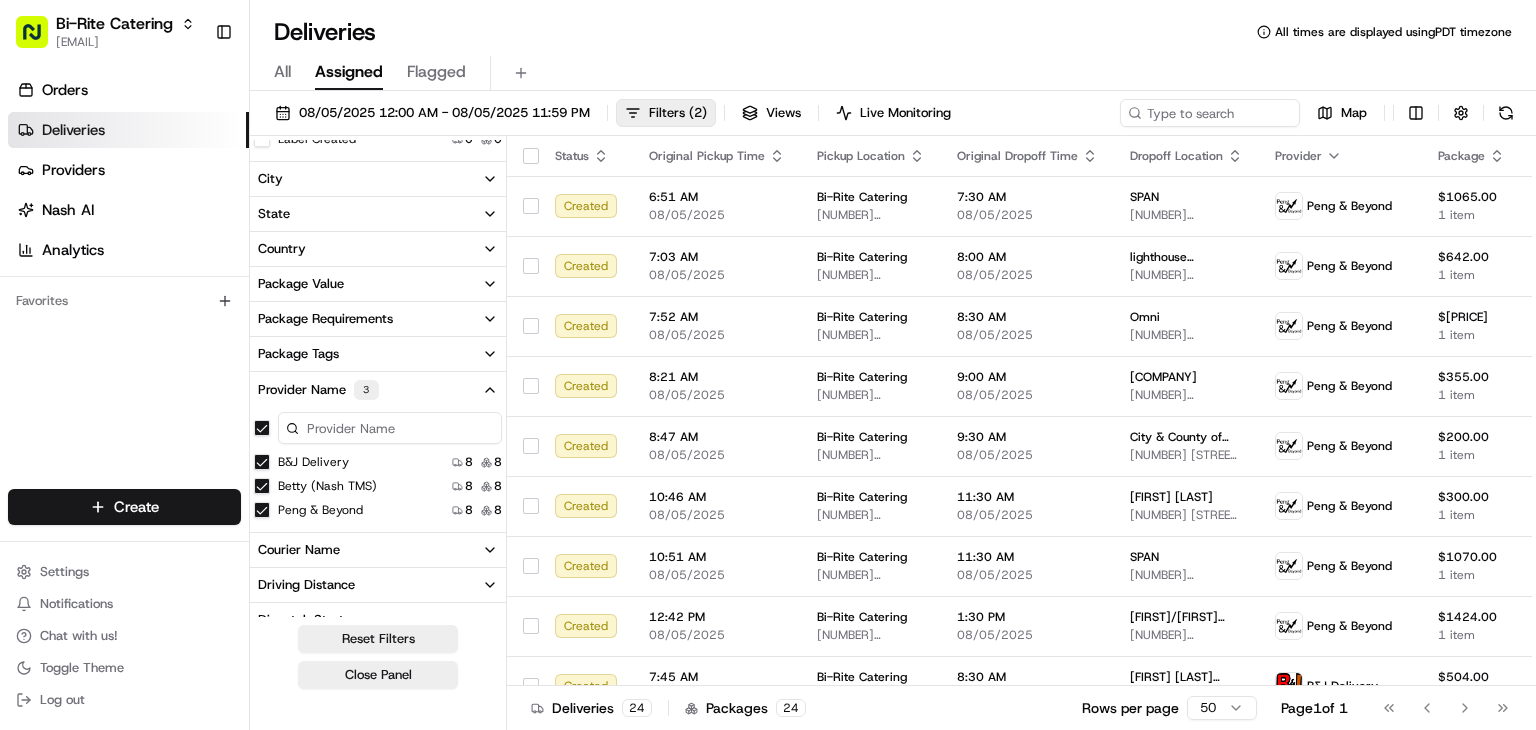 type on "on" 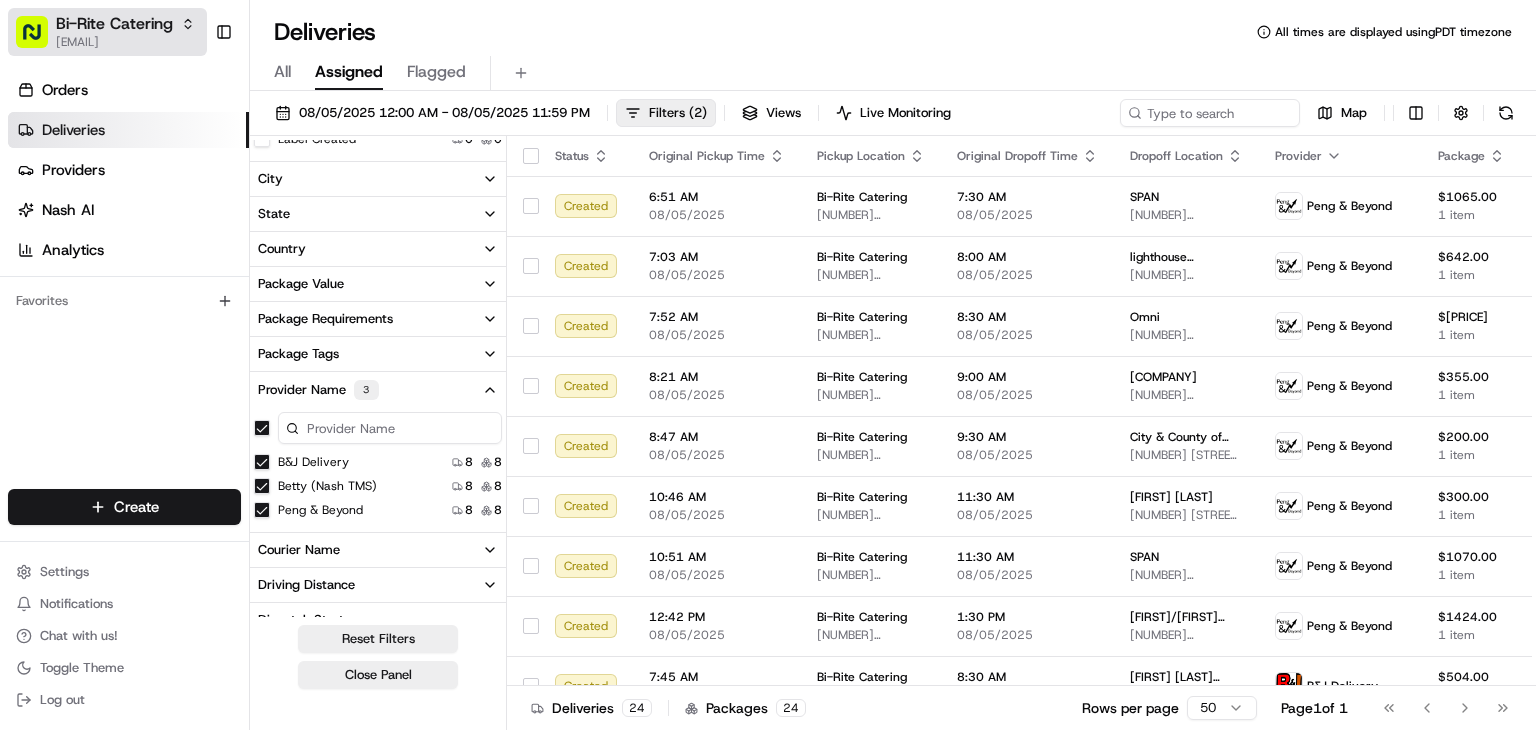 click on "[EMAIL]" at bounding box center (125, 42) 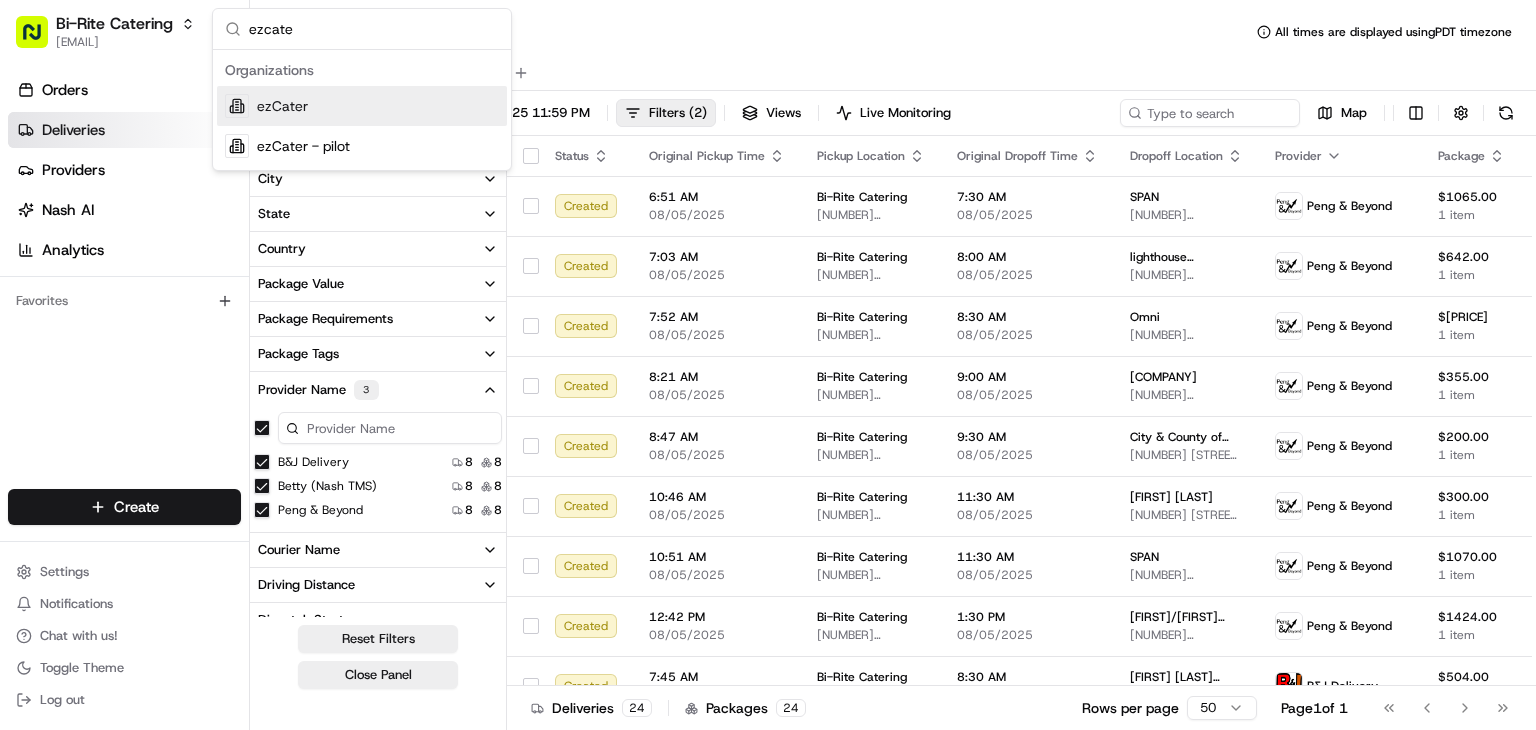 type on "ezcate" 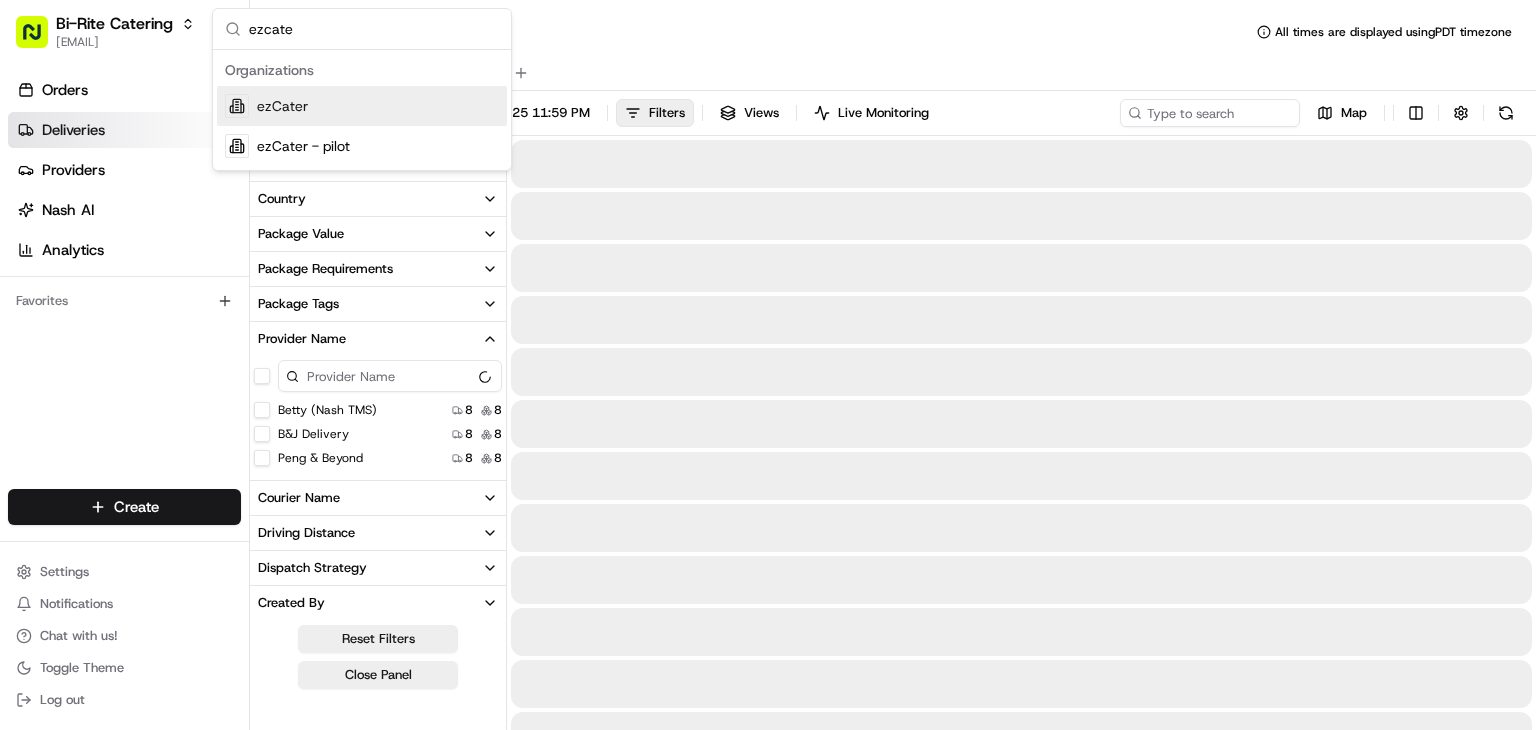 scroll, scrollTop: 161, scrollLeft: 0, axis: vertical 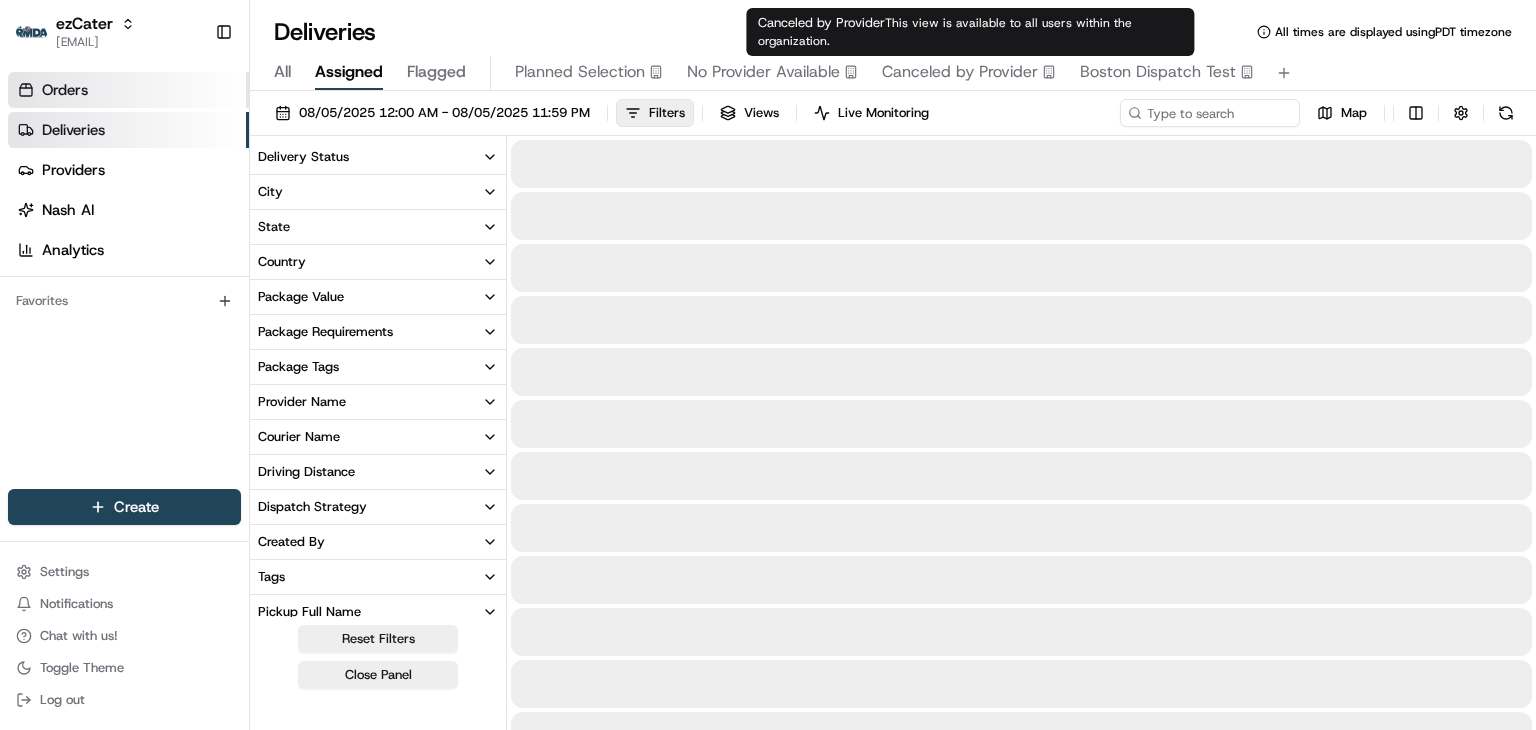 click on "Orders" at bounding box center [65, 90] 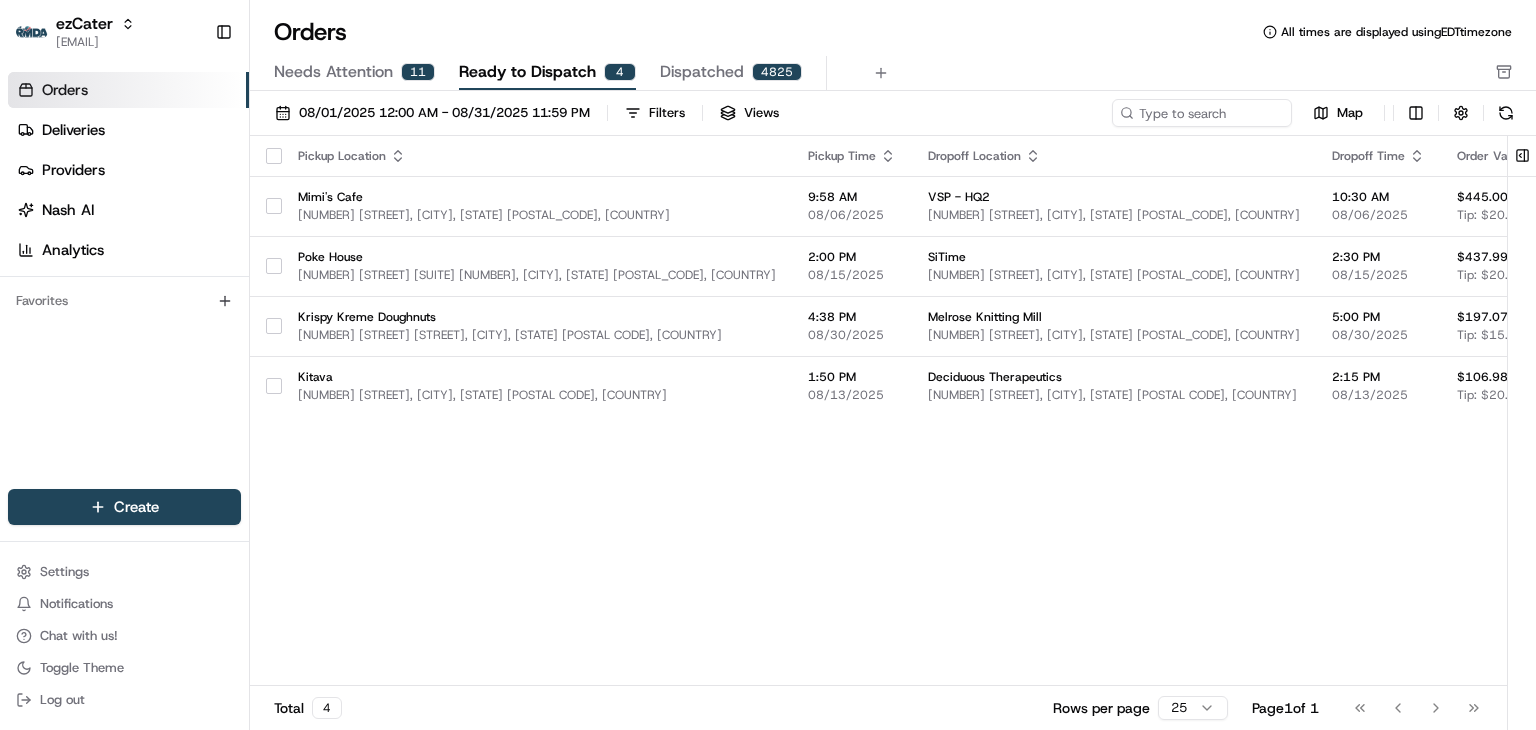 click on "Needs Attention" at bounding box center (333, 72) 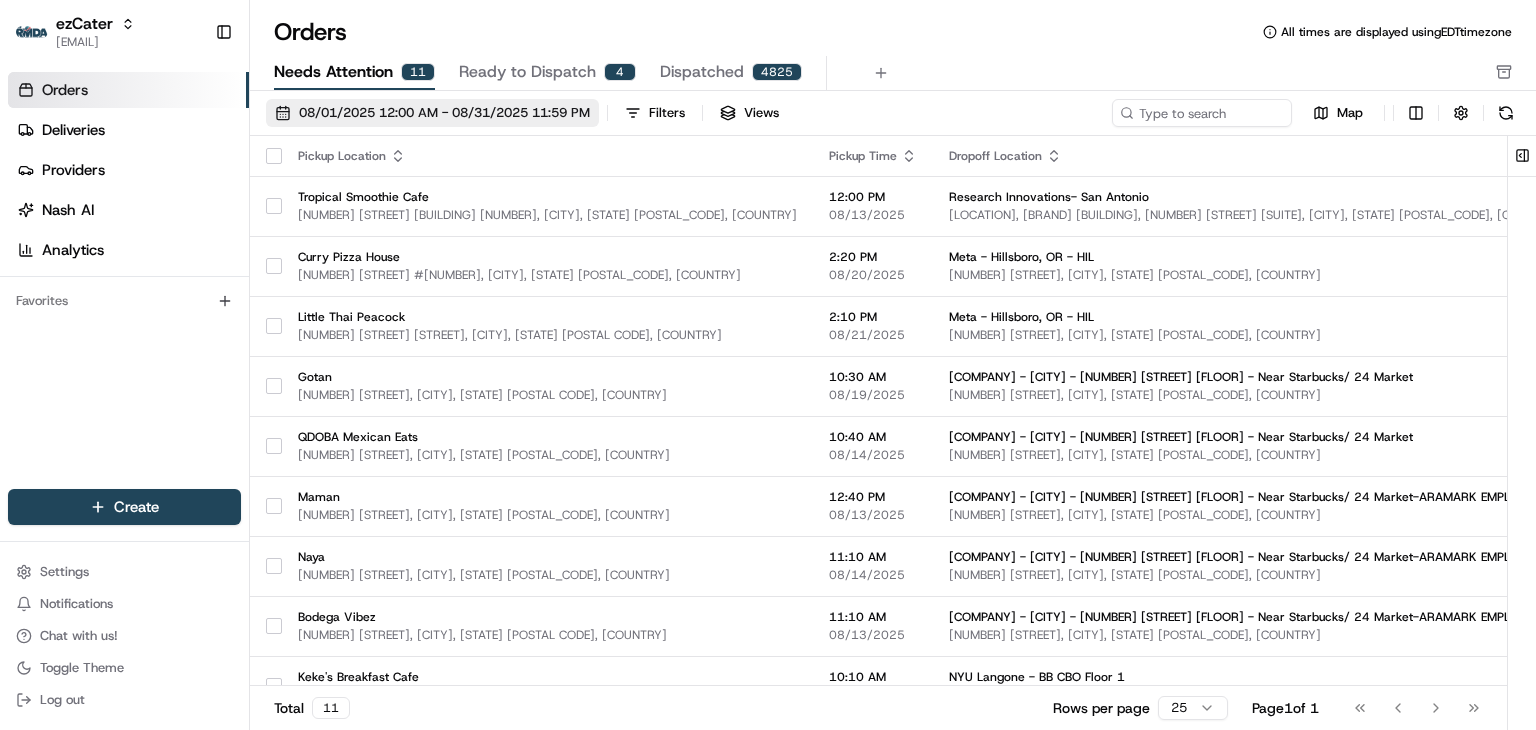 click on "08/01/2025 12:00 AM - 08/31/2025 11:59 PM" at bounding box center [444, 113] 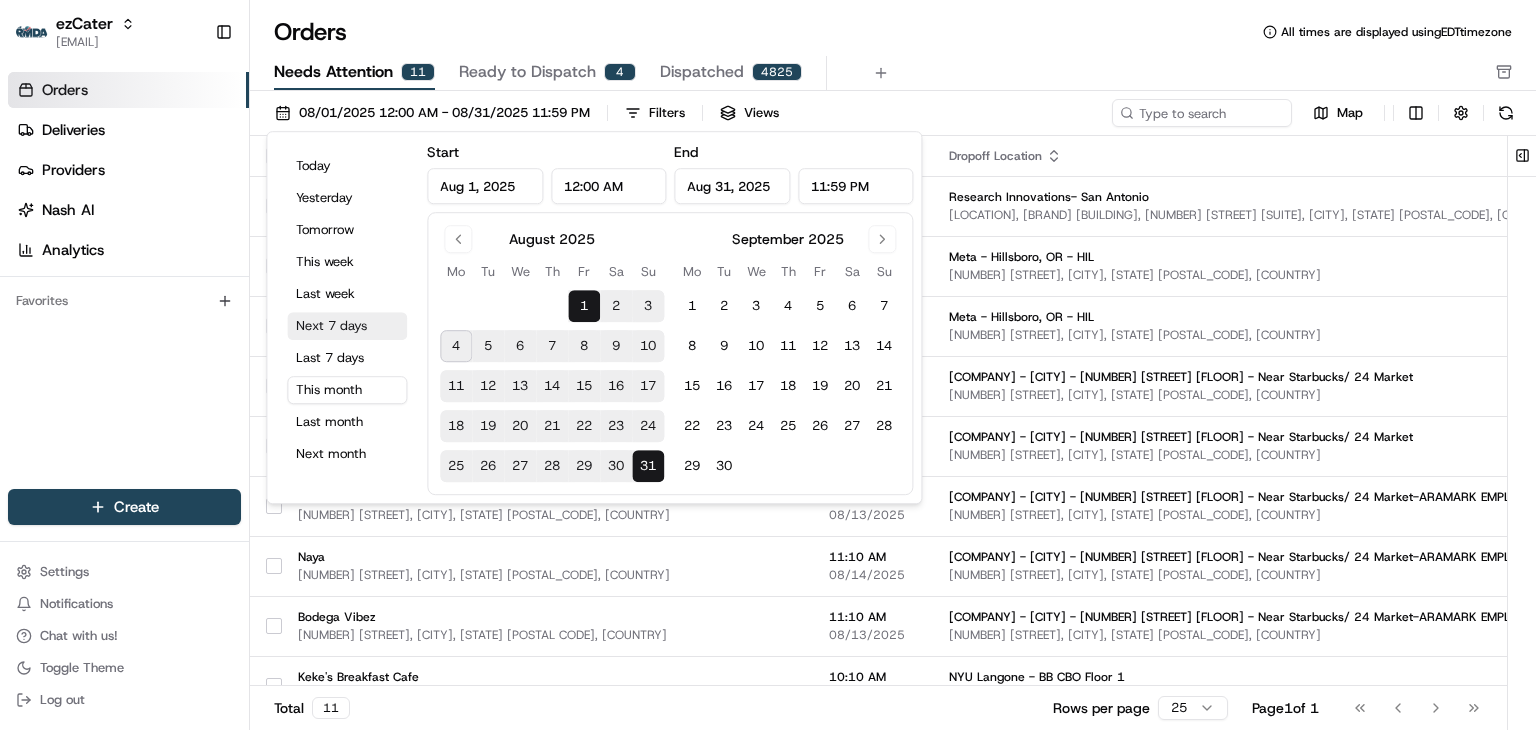 drag, startPoint x: 322, startPoint y: 330, endPoint x: 342, endPoint y: 321, distance: 21.931713 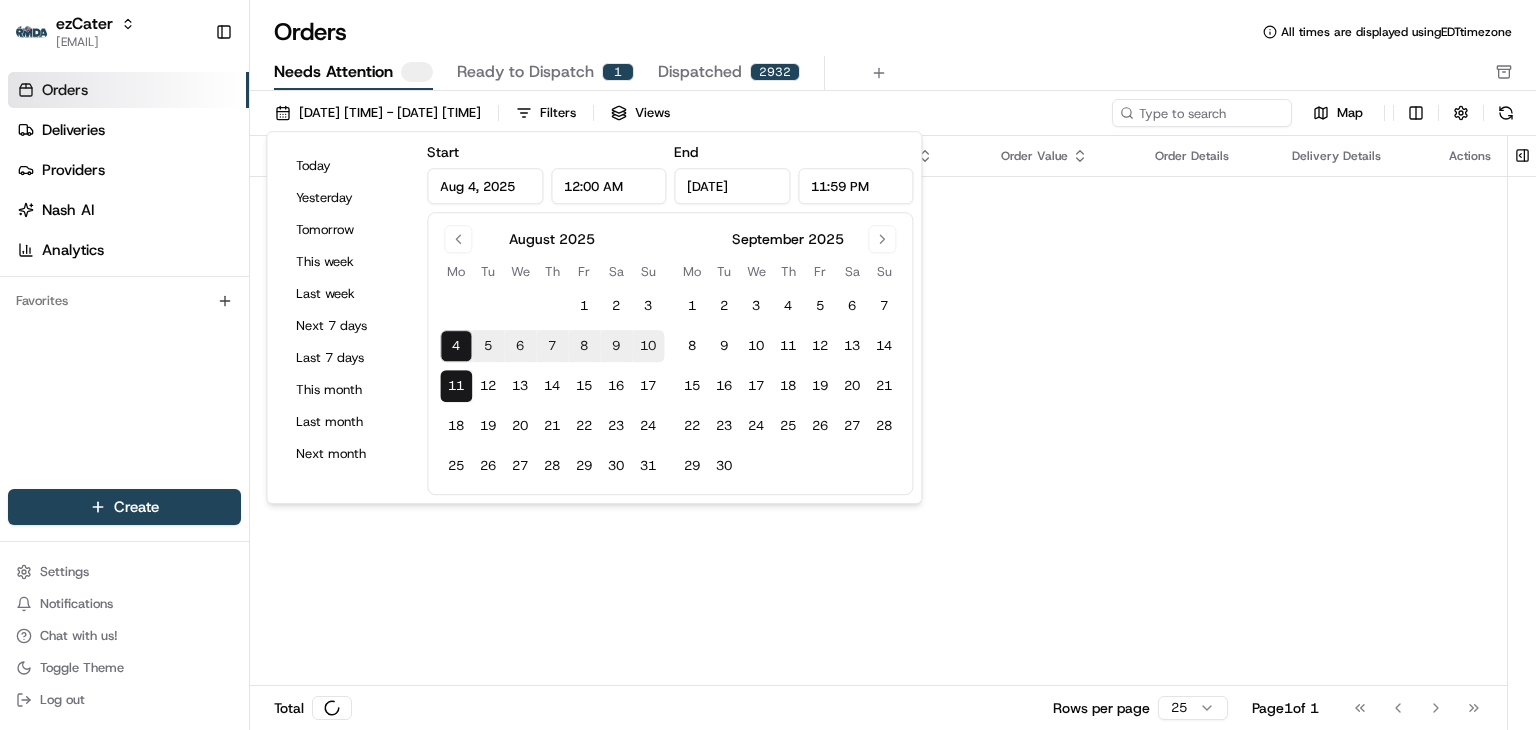 click on "Orders All times are displayed using  EDT  timezone" at bounding box center [893, 32] 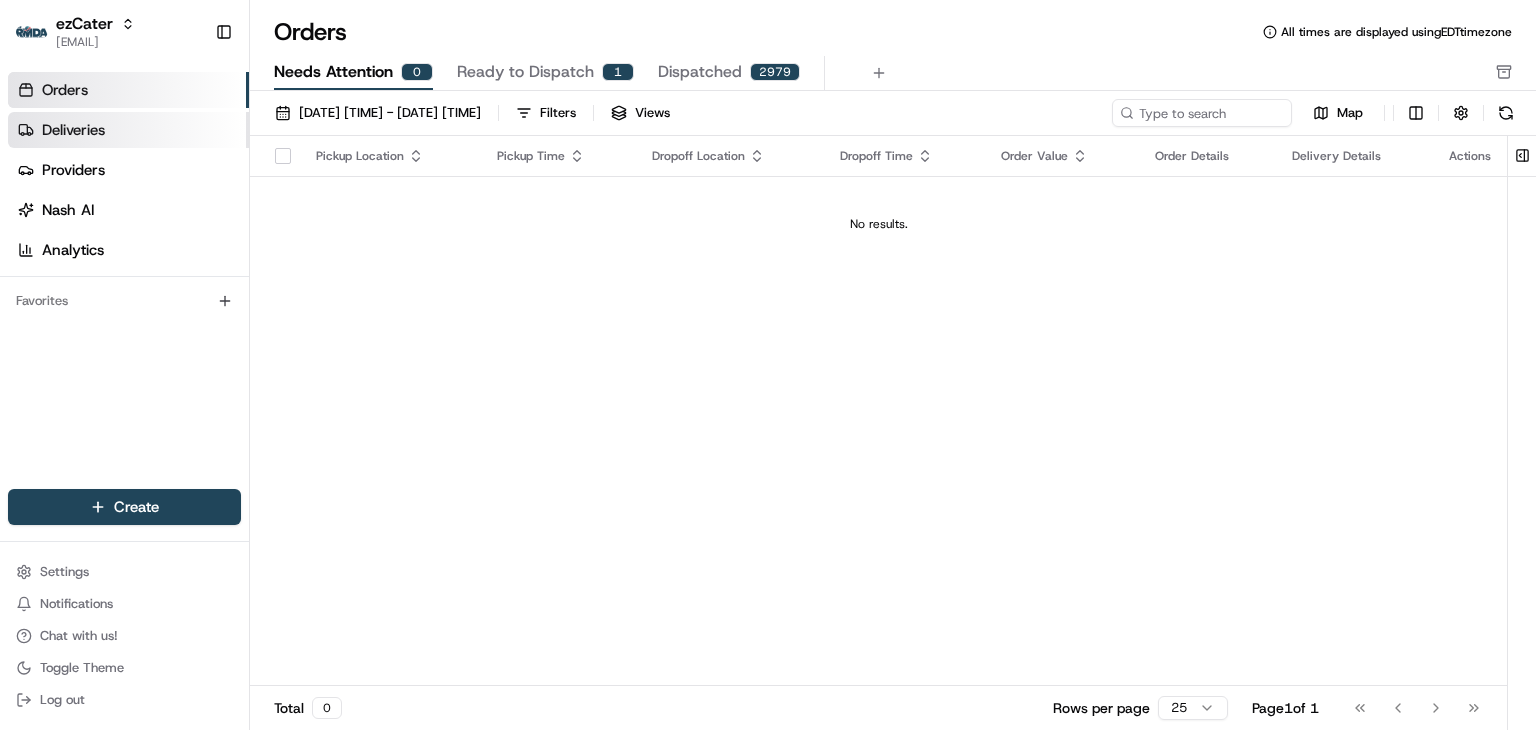 click on "Deliveries" at bounding box center (73, 130) 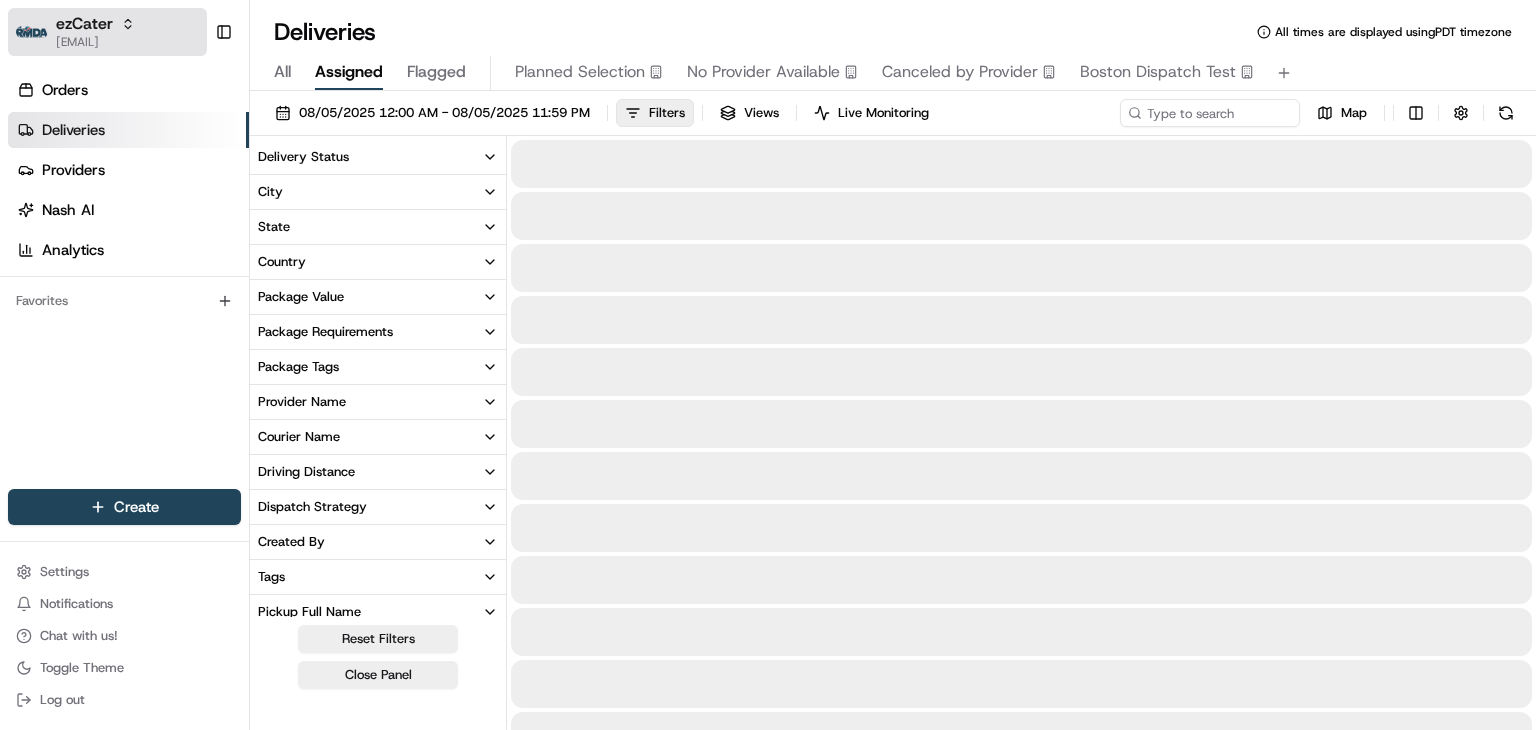 click on "[EMAIL]" at bounding box center [95, 42] 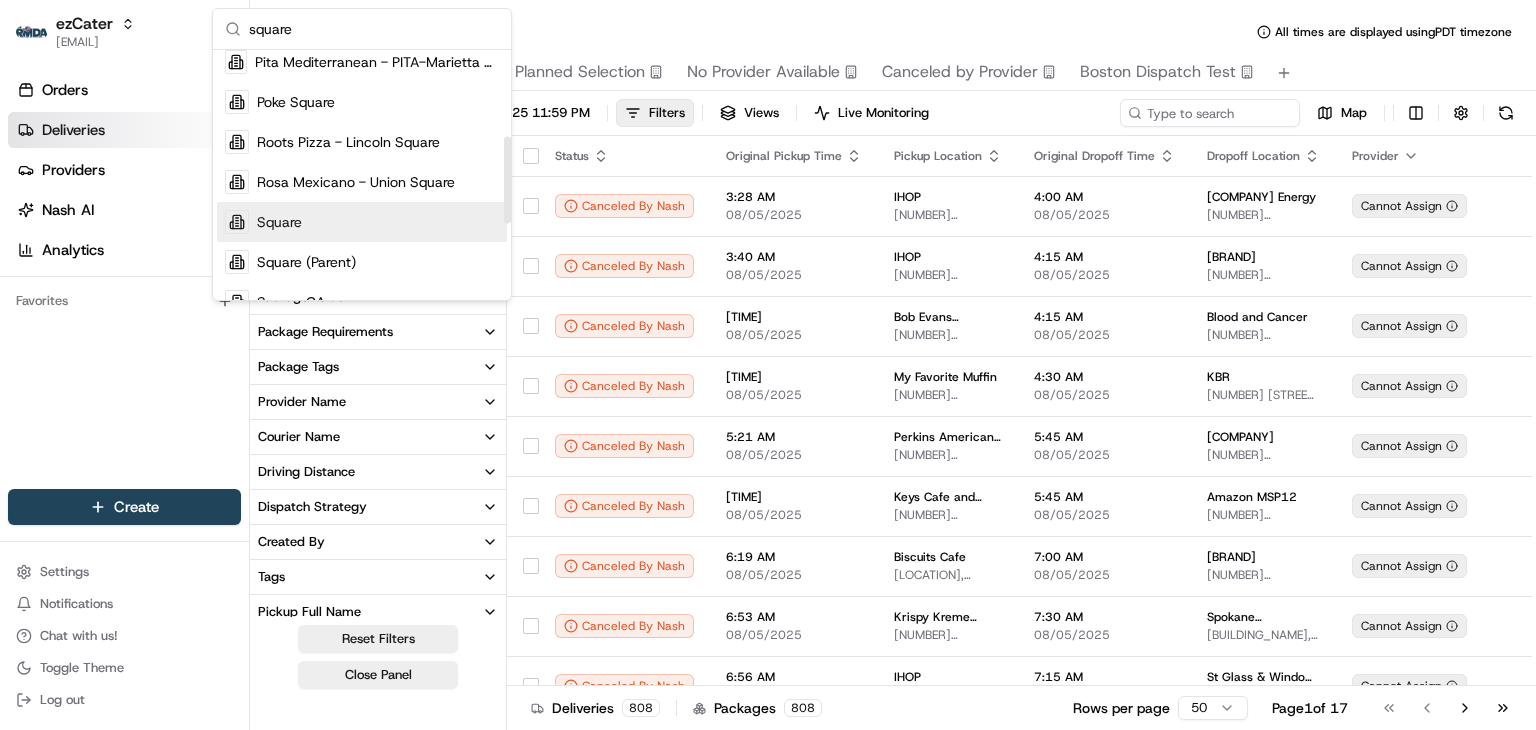 scroll, scrollTop: 250, scrollLeft: 0, axis: vertical 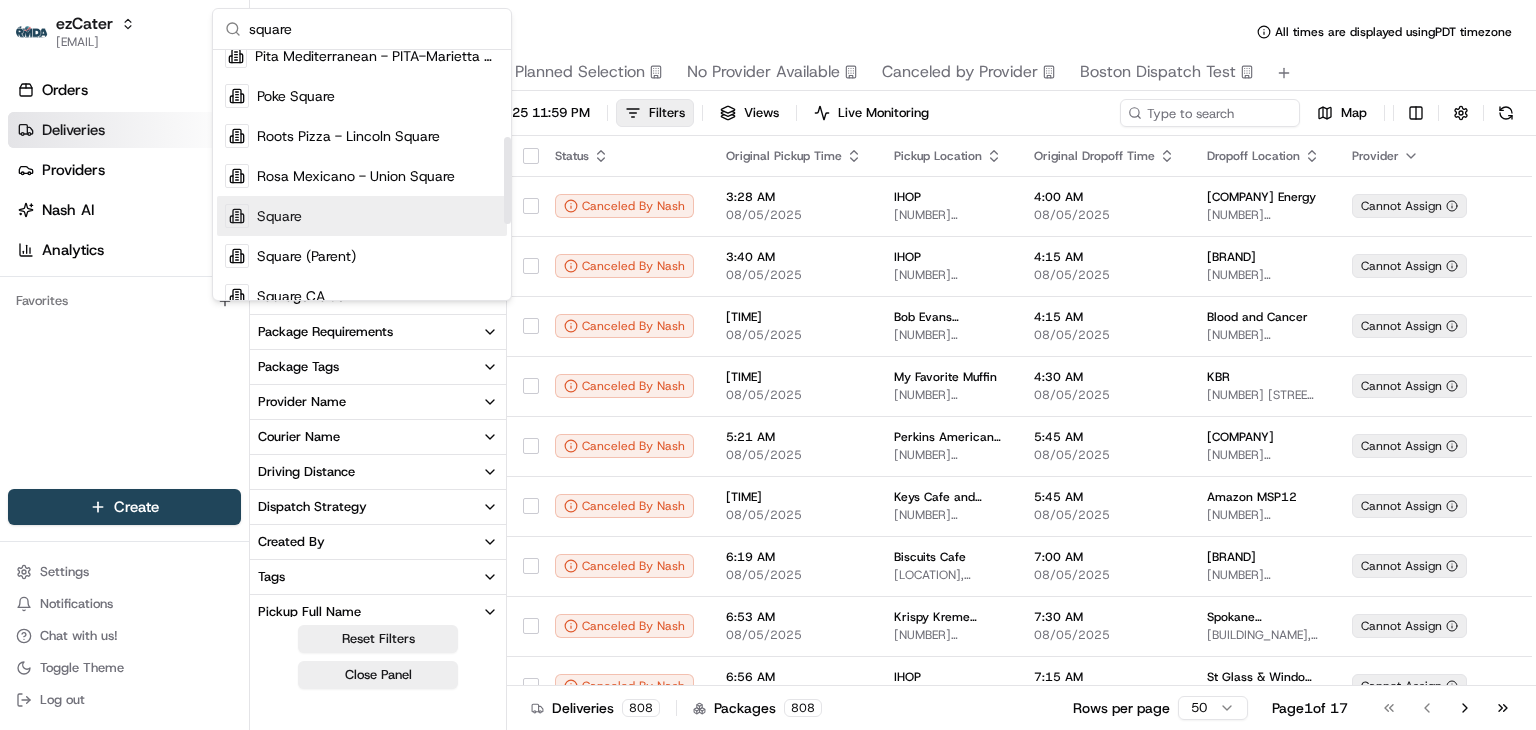 type on "square" 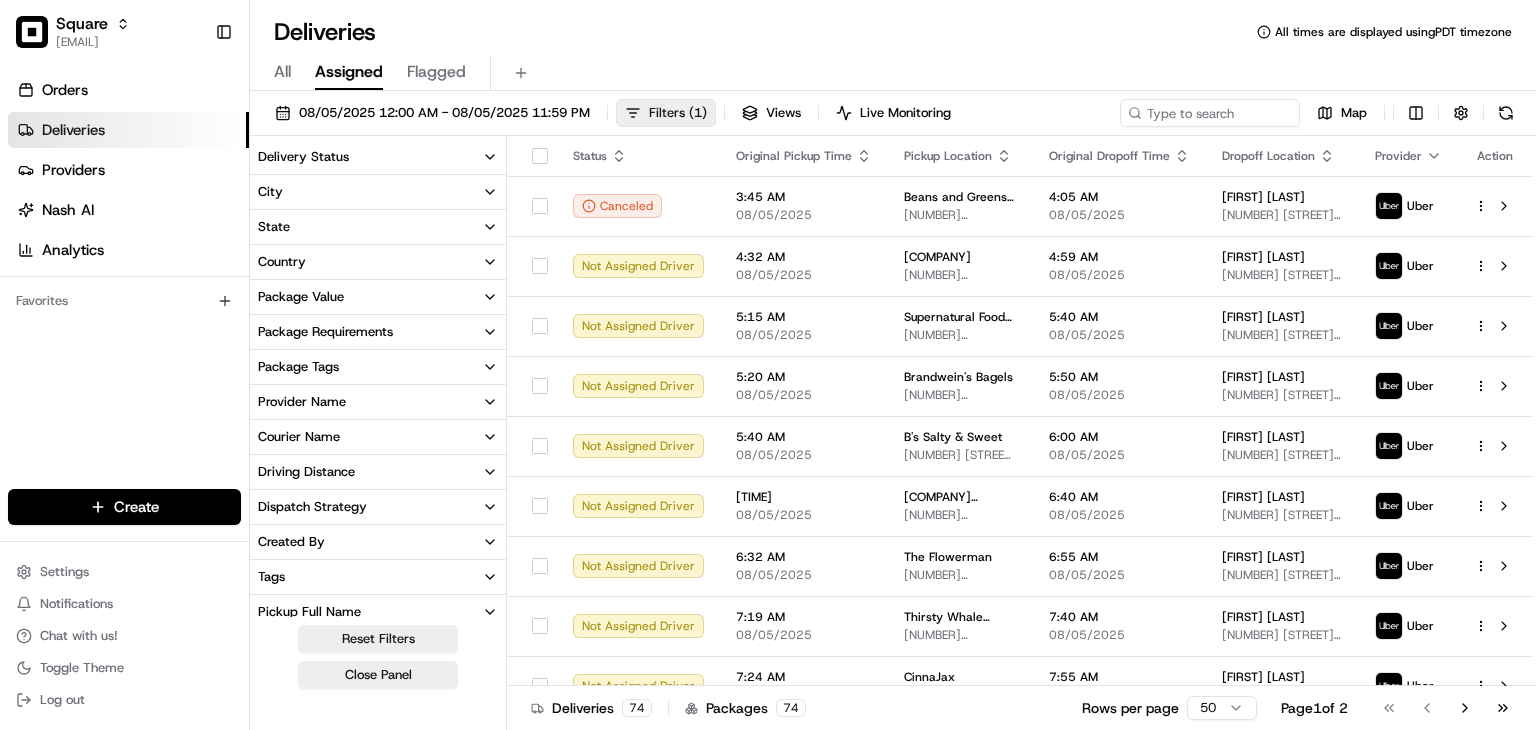 click on "Filters ( 1 )" at bounding box center (678, 113) 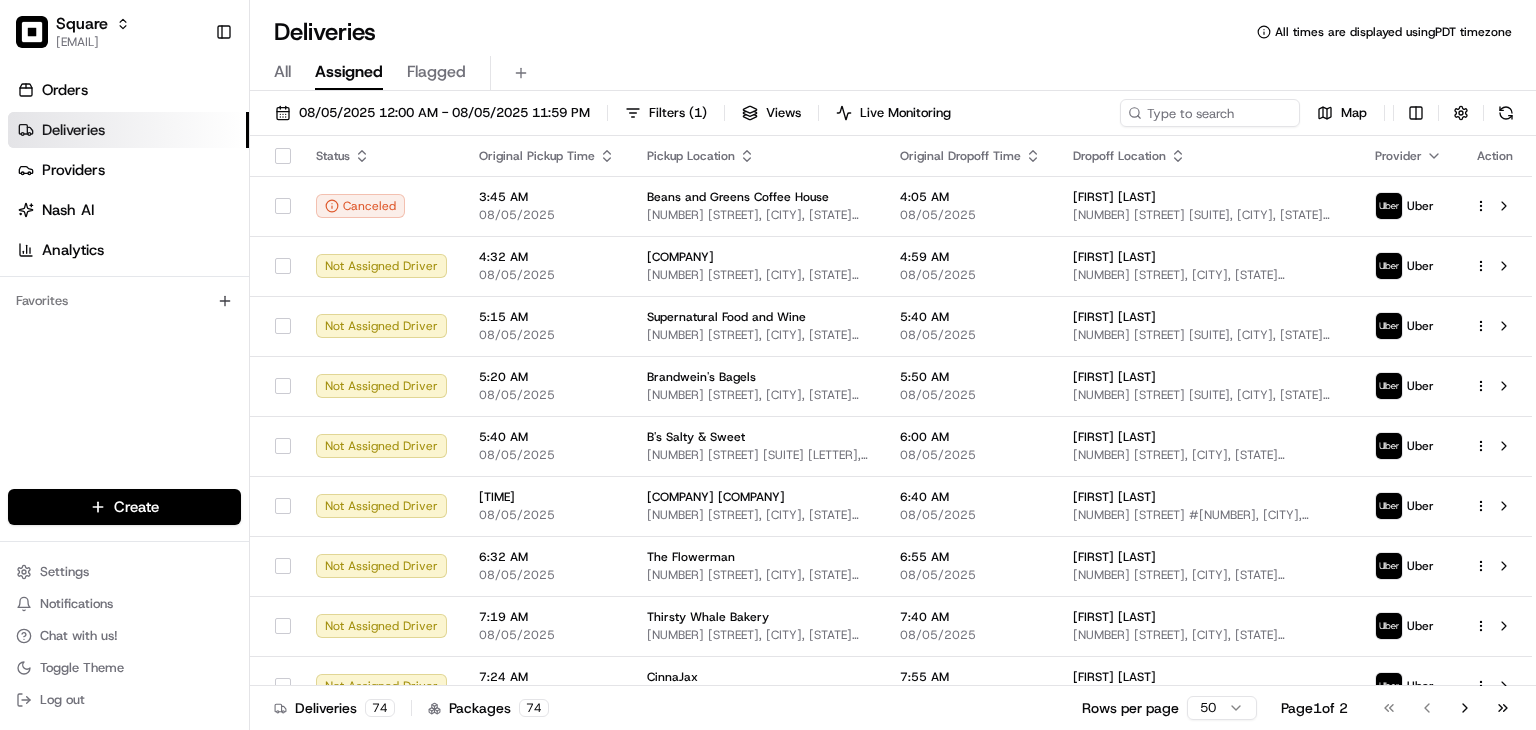 click on "Deliveries All times are displayed using  PDT   timezone" at bounding box center [893, 32] 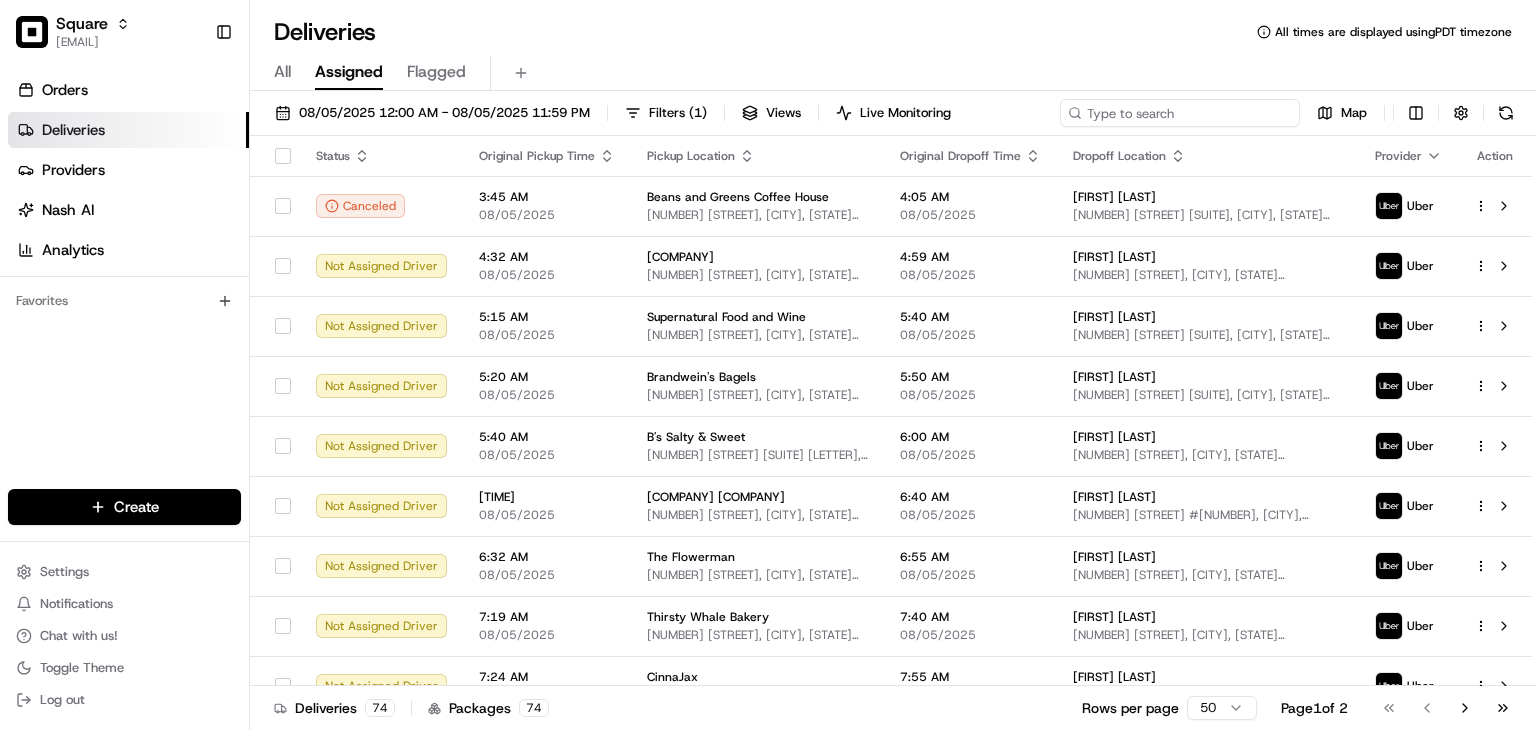 click at bounding box center (1180, 113) 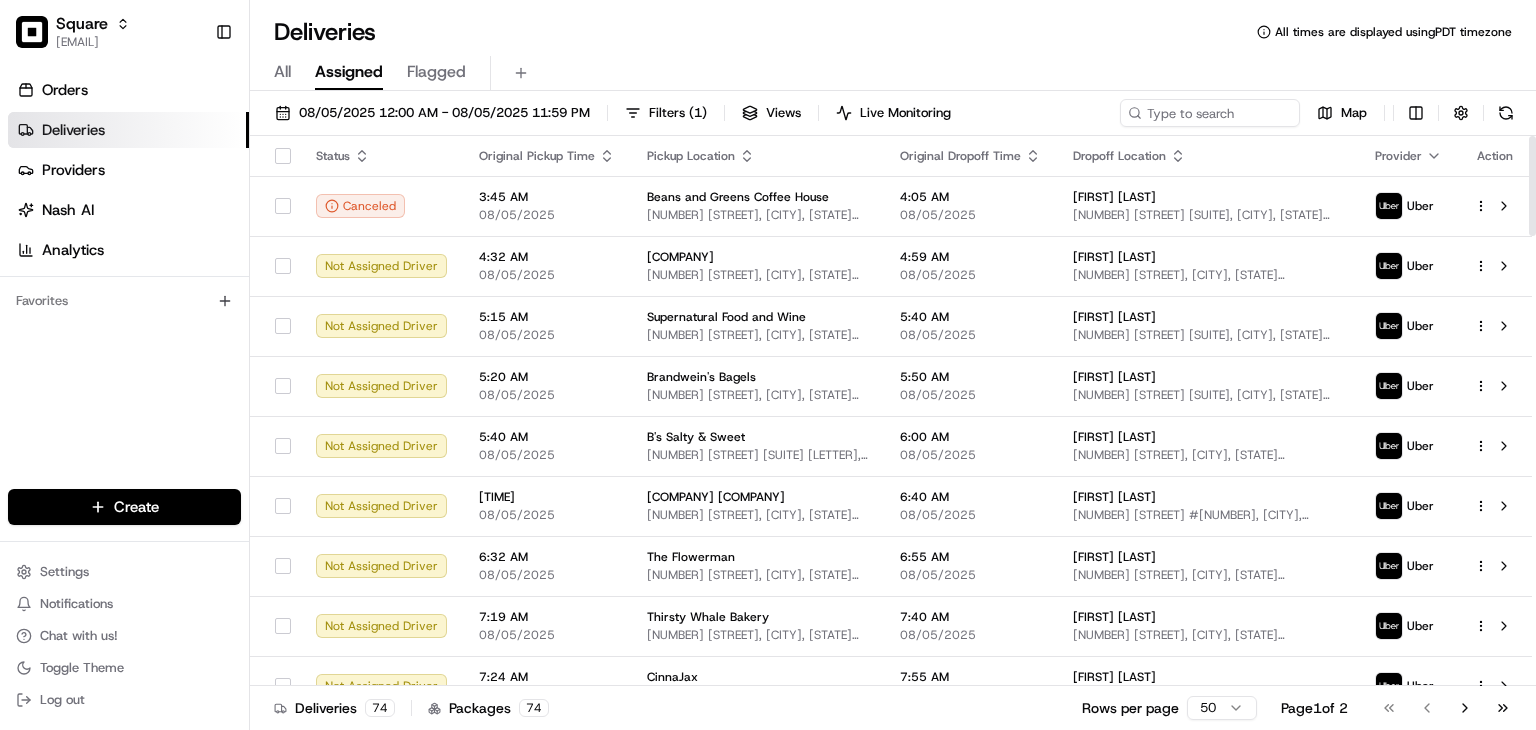 click on "Deliveries All times are displayed using  PDT   timezone" at bounding box center [893, 32] 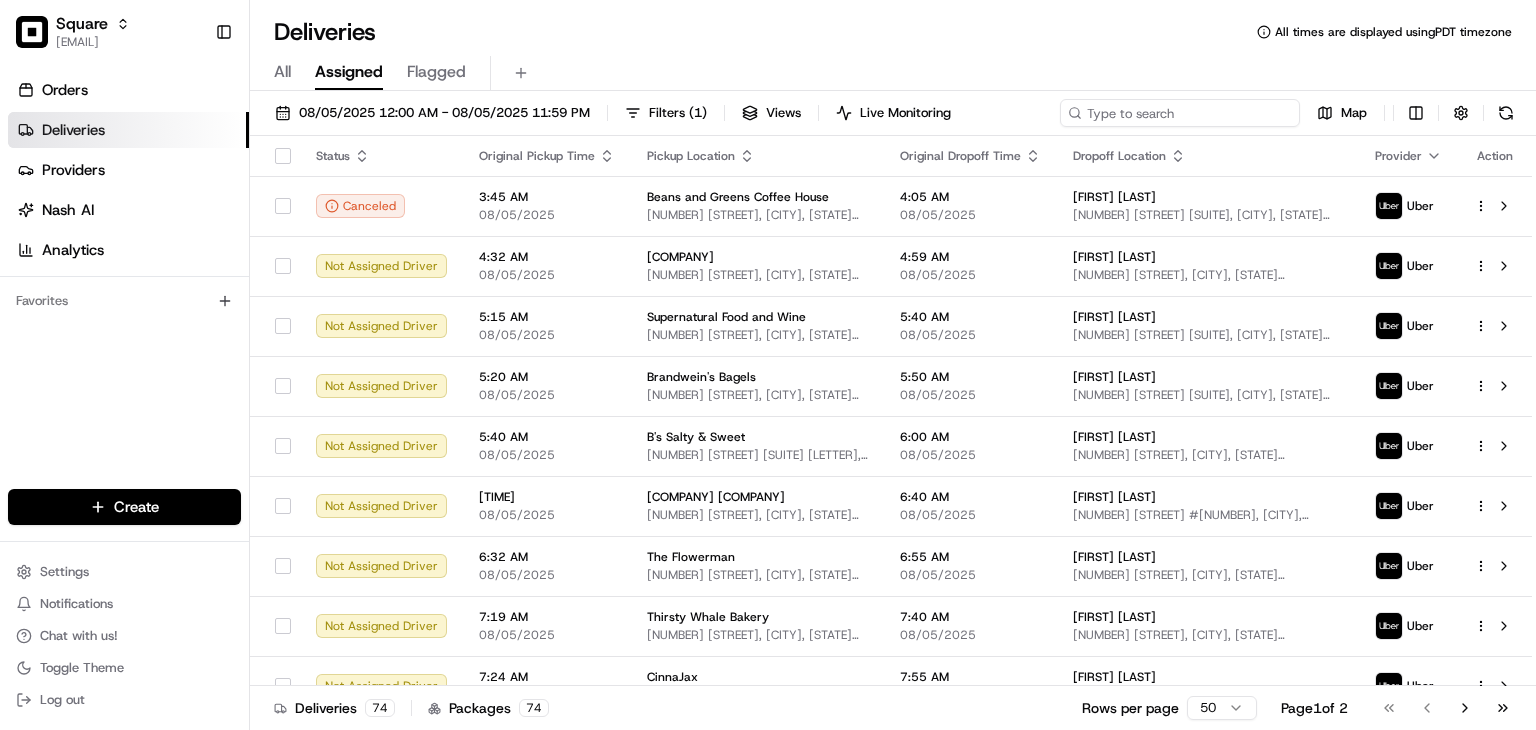 click at bounding box center (1180, 113) 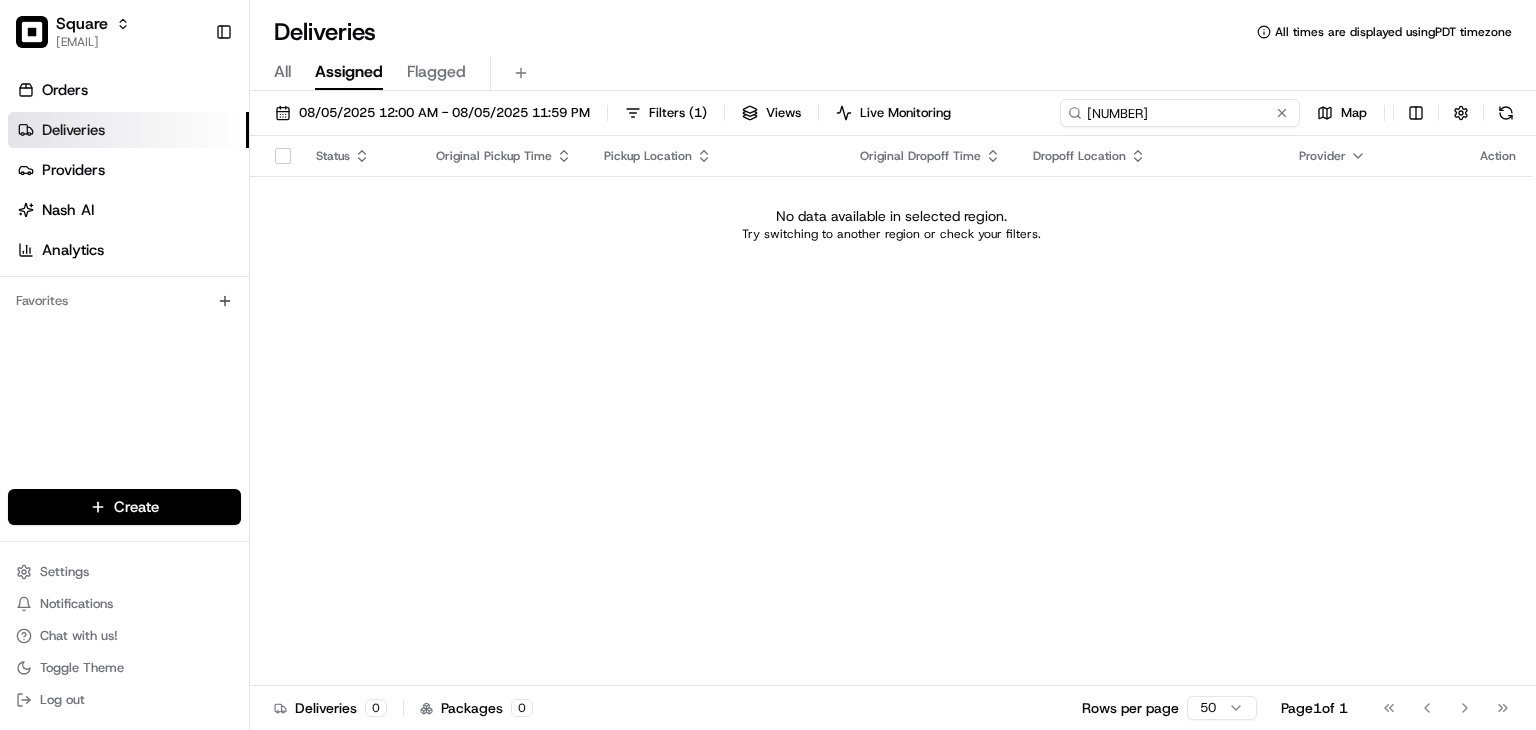 click on "1577139" at bounding box center [1180, 113] 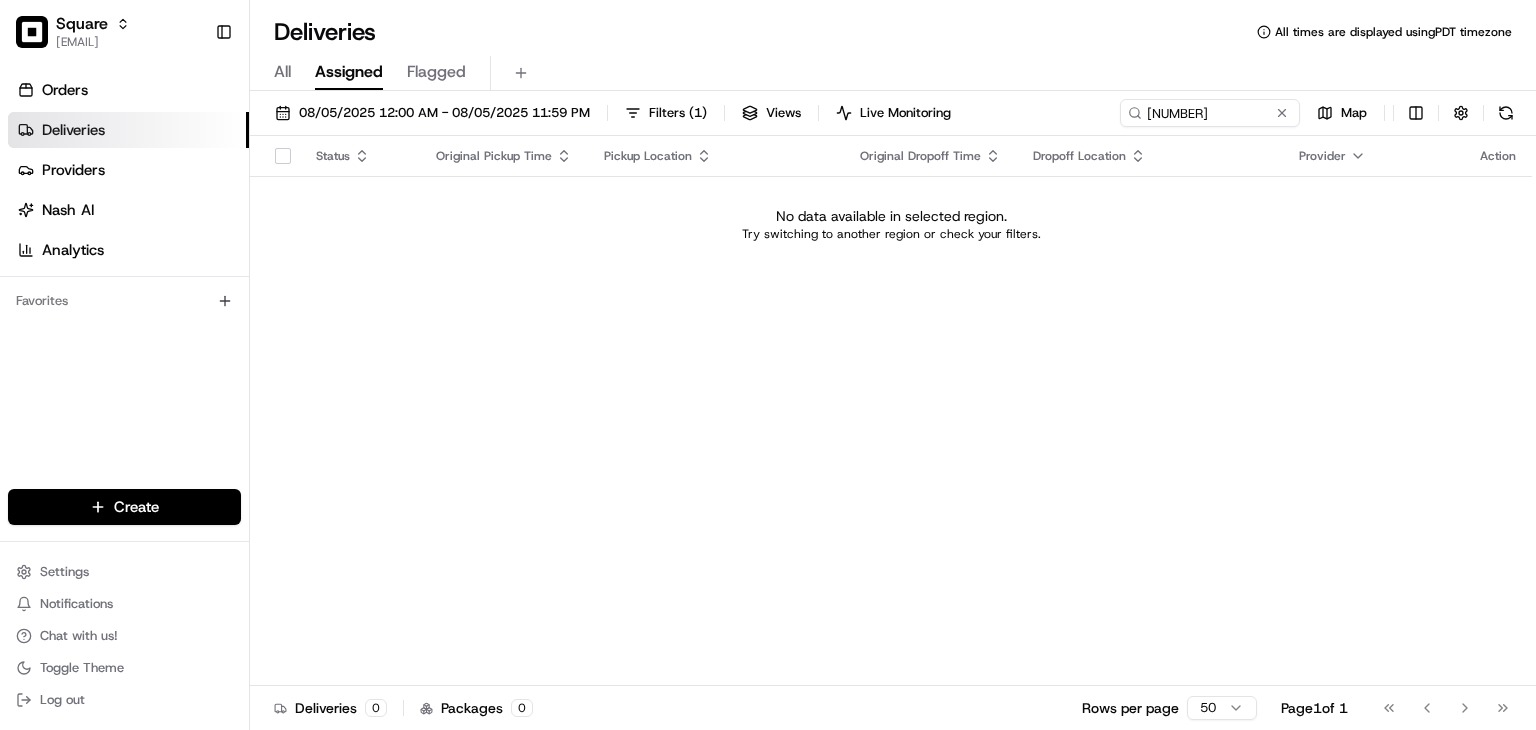 click on "All" at bounding box center (282, 72) 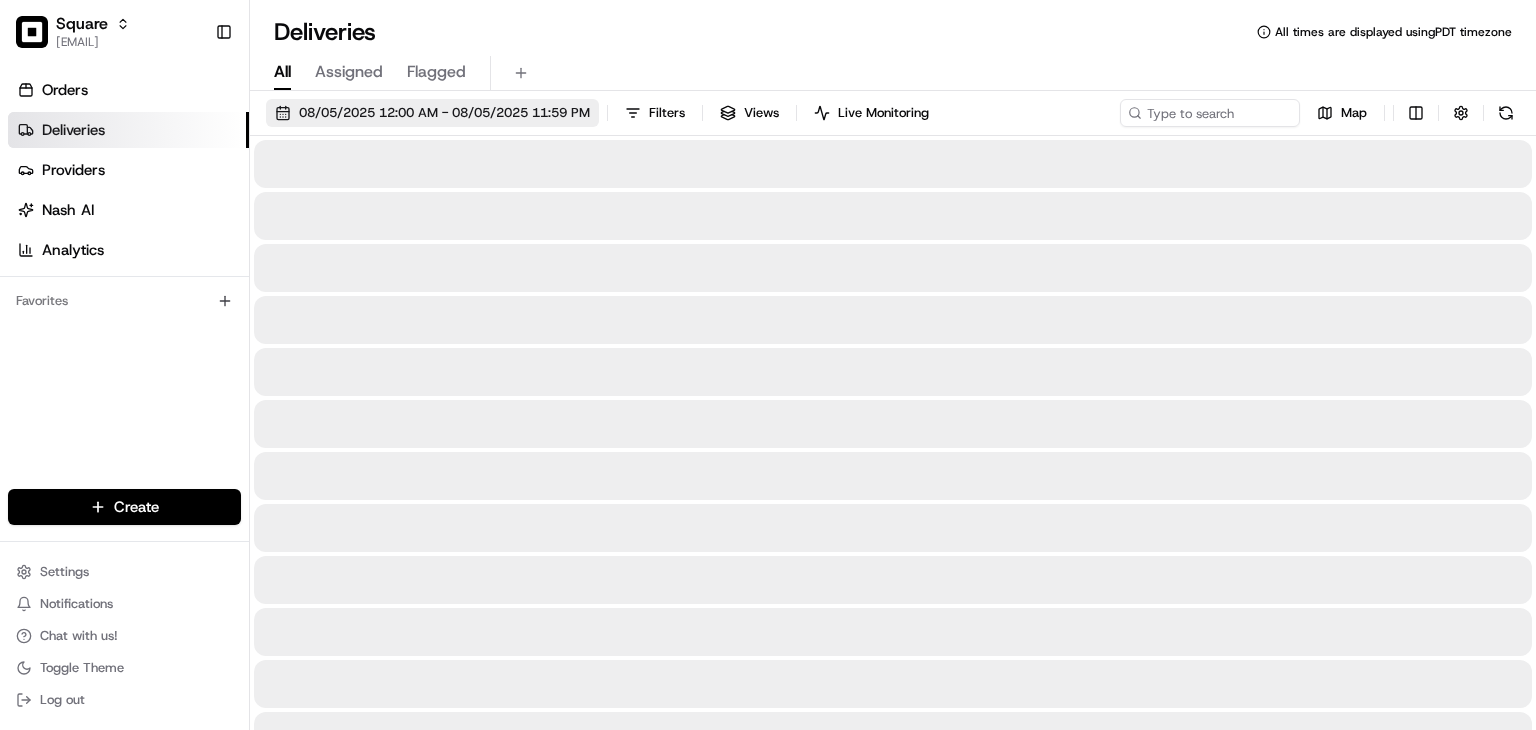 click on "08/05/2025 12:00 AM - 08/05/2025 11:59 PM" at bounding box center (444, 113) 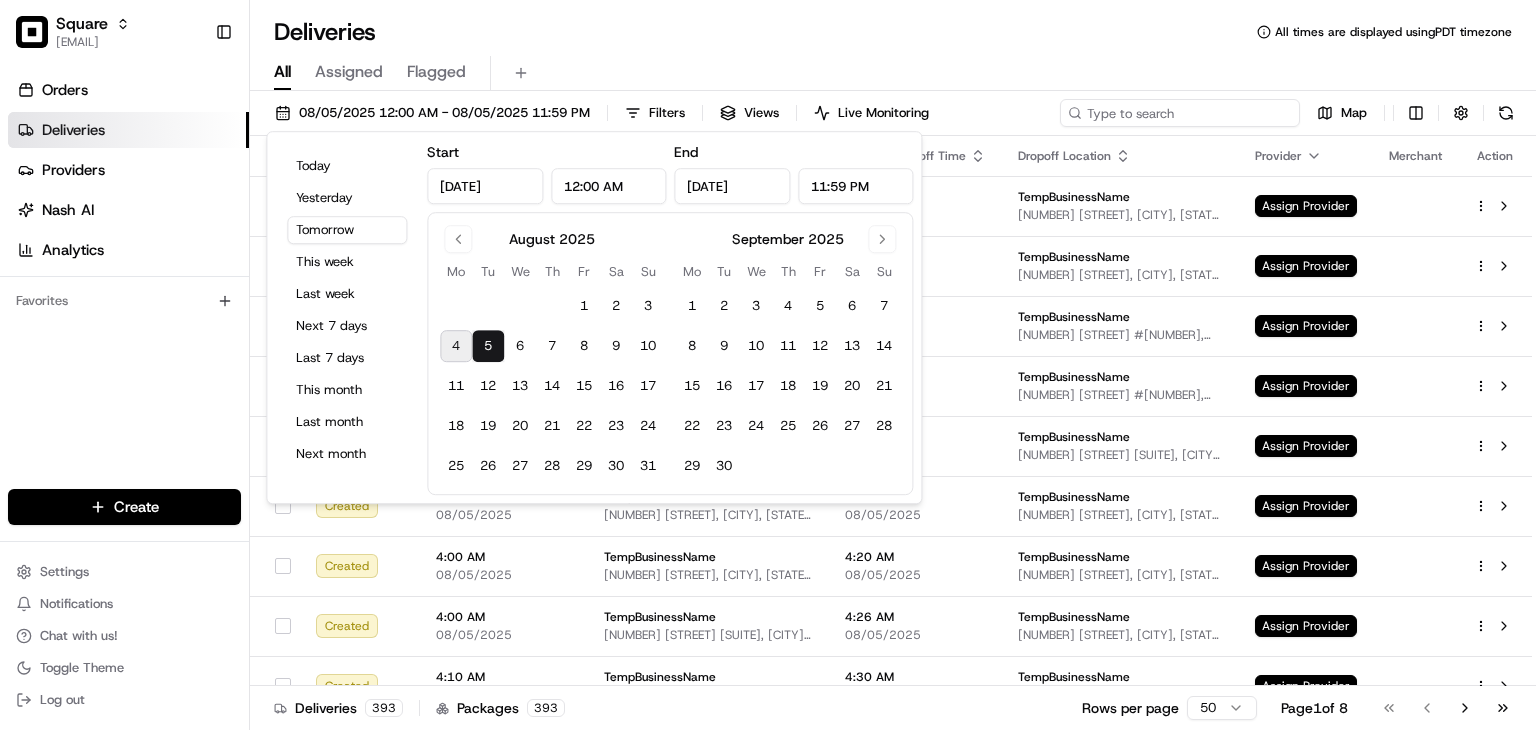 click at bounding box center (1180, 113) 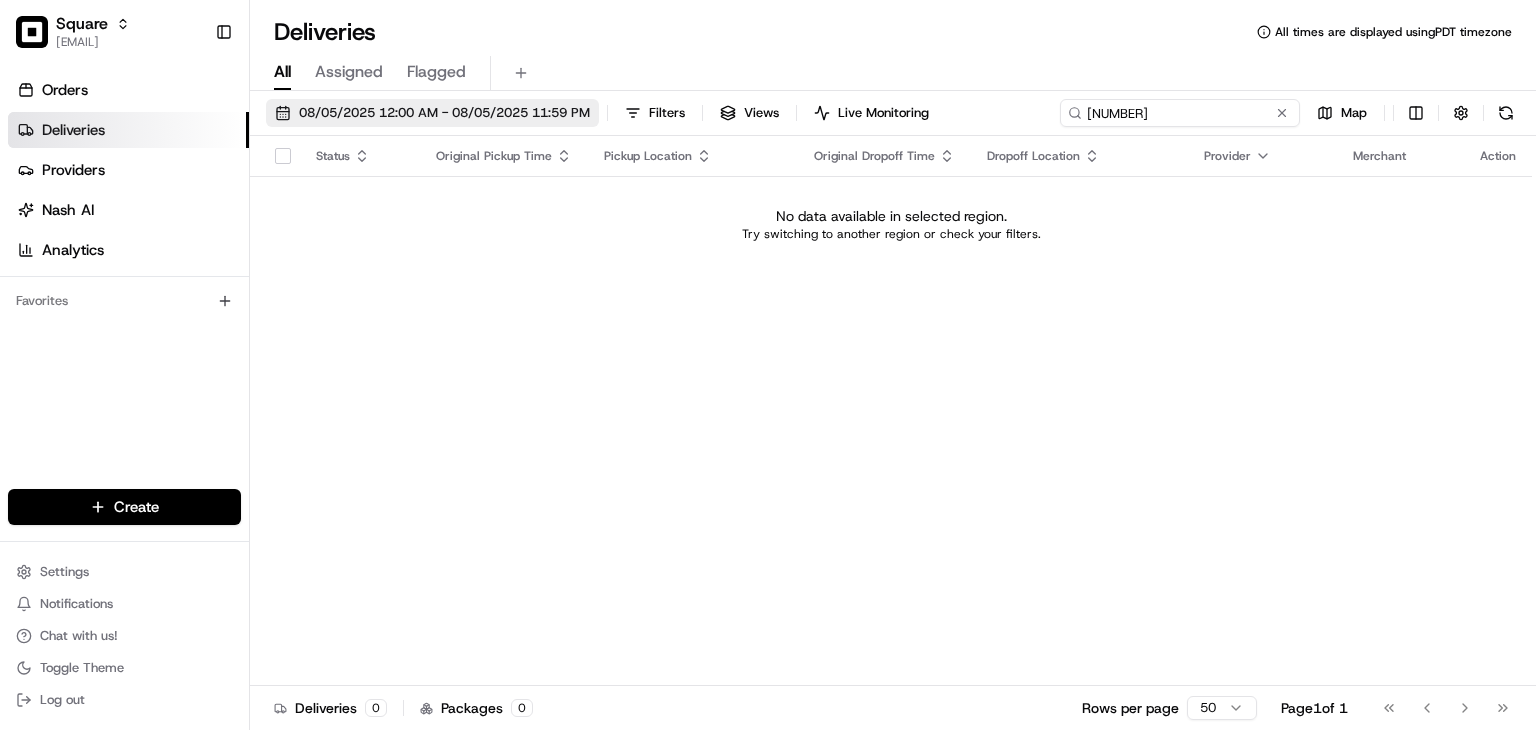 type on "1577139" 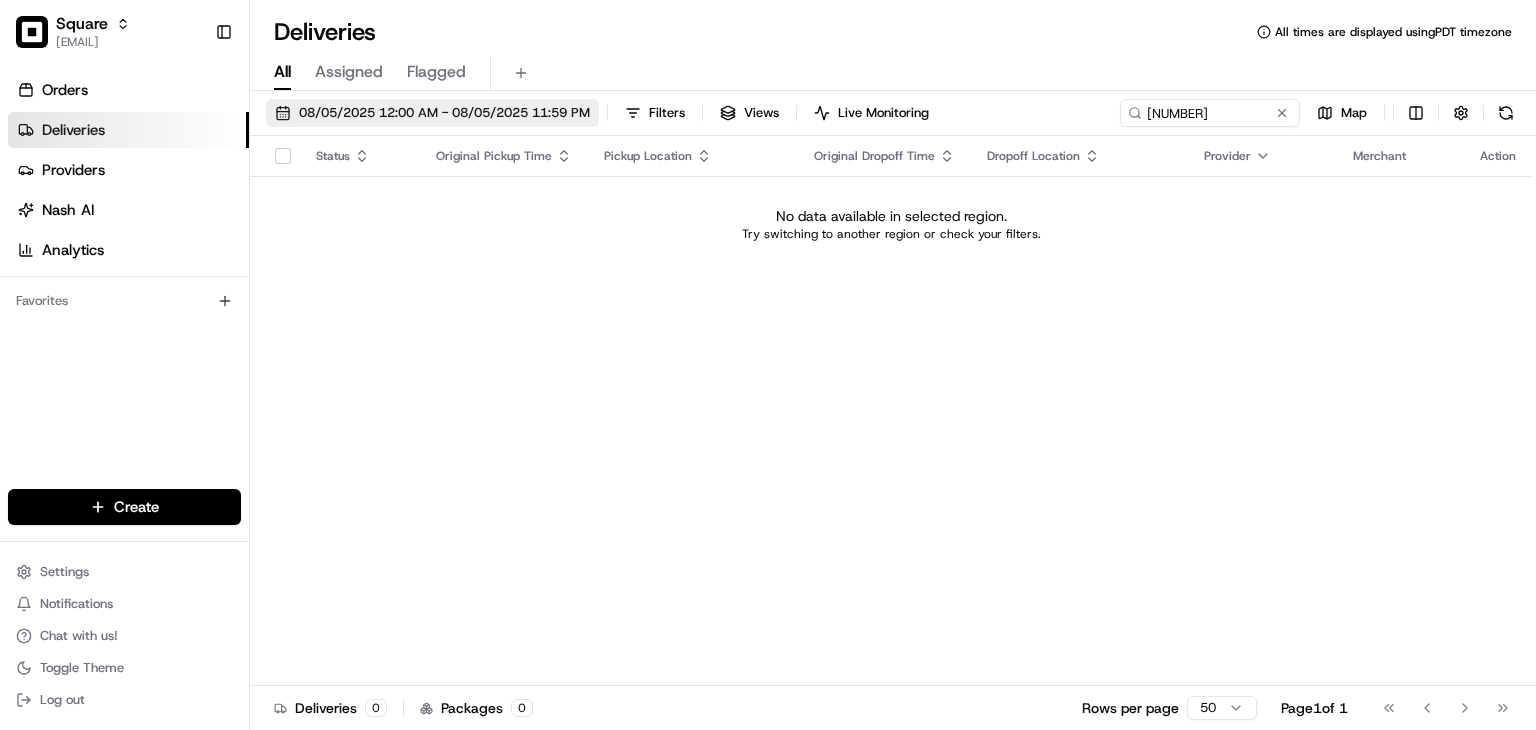 click on "08/05/2025 12:00 AM - 08/05/2025 11:59 PM" at bounding box center (444, 113) 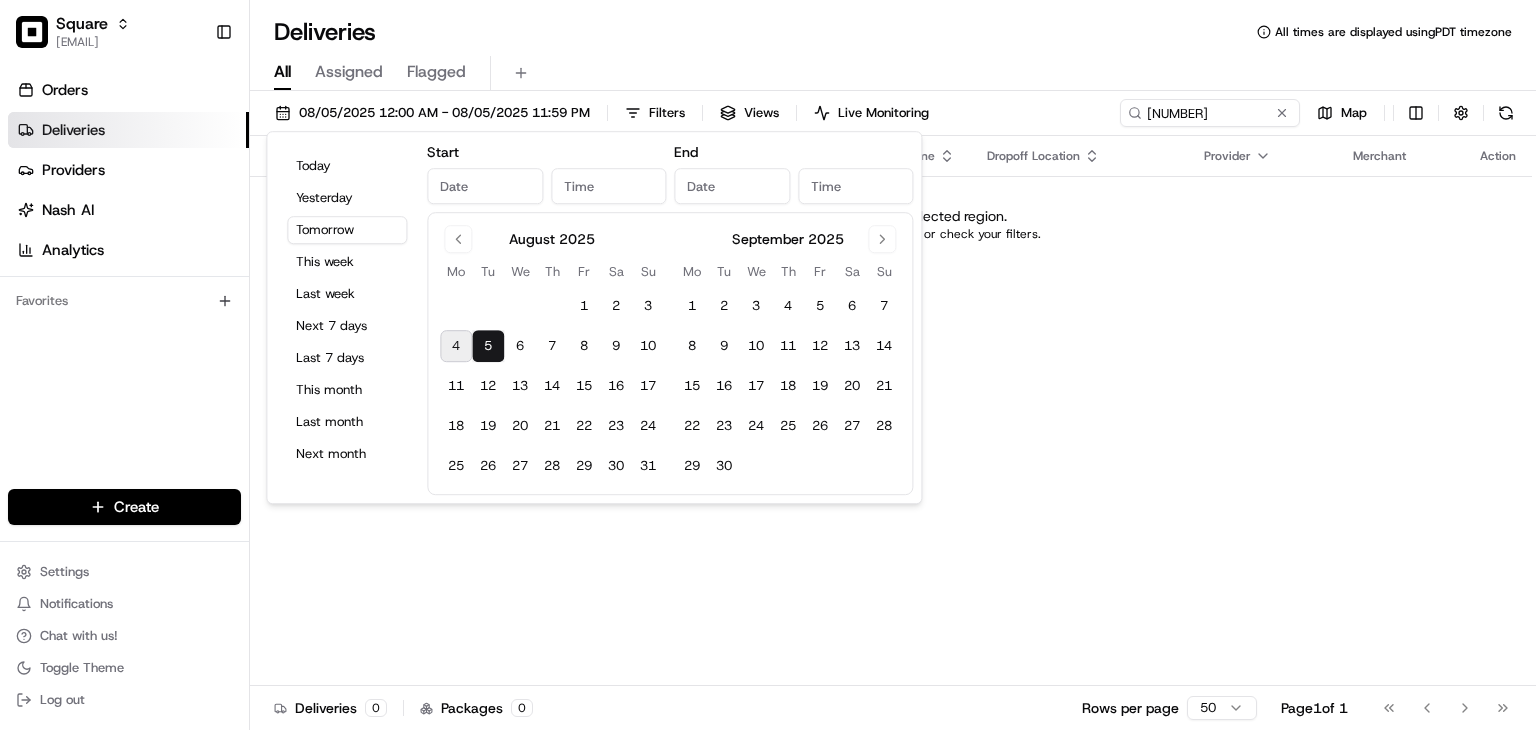 type on "Aug 5, 2025" 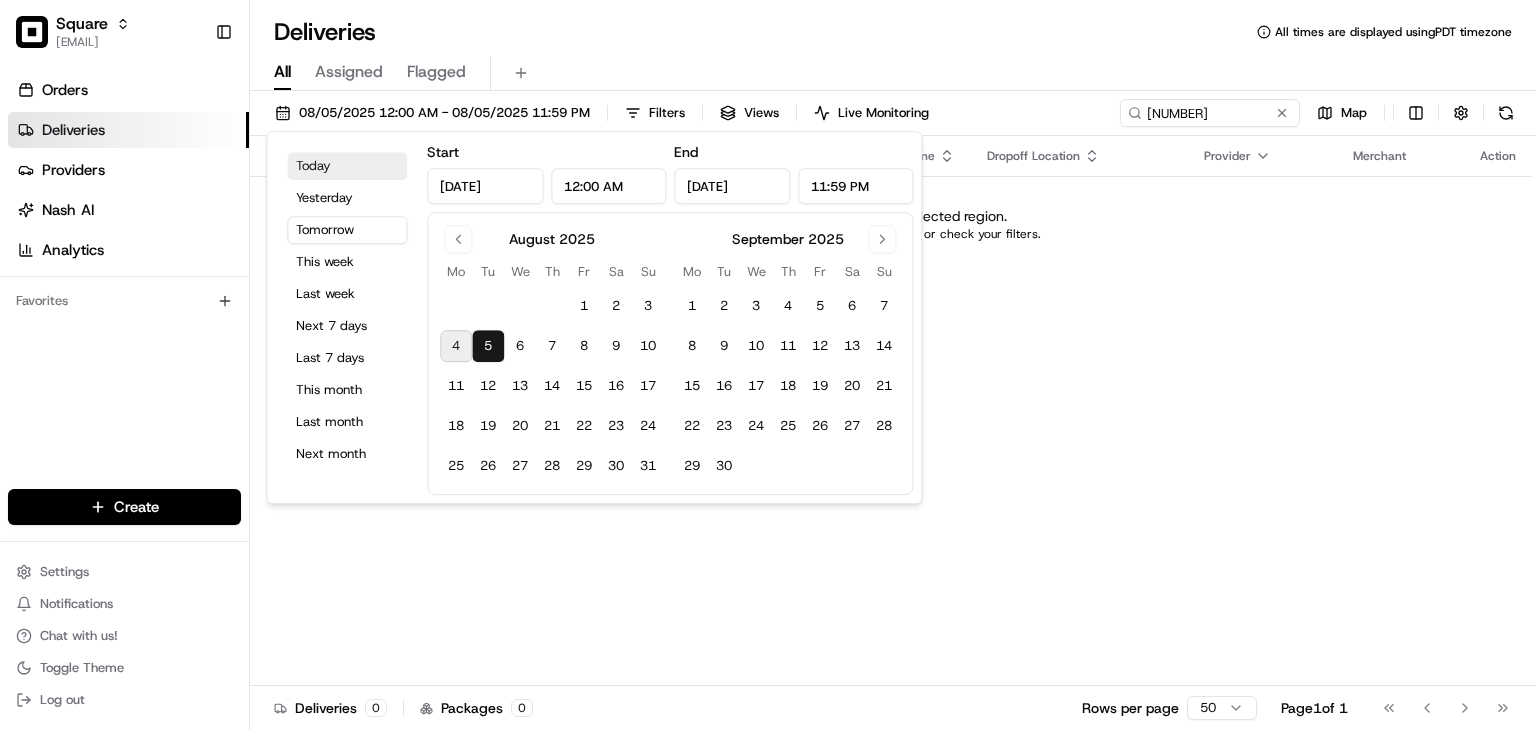 click on "Today" at bounding box center [347, 166] 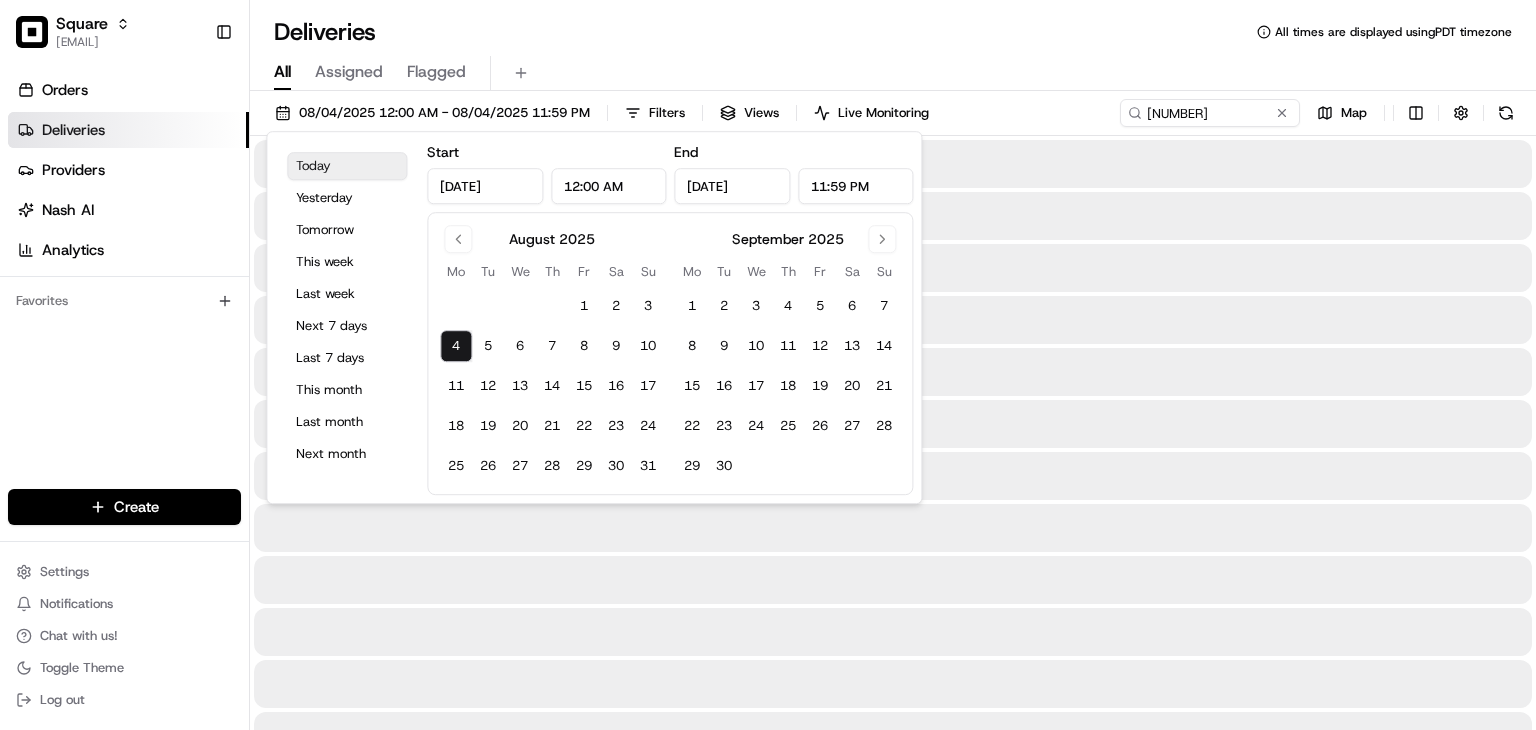 type on "Aug 4, 2025" 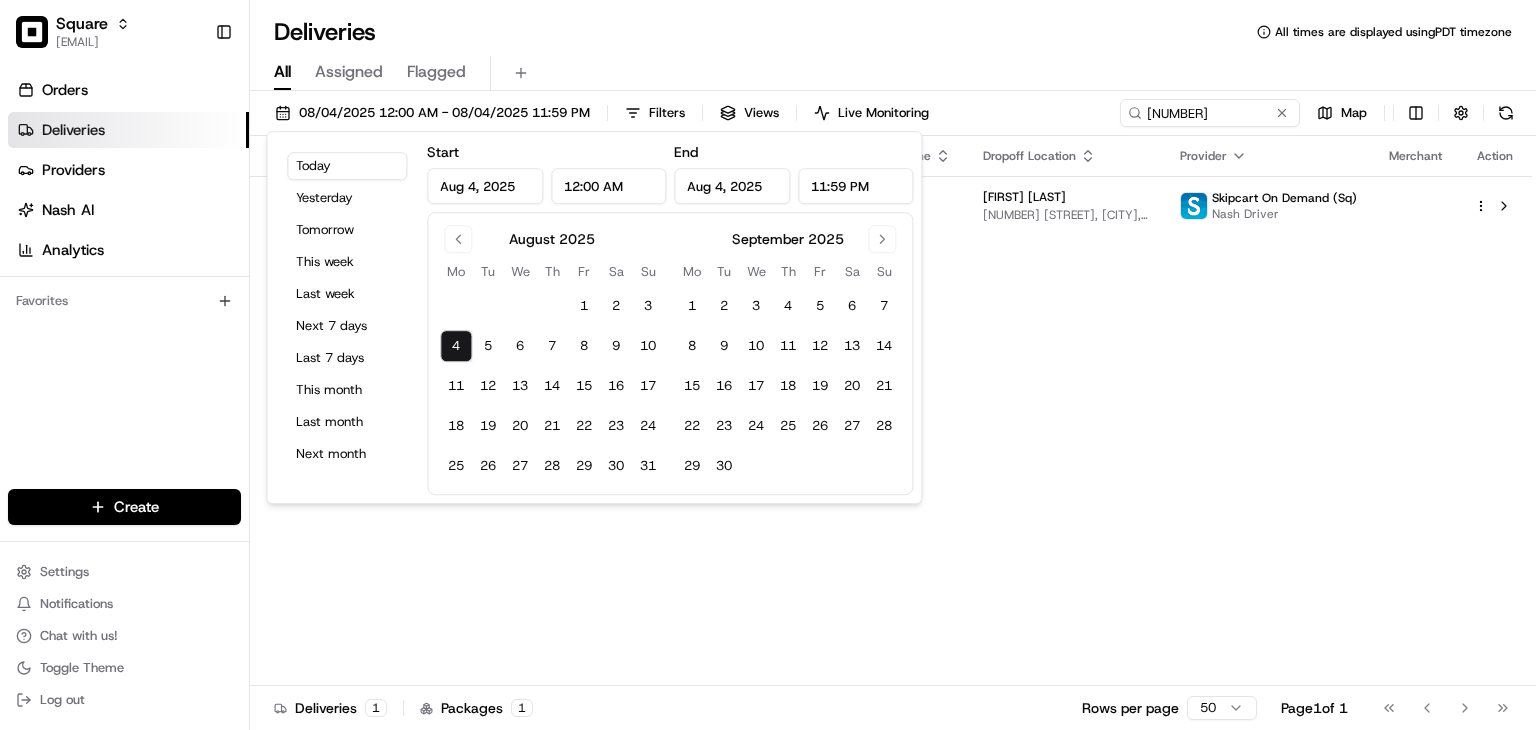 click on "Status Original Pickup Time Pickup Location Original Dropoff Time Dropoff Location Provider Merchant Action Pickup Arrived 8:55 AM 08/04/2025 Rosina Gourmet-Downtown 300 E Lombard St, Baltimore, MD 21202, USA 9:15 AM 08/04/2025 Terri Wharton 1307 Point St, Baltimore, MD 21231, USA Skipcart On Demand (Sq) Nash Driver" at bounding box center [891, 411] 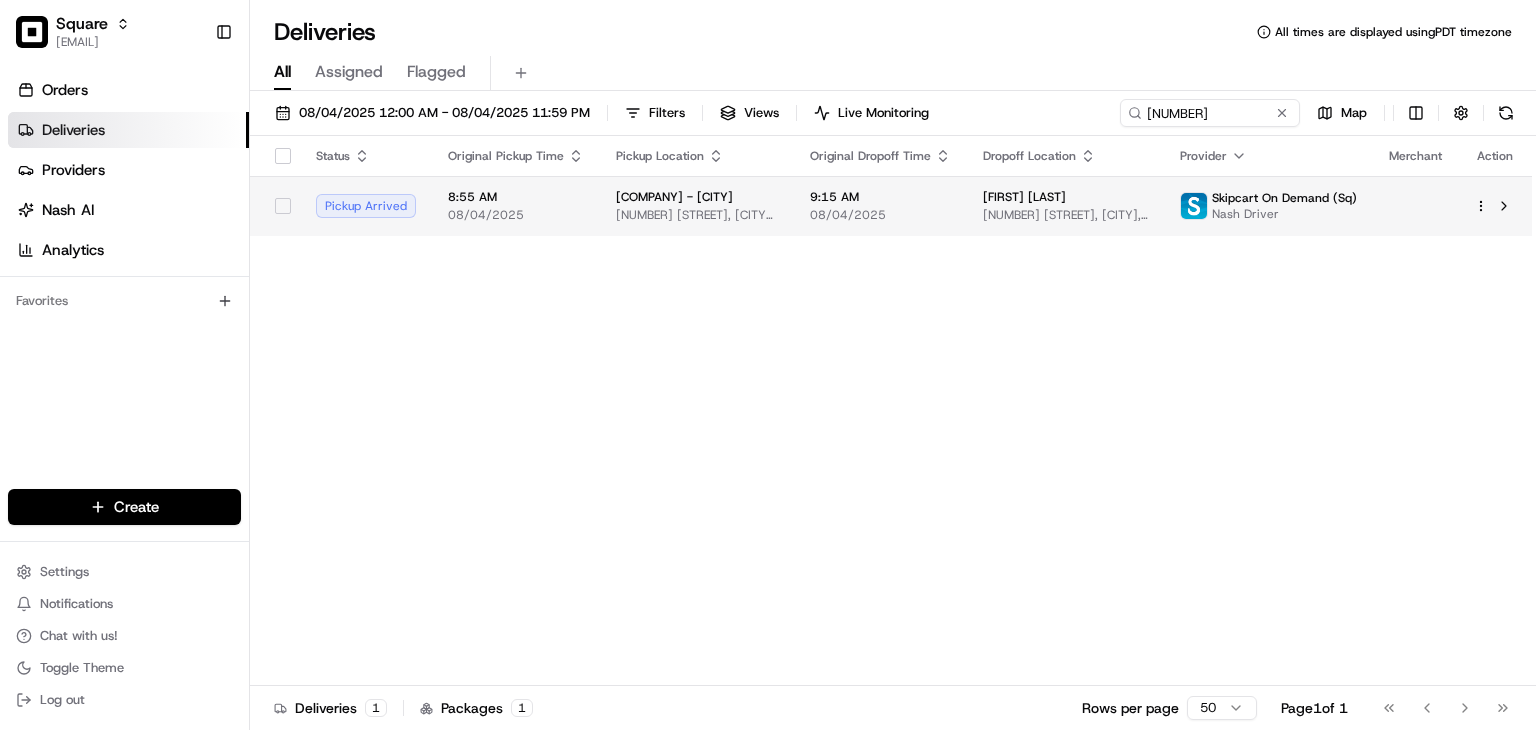 click on "1307 Point St, Baltimore, MD 21231, USA" at bounding box center (1065, 215) 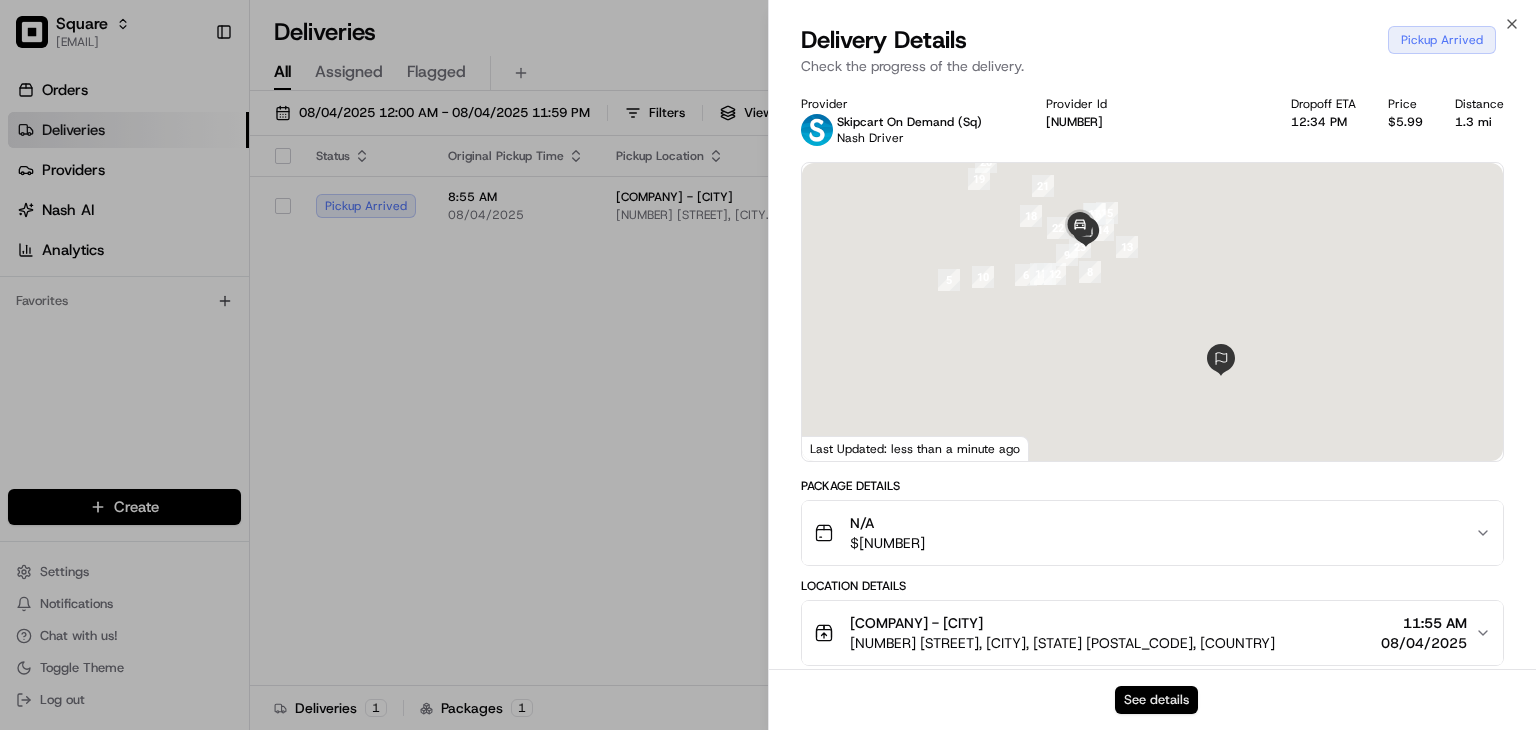 click on "See details" at bounding box center [1156, 700] 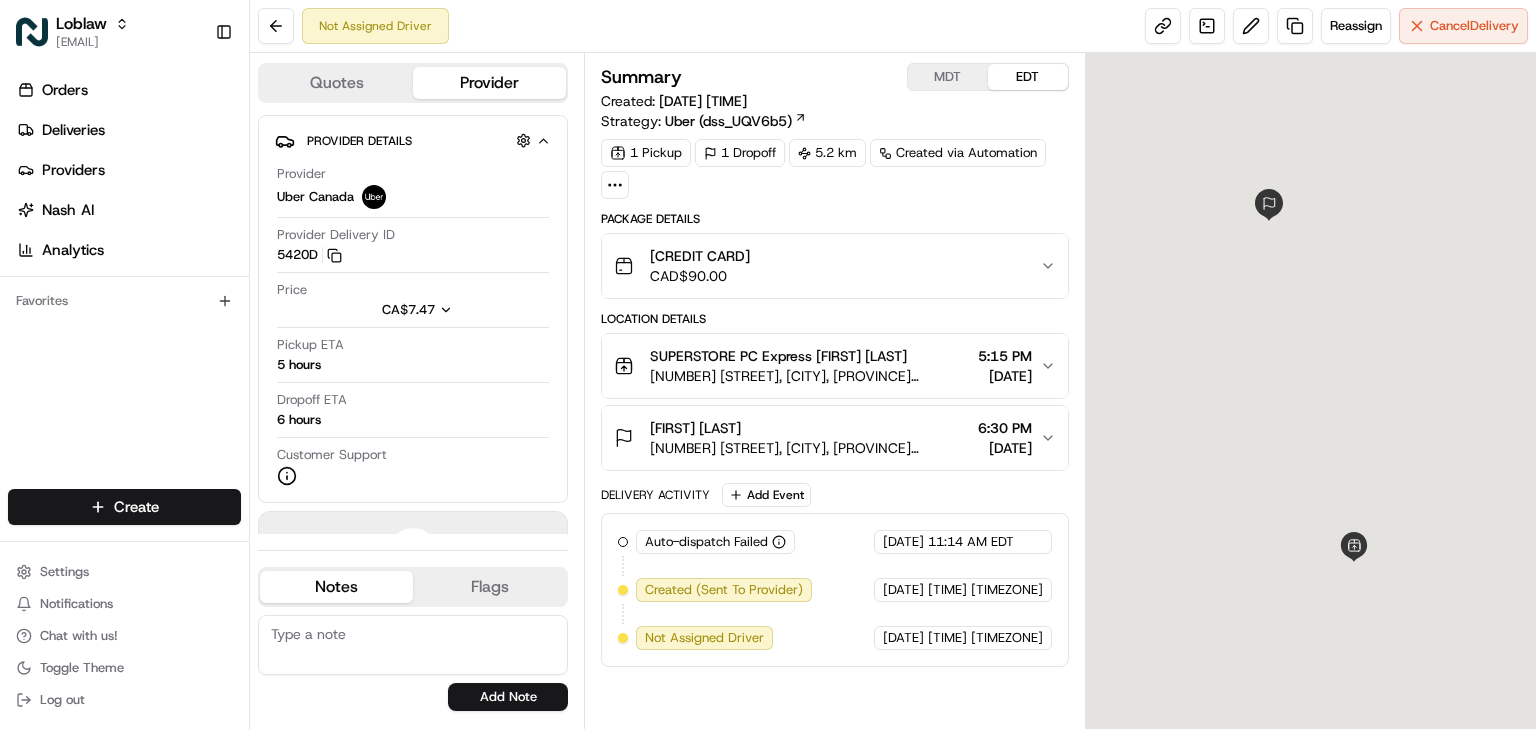 scroll, scrollTop: 0, scrollLeft: 0, axis: both 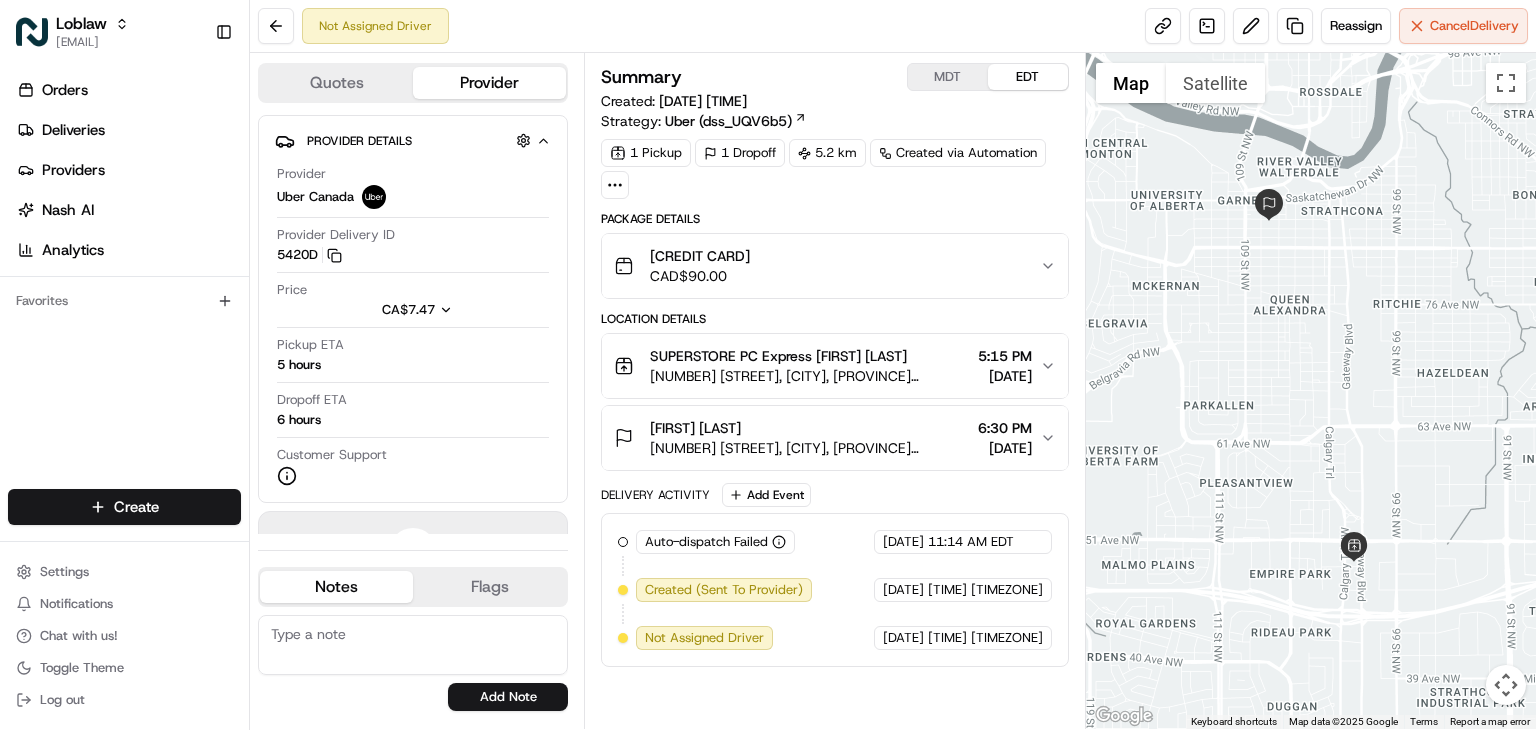 click on "MDT" at bounding box center (948, 77) 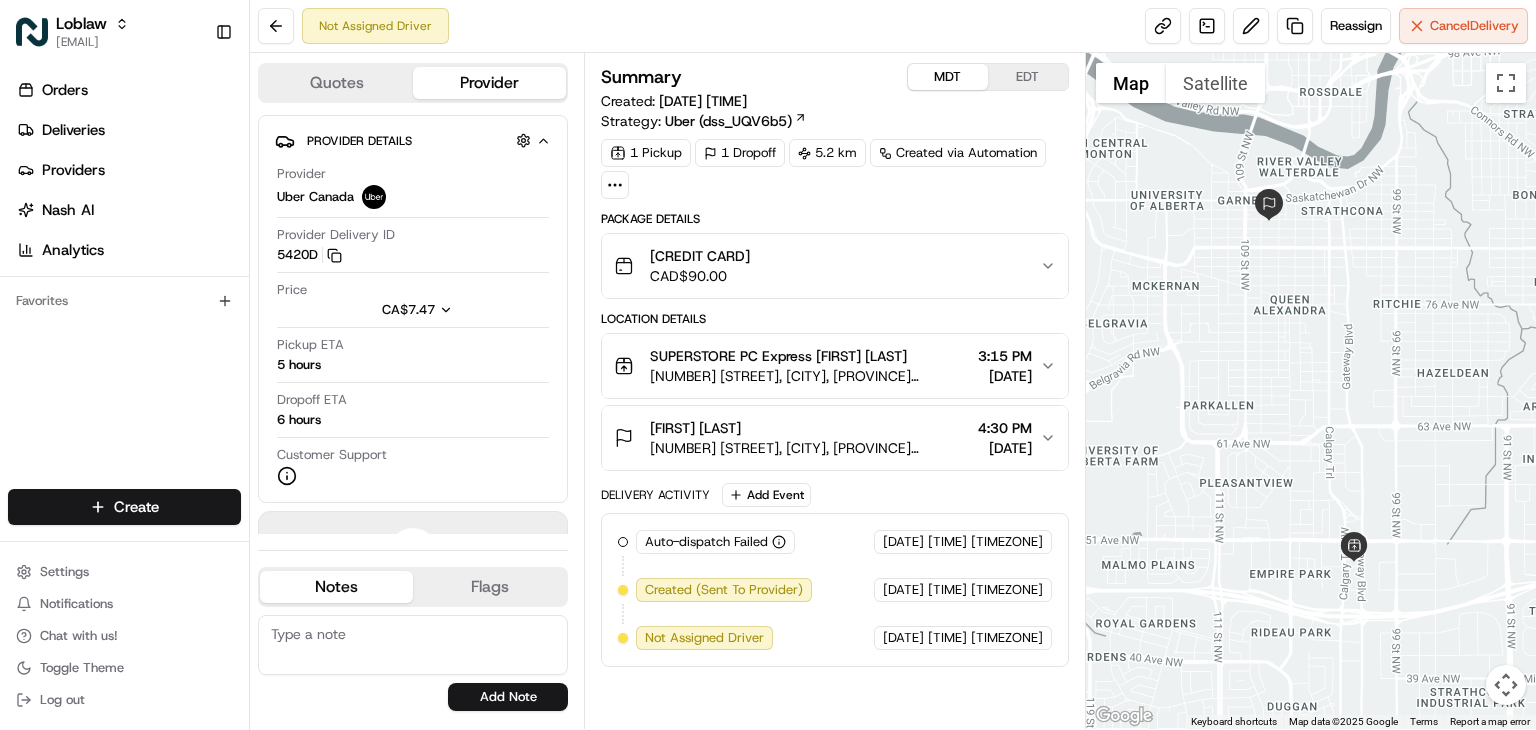 click on "3:15 PM" at bounding box center [1005, 356] 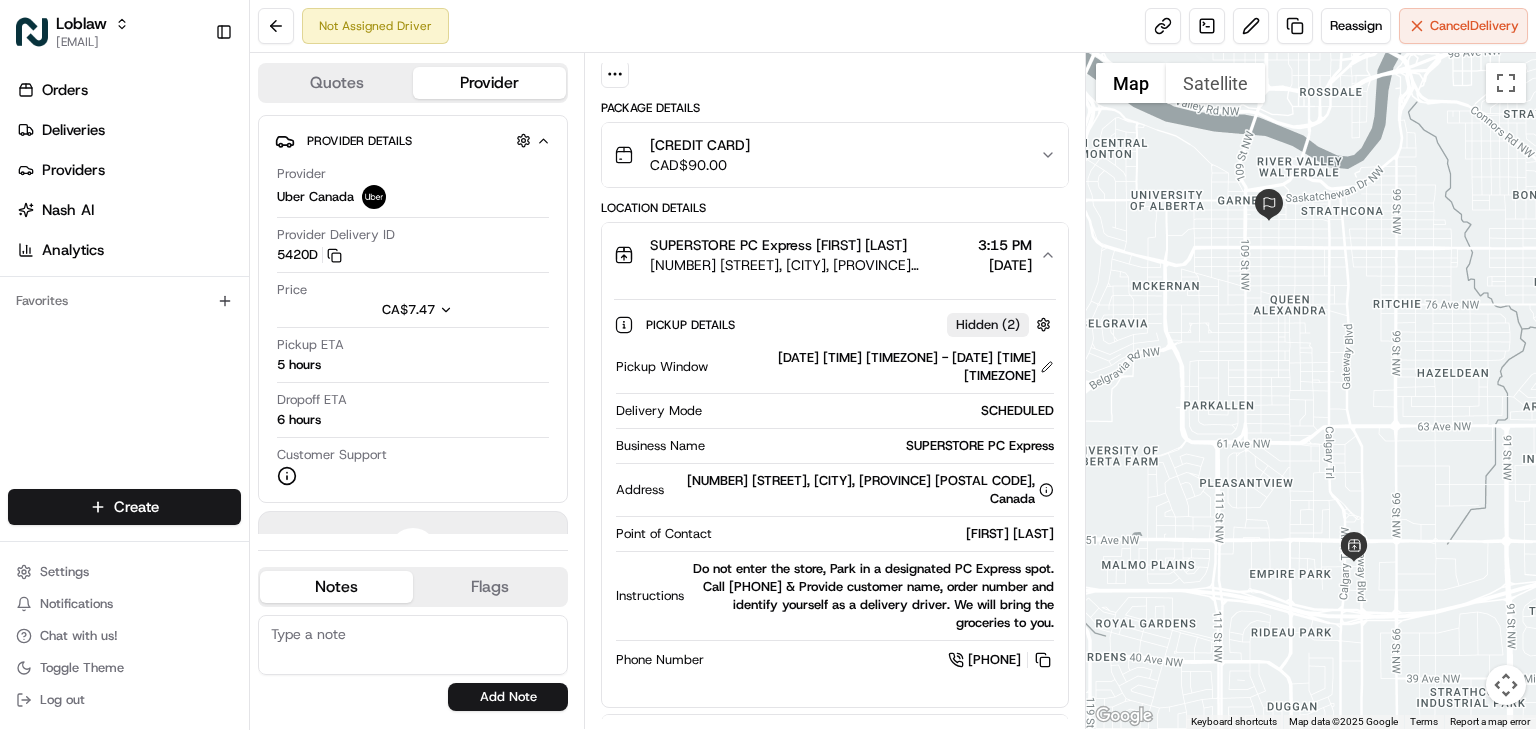 scroll, scrollTop: 0, scrollLeft: 0, axis: both 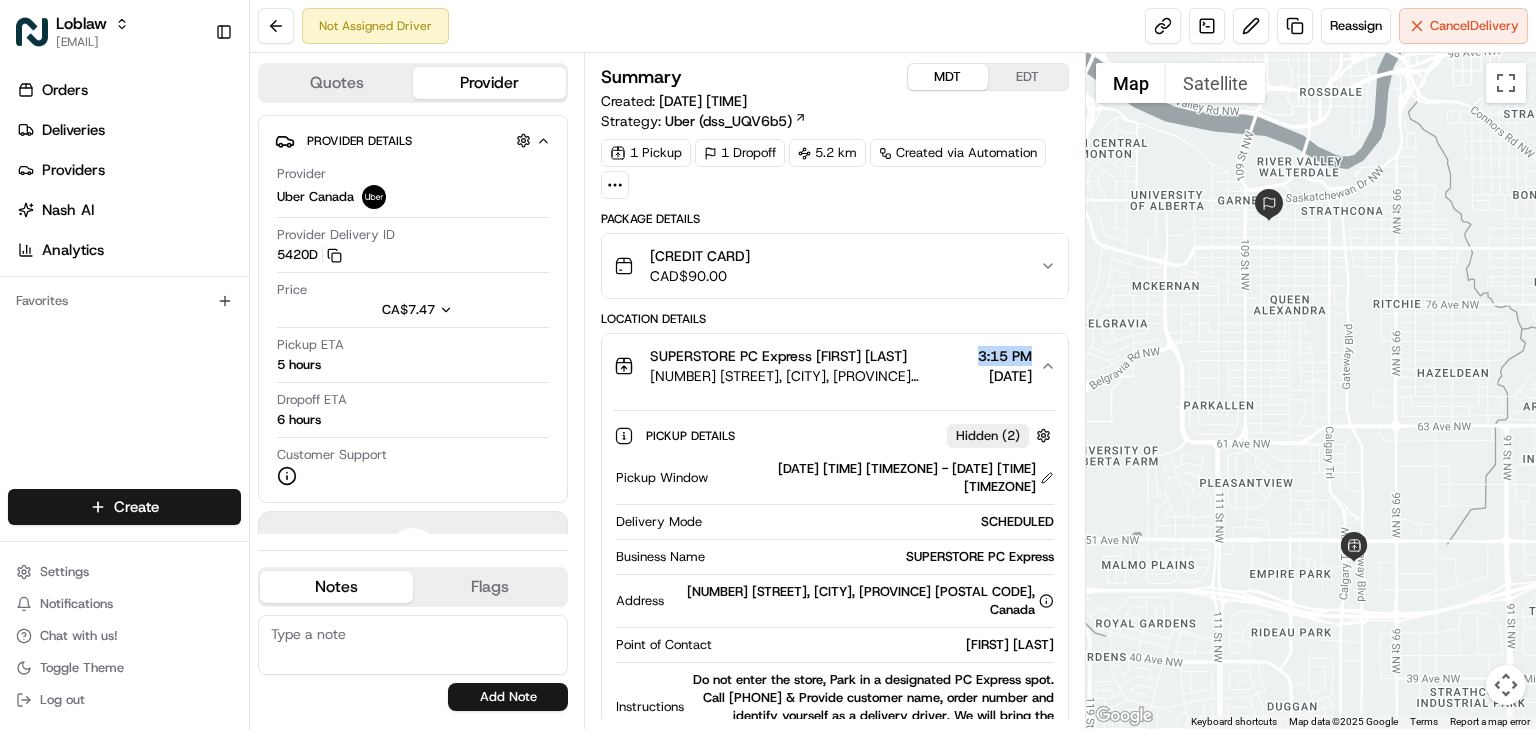 type 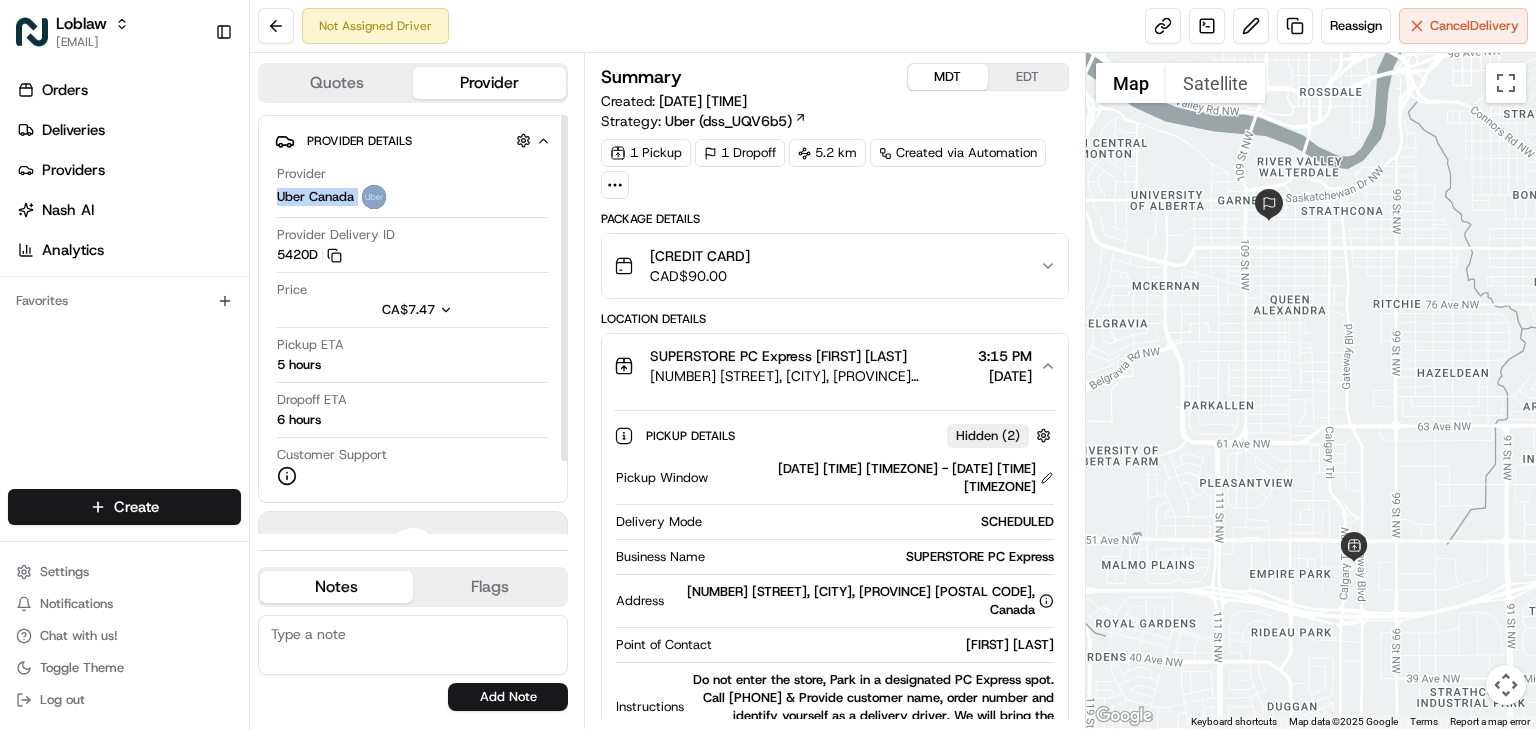 drag, startPoint x: 277, startPoint y: 192, endPoint x: 358, endPoint y: 197, distance: 81.154175 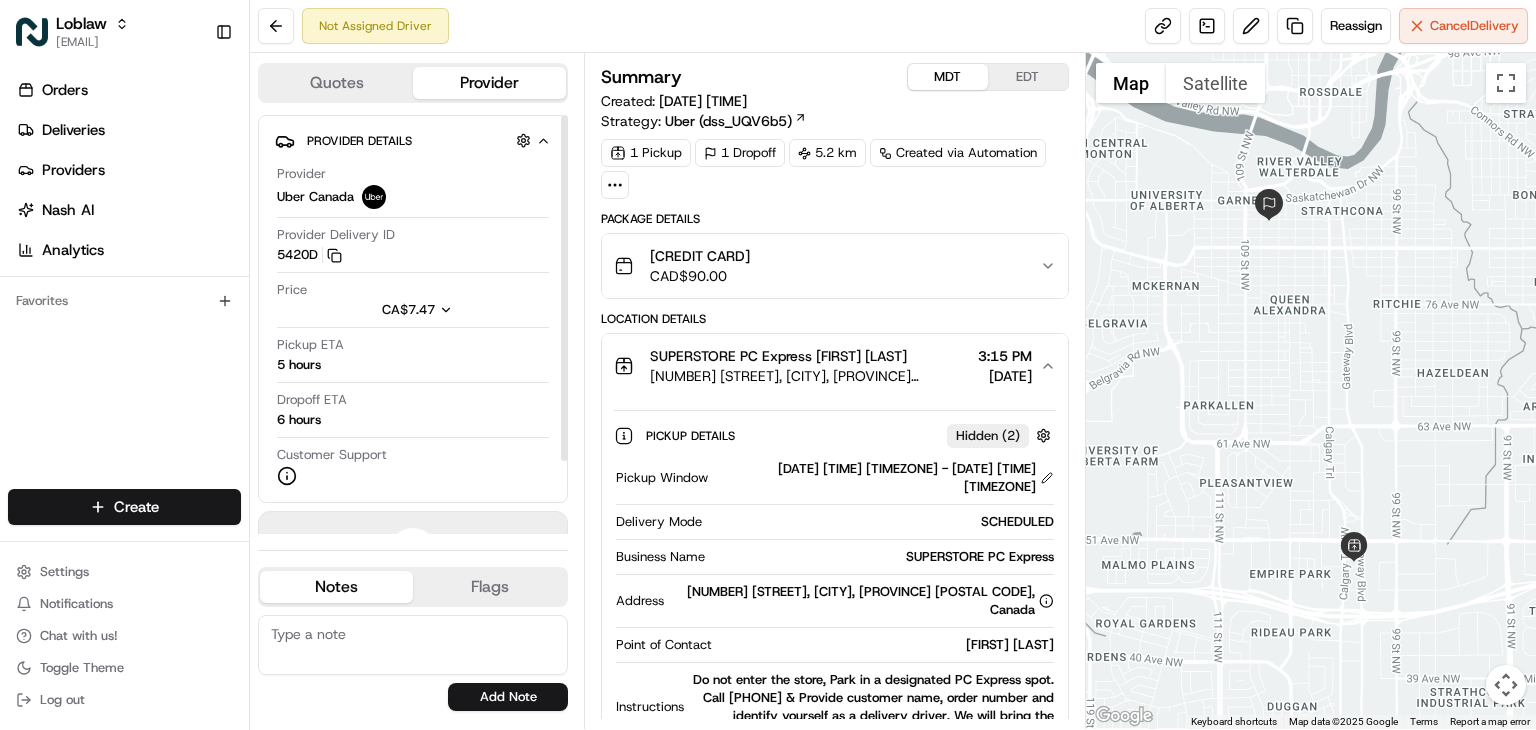 click on "Orders Deliveries Providers Nash AI Analytics Favorites" at bounding box center (124, 284) 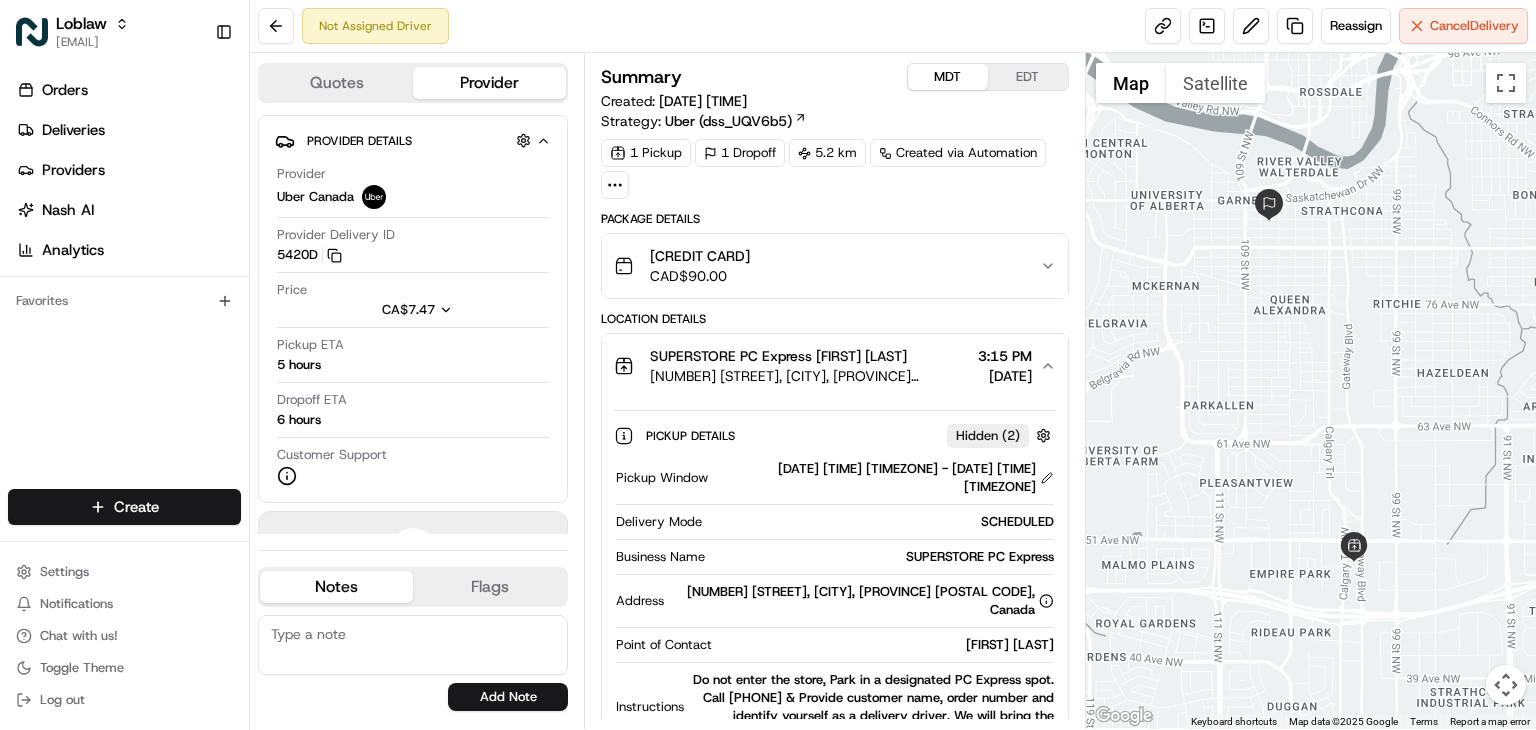click 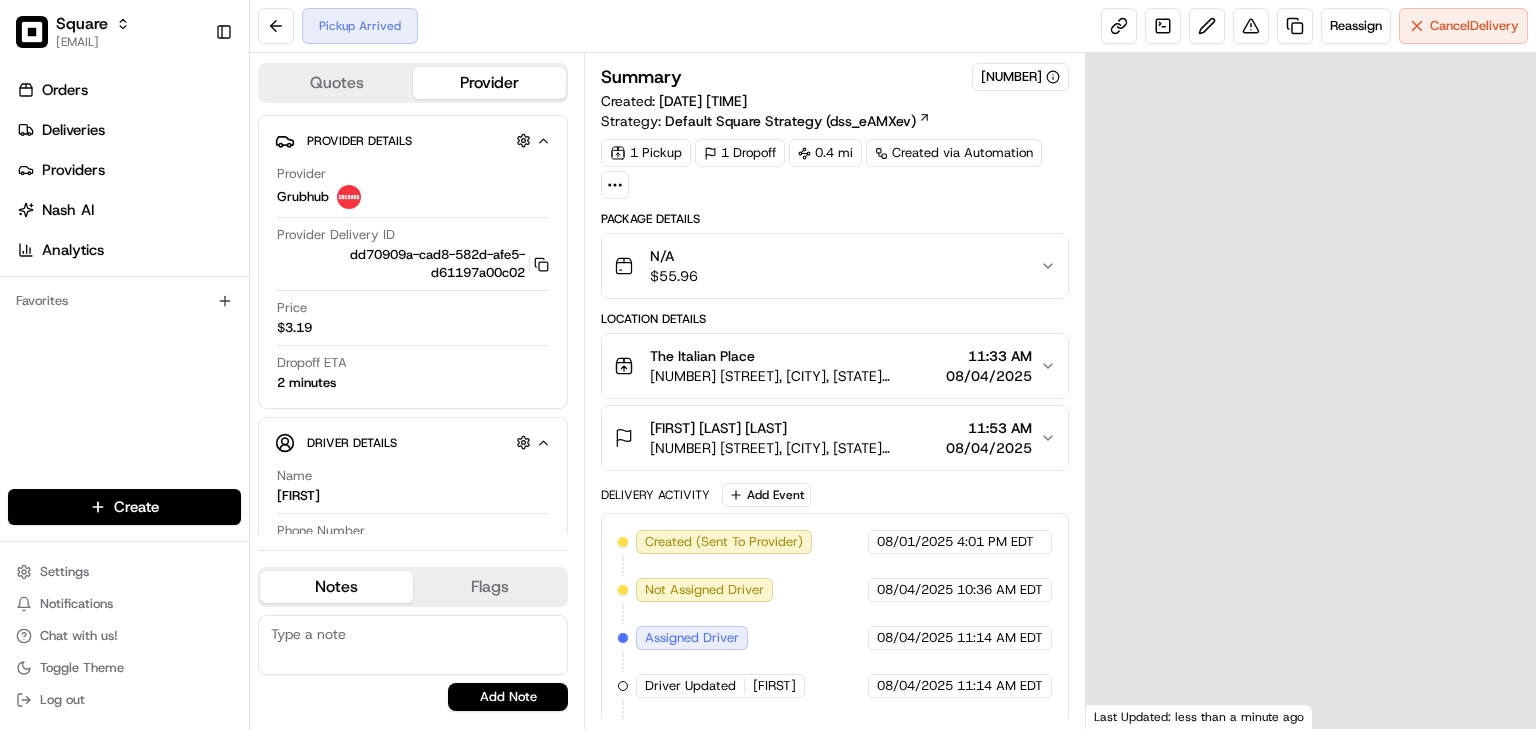 scroll, scrollTop: 0, scrollLeft: 0, axis: both 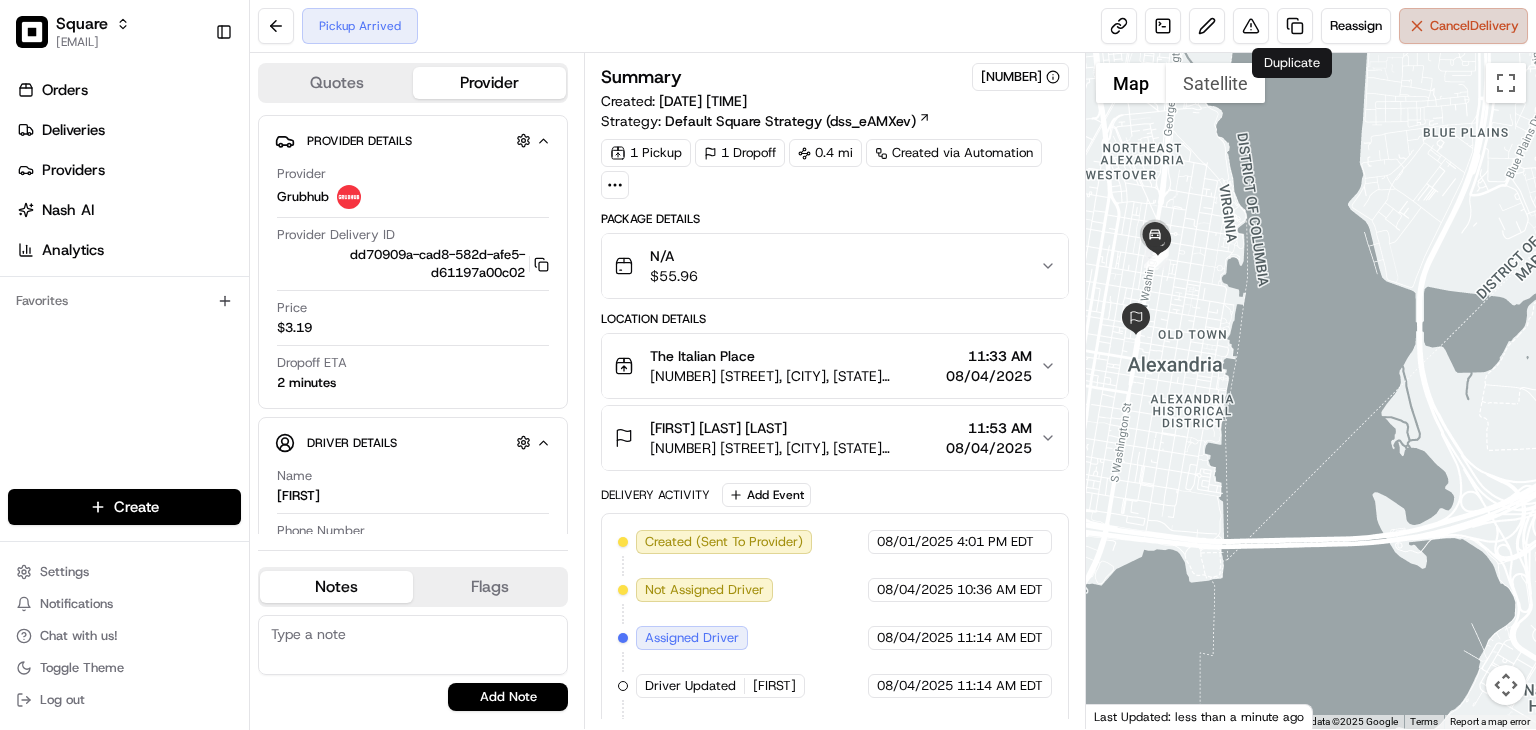 click on "Cancel  Delivery" at bounding box center (1463, 26) 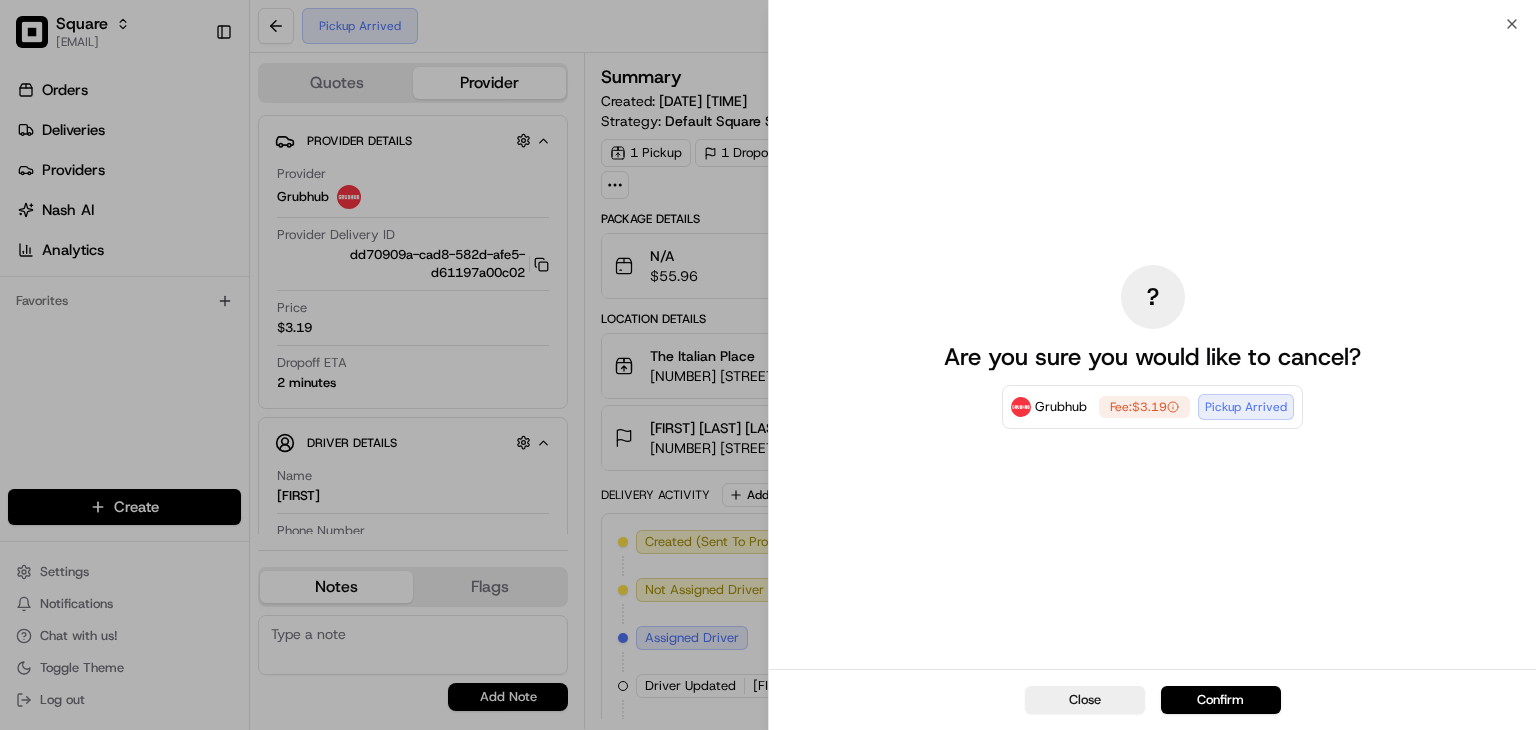 click on "? Are you sure you would like to cancel? Grubhub Fee:  $3.19 Pickup Arrived" at bounding box center [1152, 346] 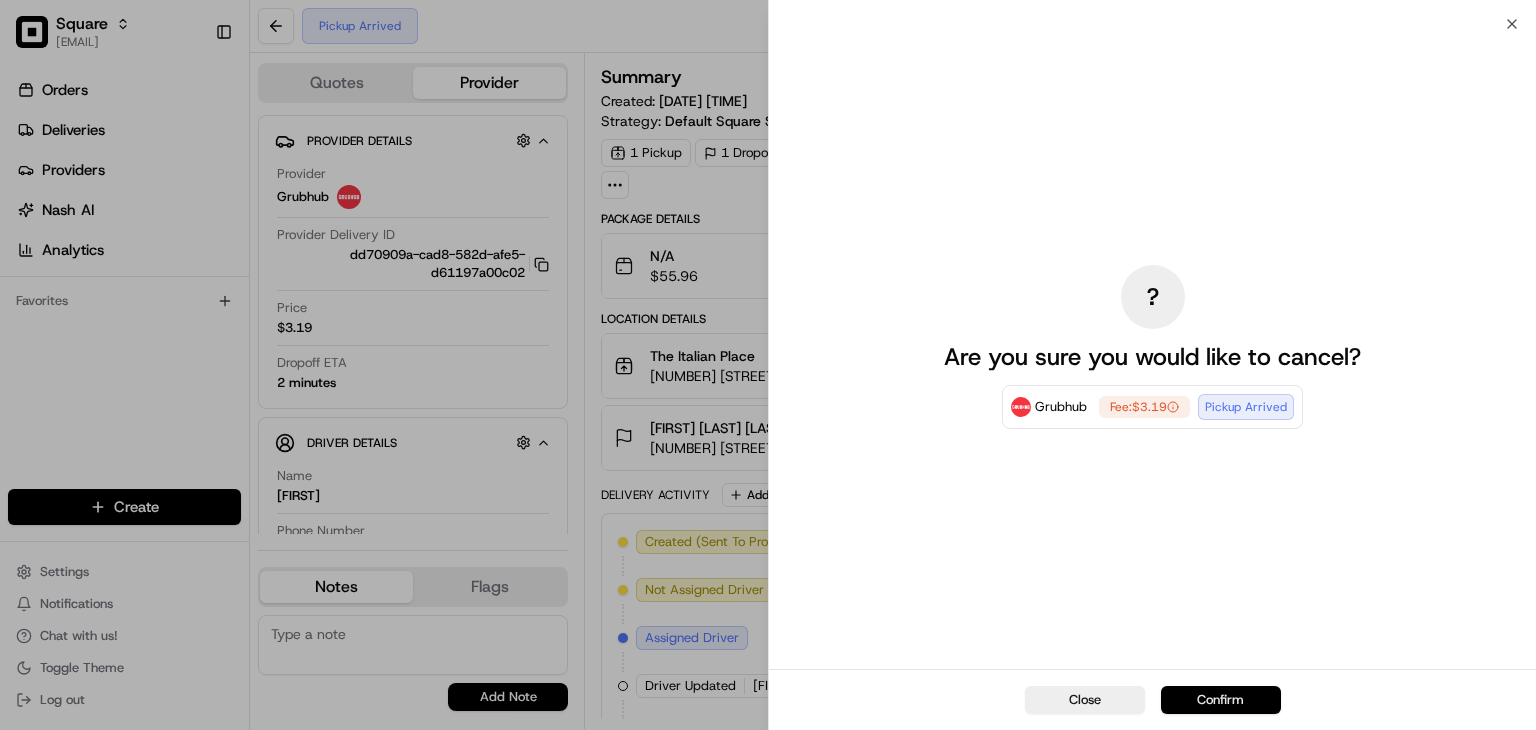 click on "Confirm" at bounding box center [1221, 700] 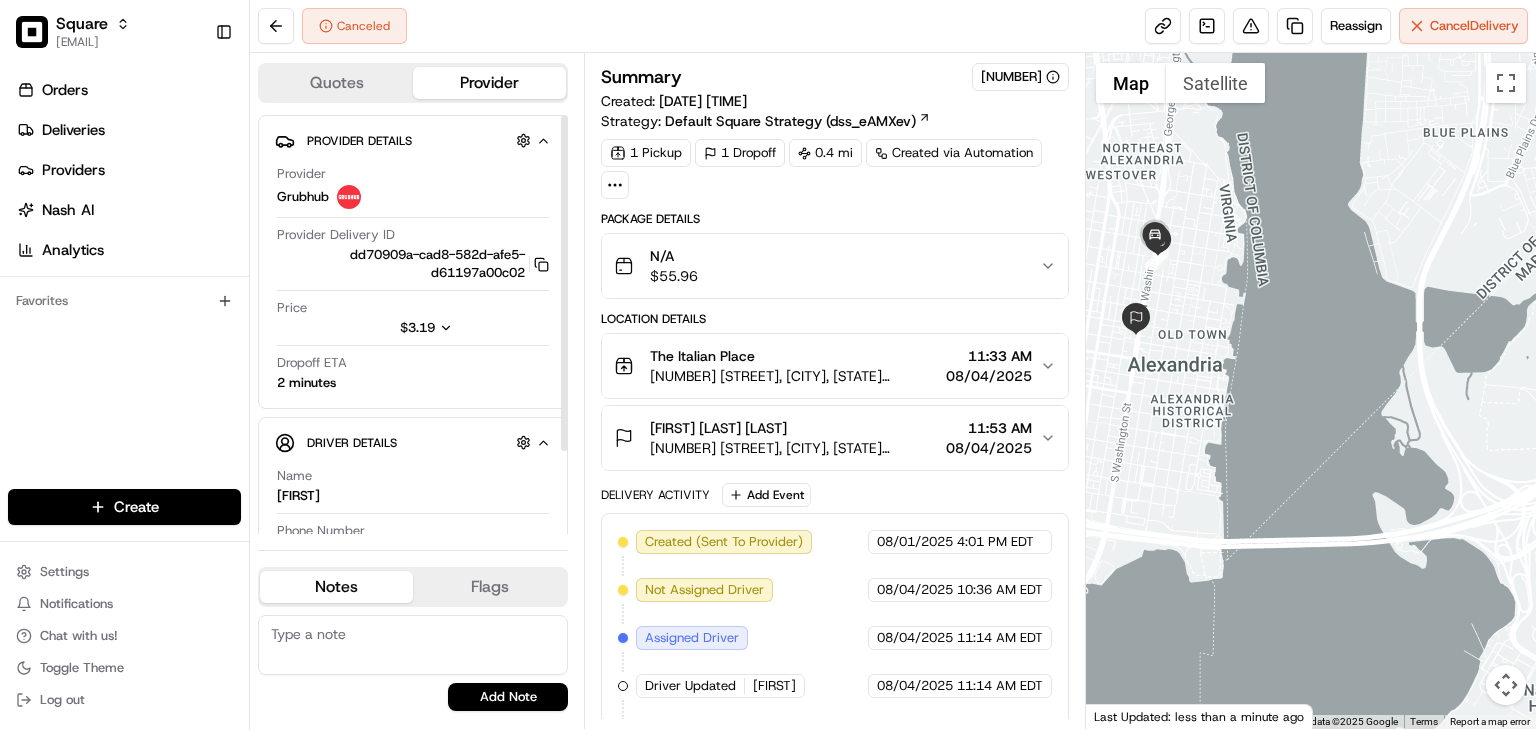 click on "Orders Deliveries Providers Nash AI Analytics Favorites" at bounding box center [124, 284] 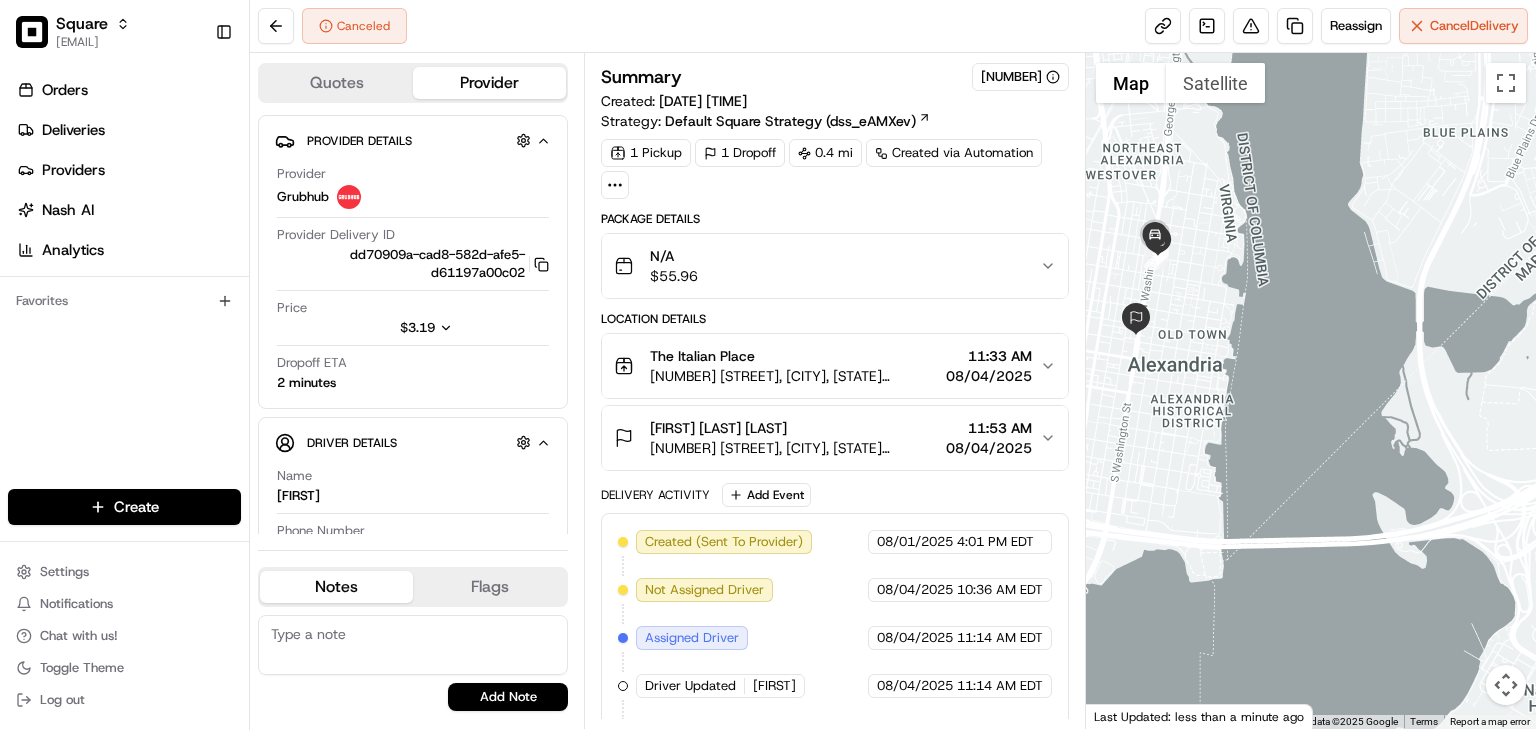 scroll, scrollTop: 134, scrollLeft: 0, axis: vertical 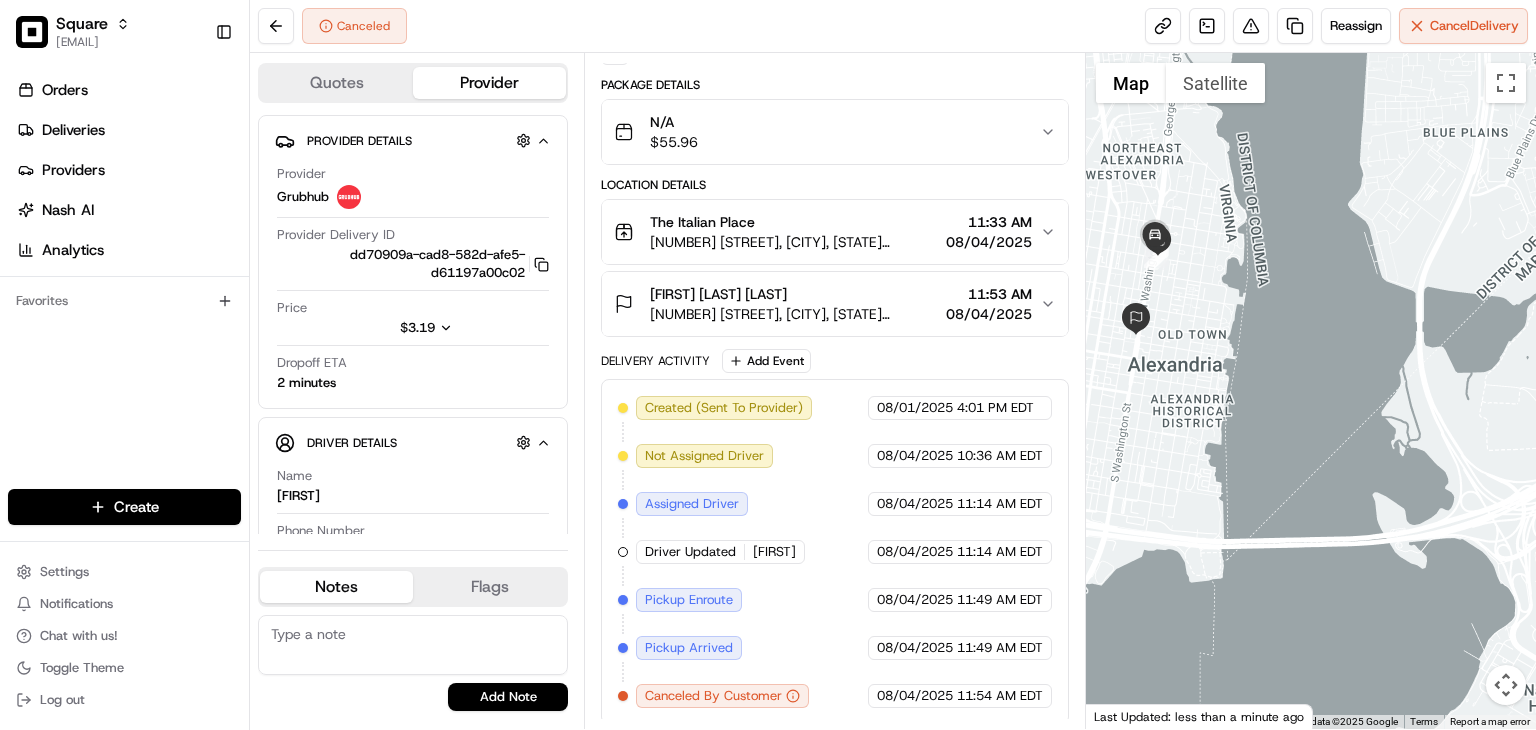 click at bounding box center (413, 645) 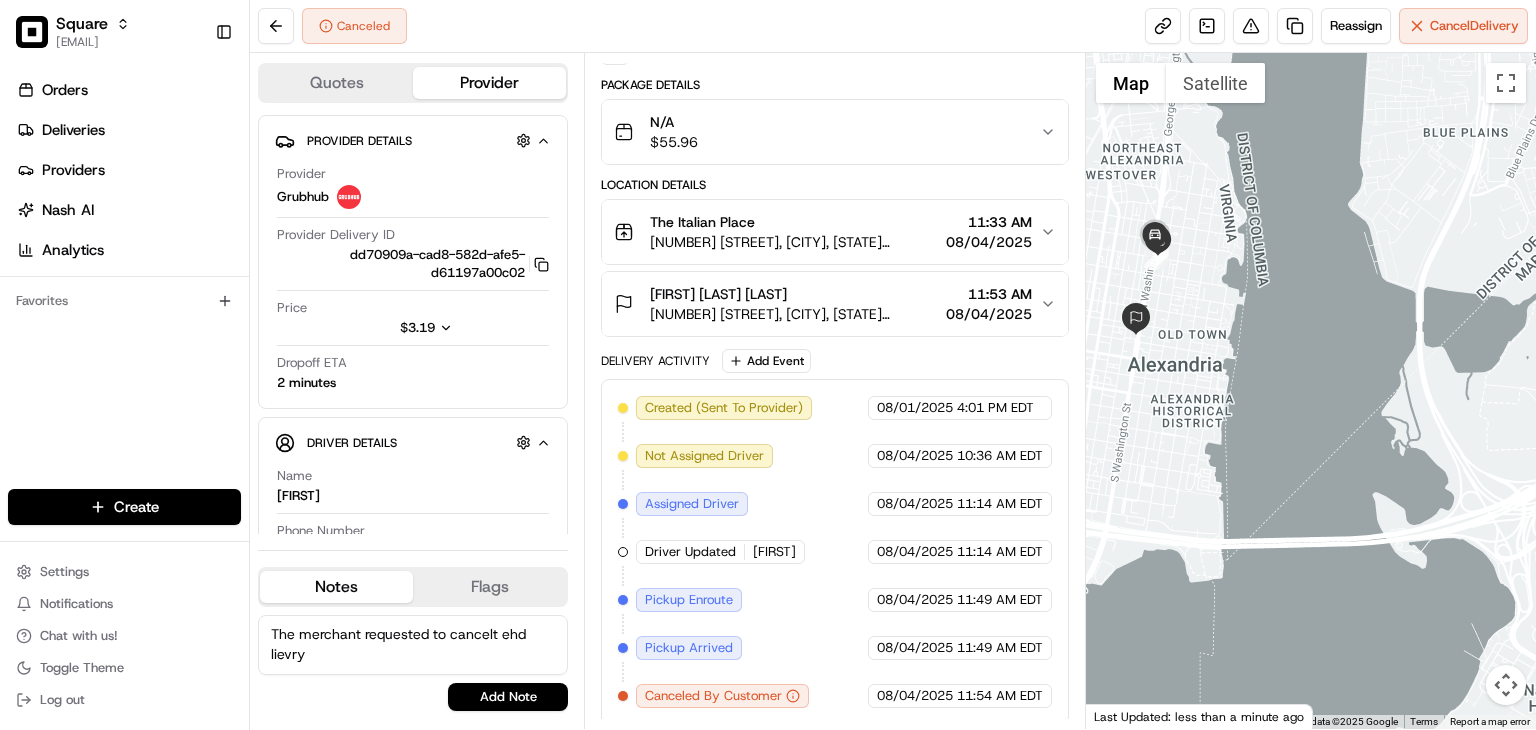 click on "The merchant requested to cancelt ehd lievry" at bounding box center (413, 645) 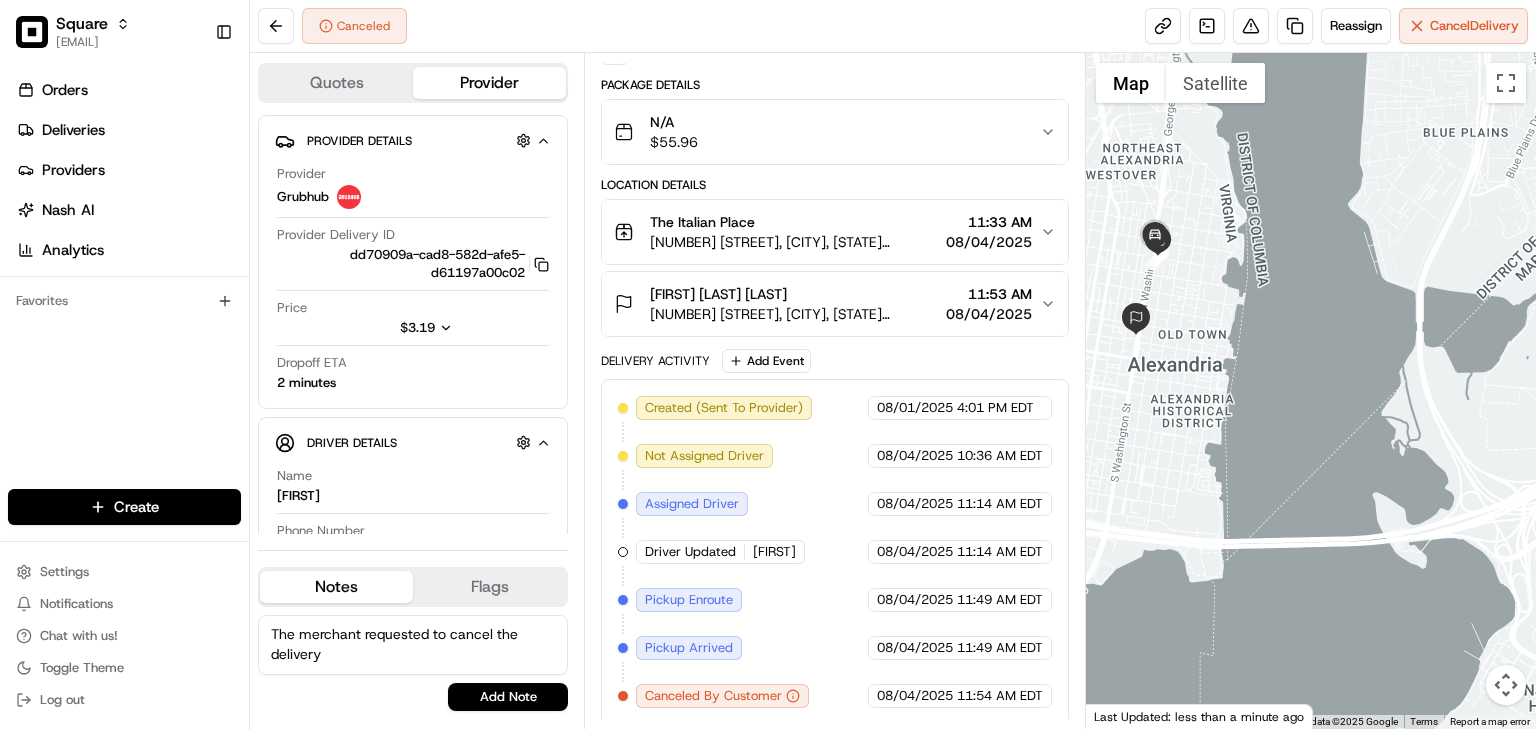 click on "The merchant requested to cancel the delivery" at bounding box center (413, 645) 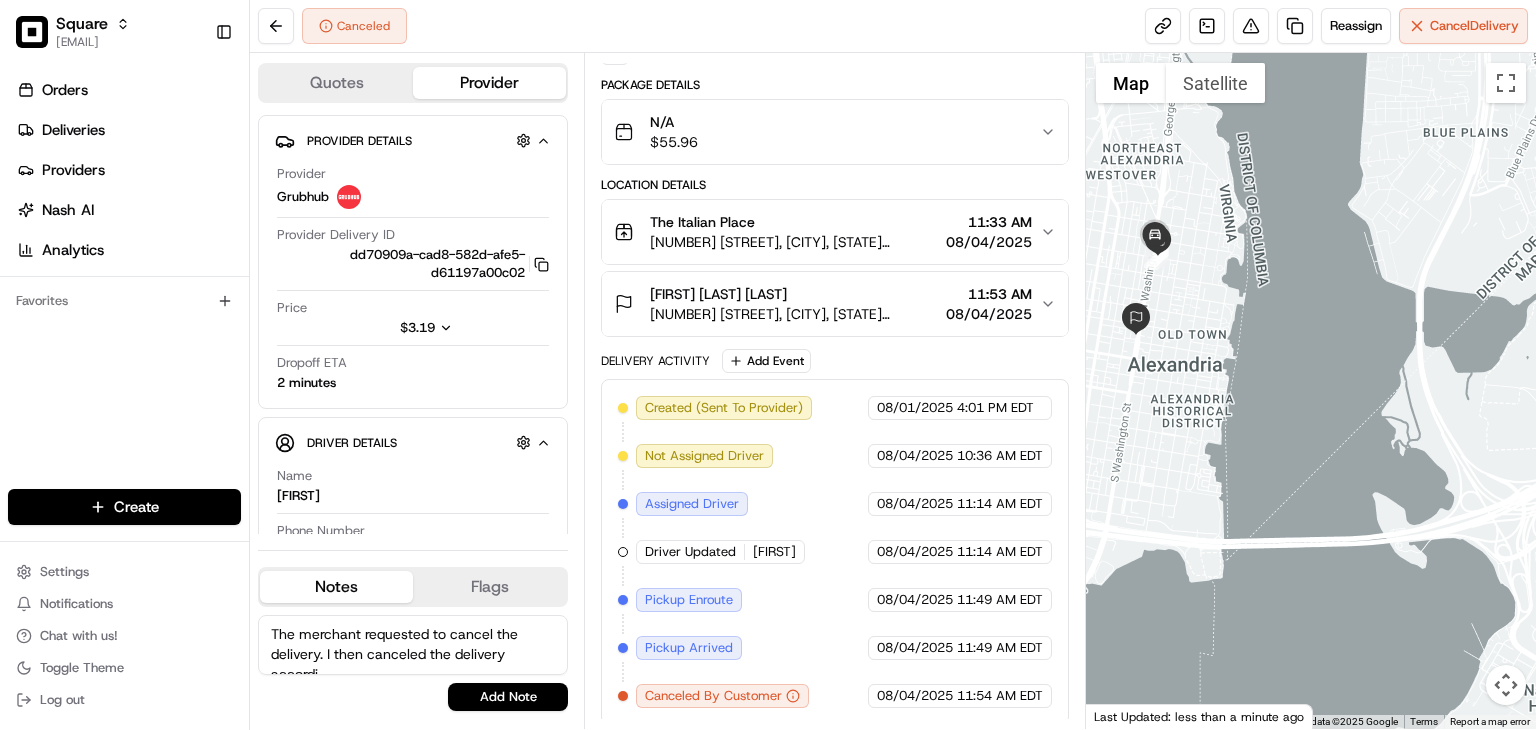 scroll, scrollTop: 8, scrollLeft: 0, axis: vertical 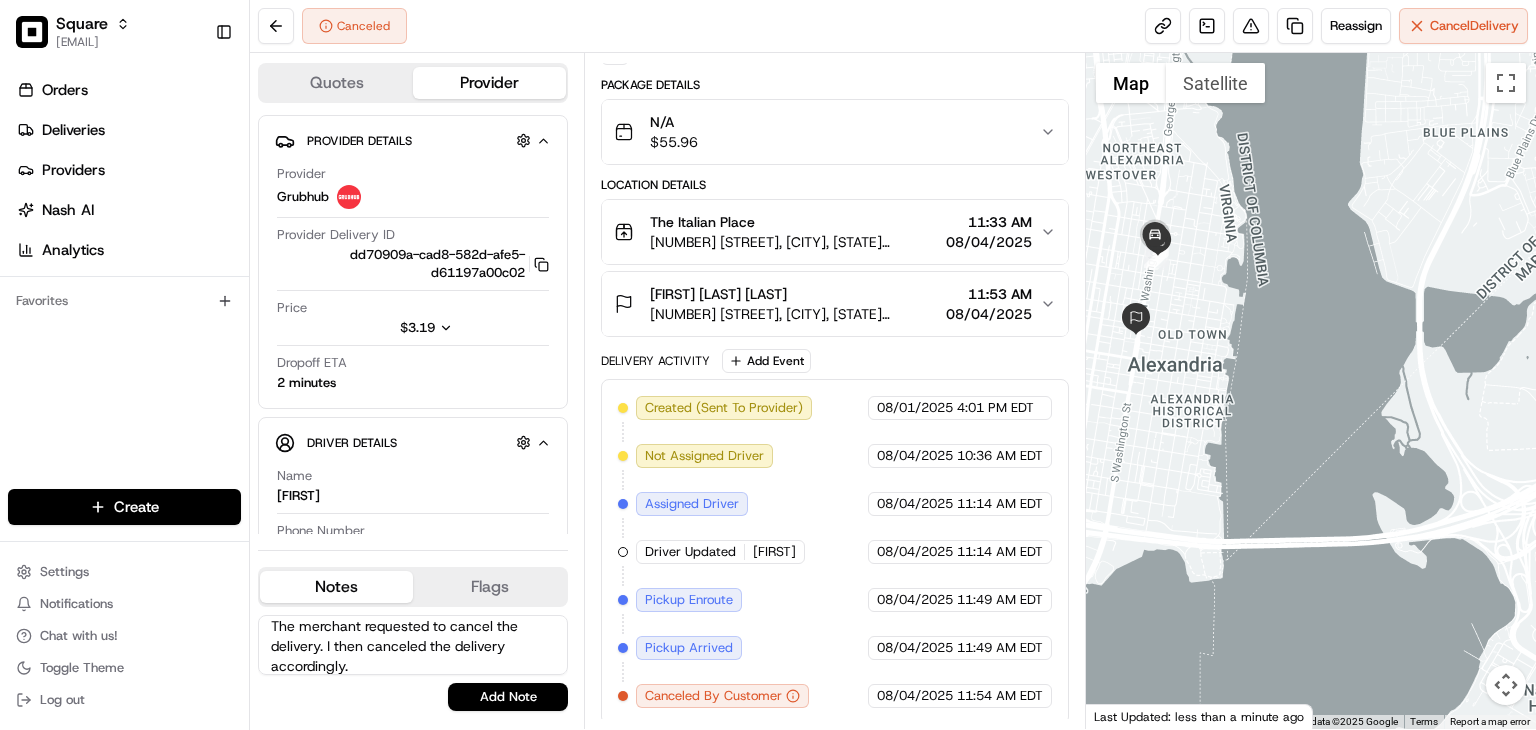type on "The merchant requested to cancel the delivery. I then canceled the delivery accordingly." 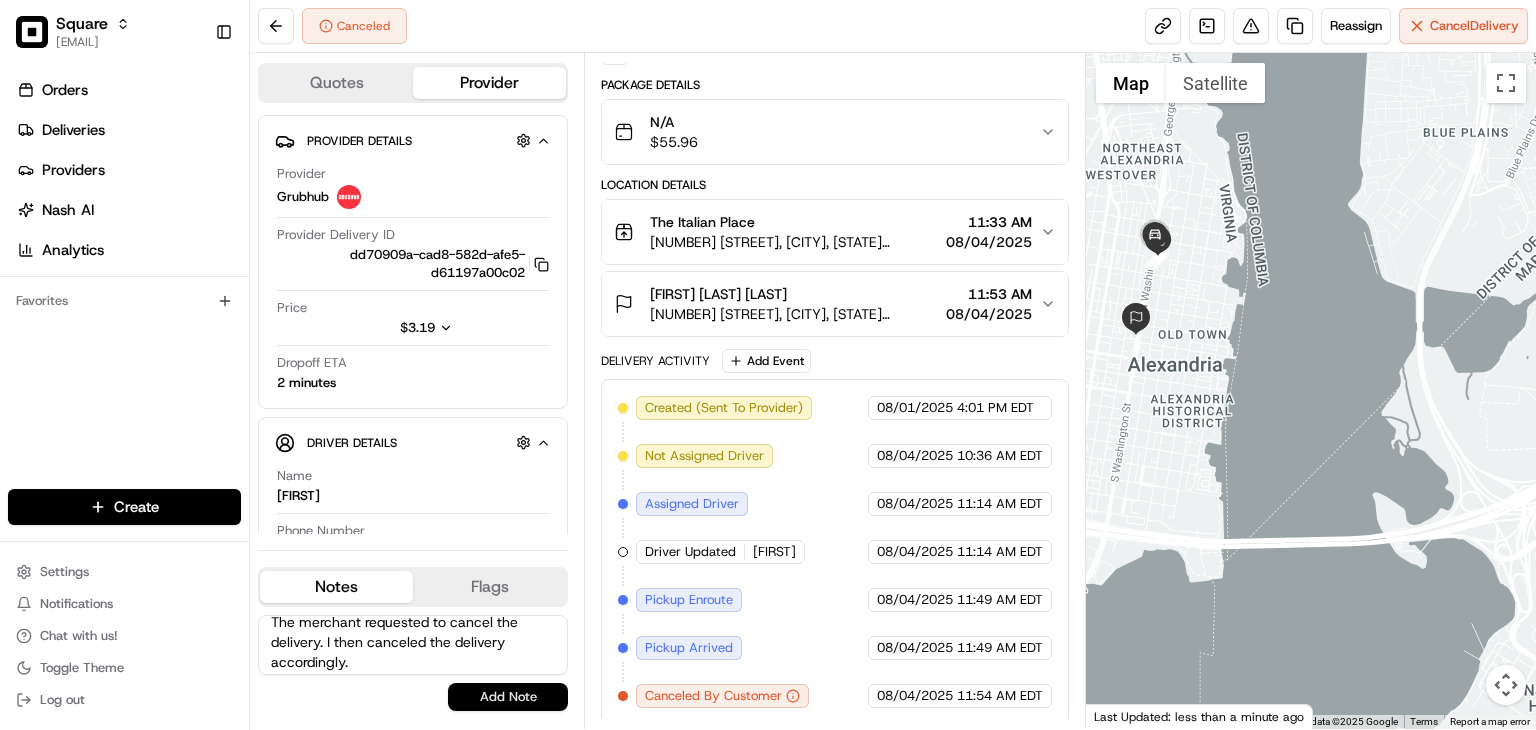 scroll, scrollTop: 17, scrollLeft: 0, axis: vertical 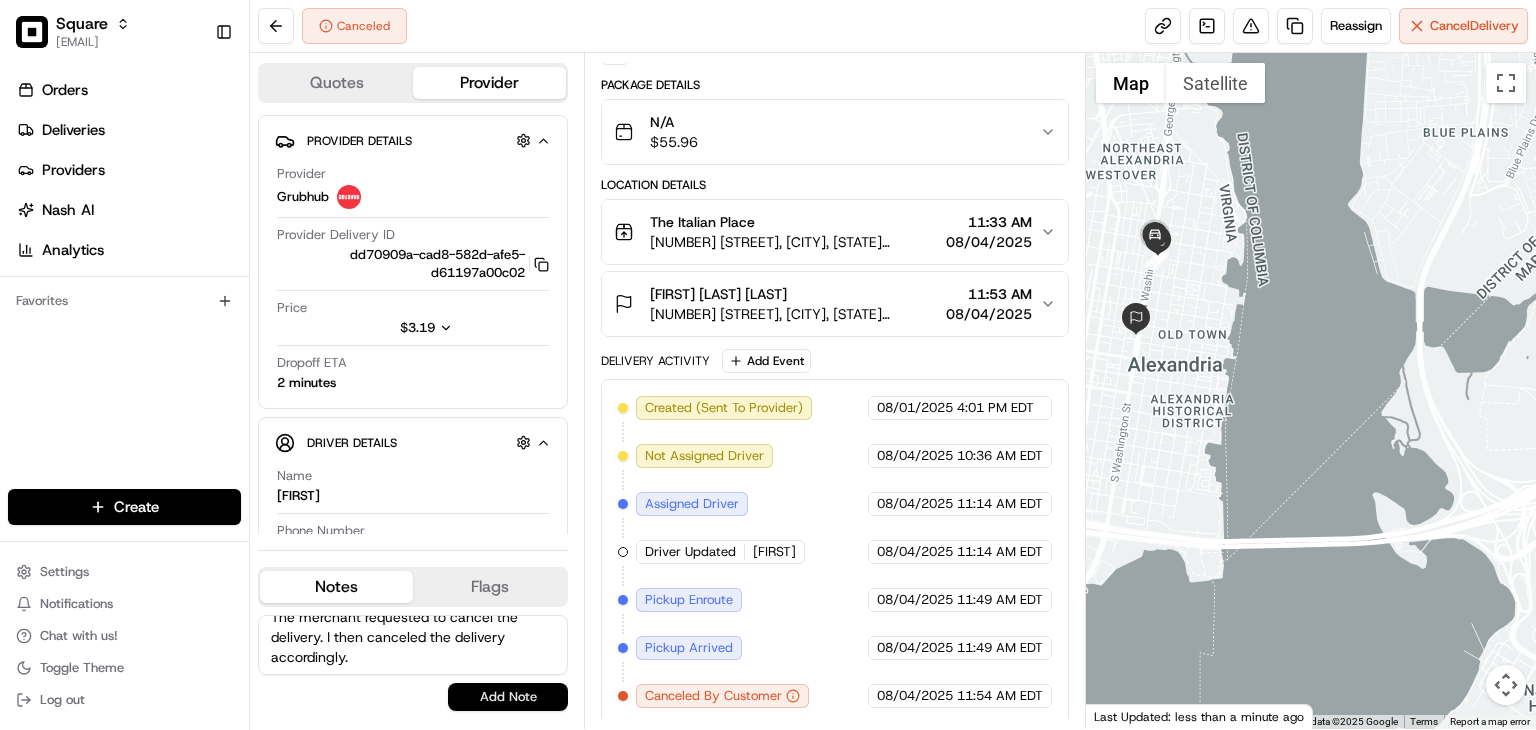 click on "Add Note" at bounding box center [508, 697] 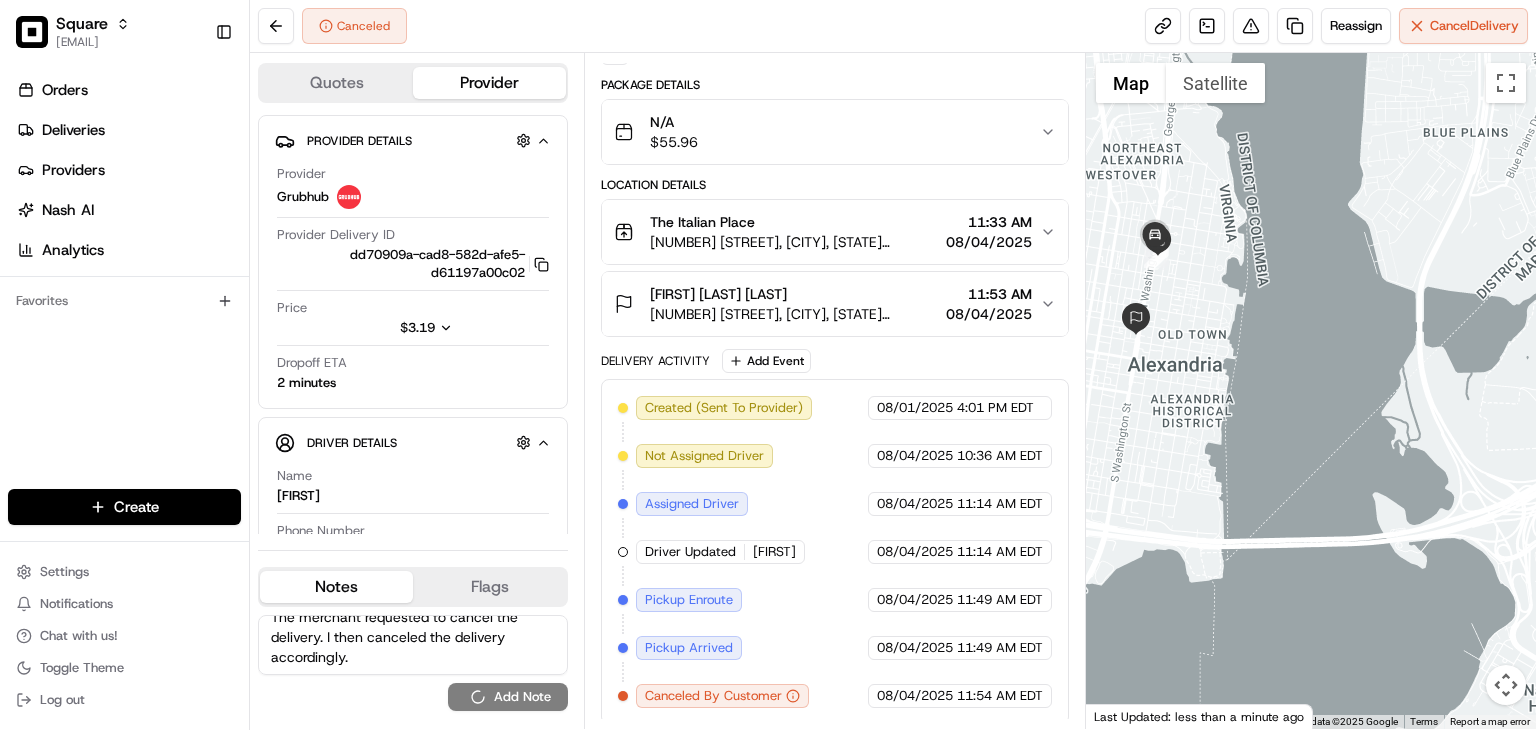 type 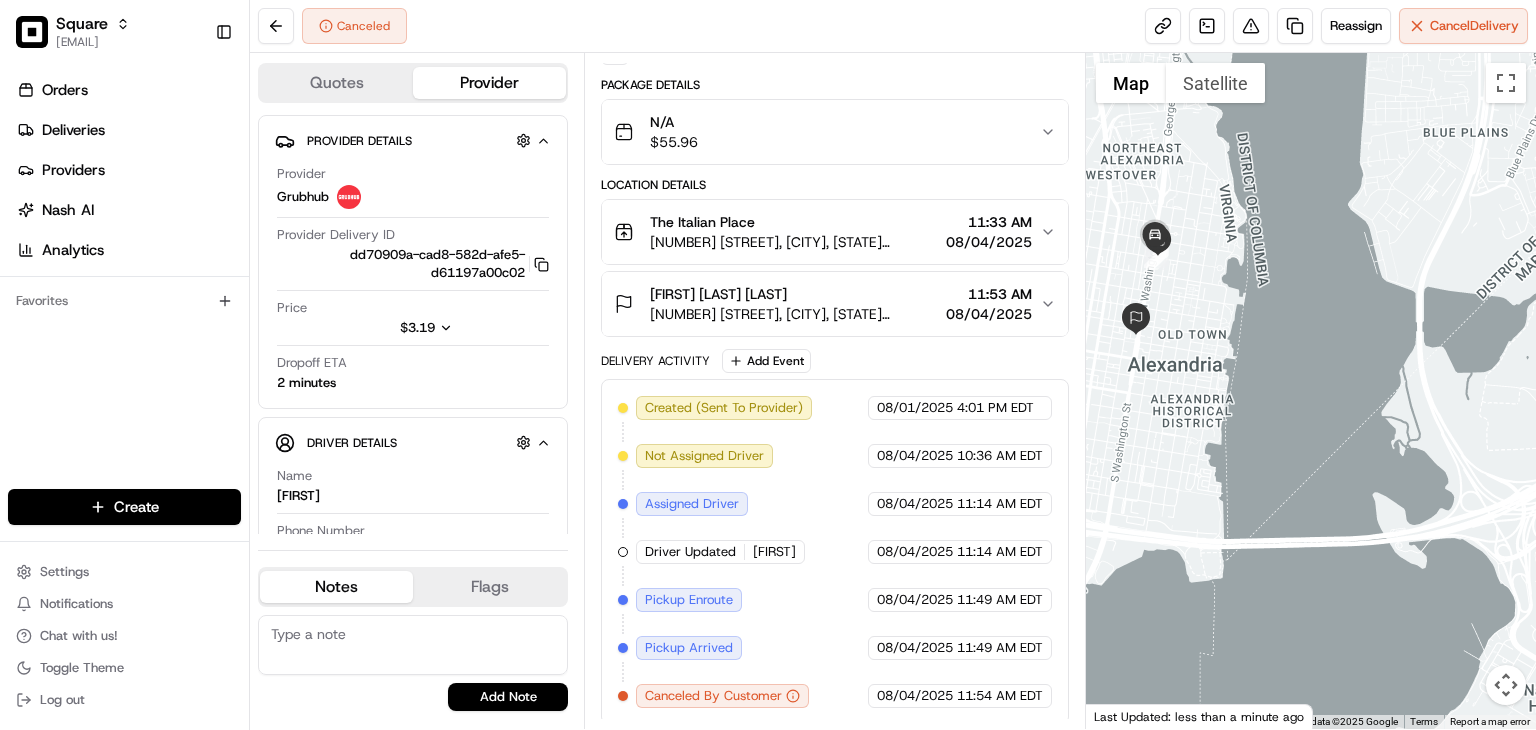 scroll, scrollTop: 0, scrollLeft: 0, axis: both 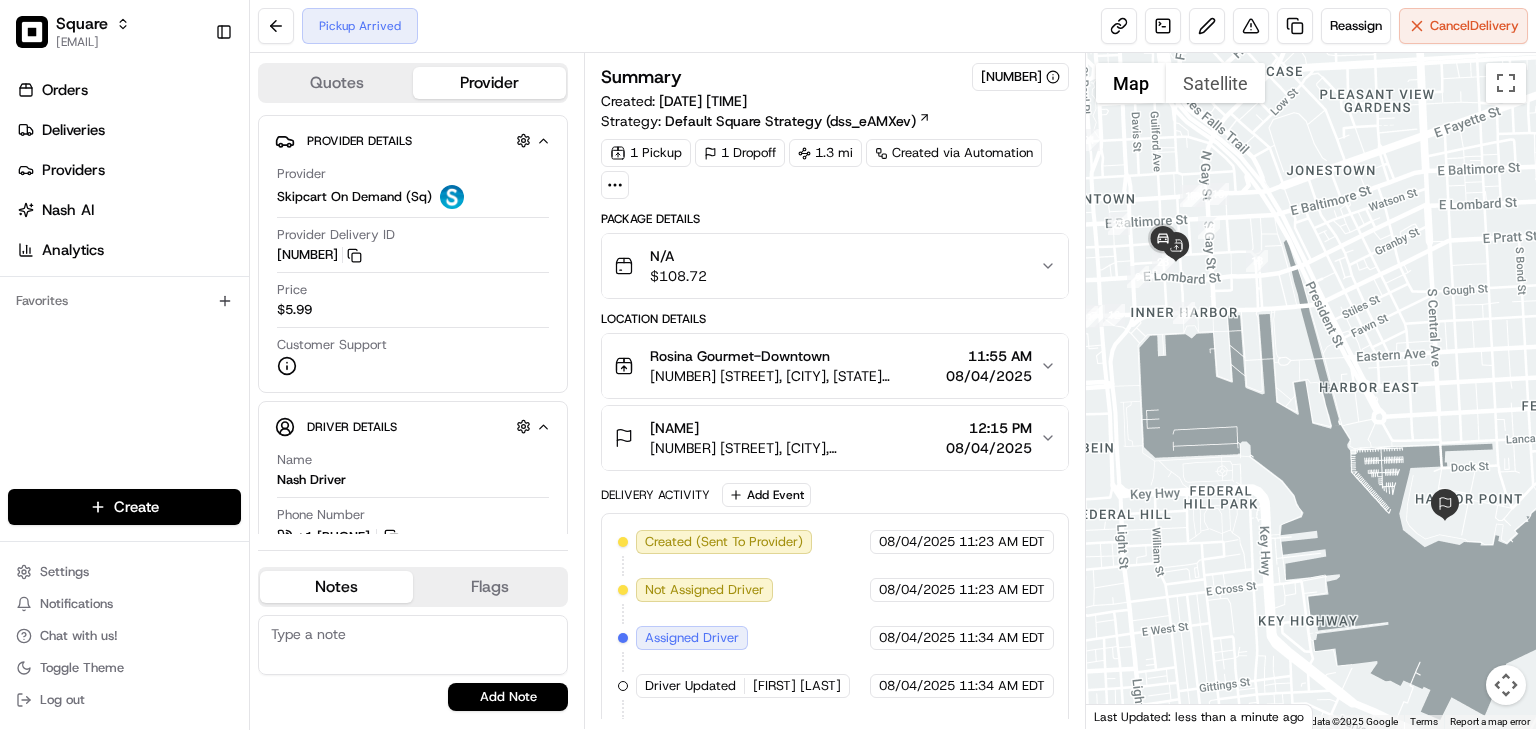 click on "Pickup Arrived Reassign Cancel  Delivery" at bounding box center [893, 26] 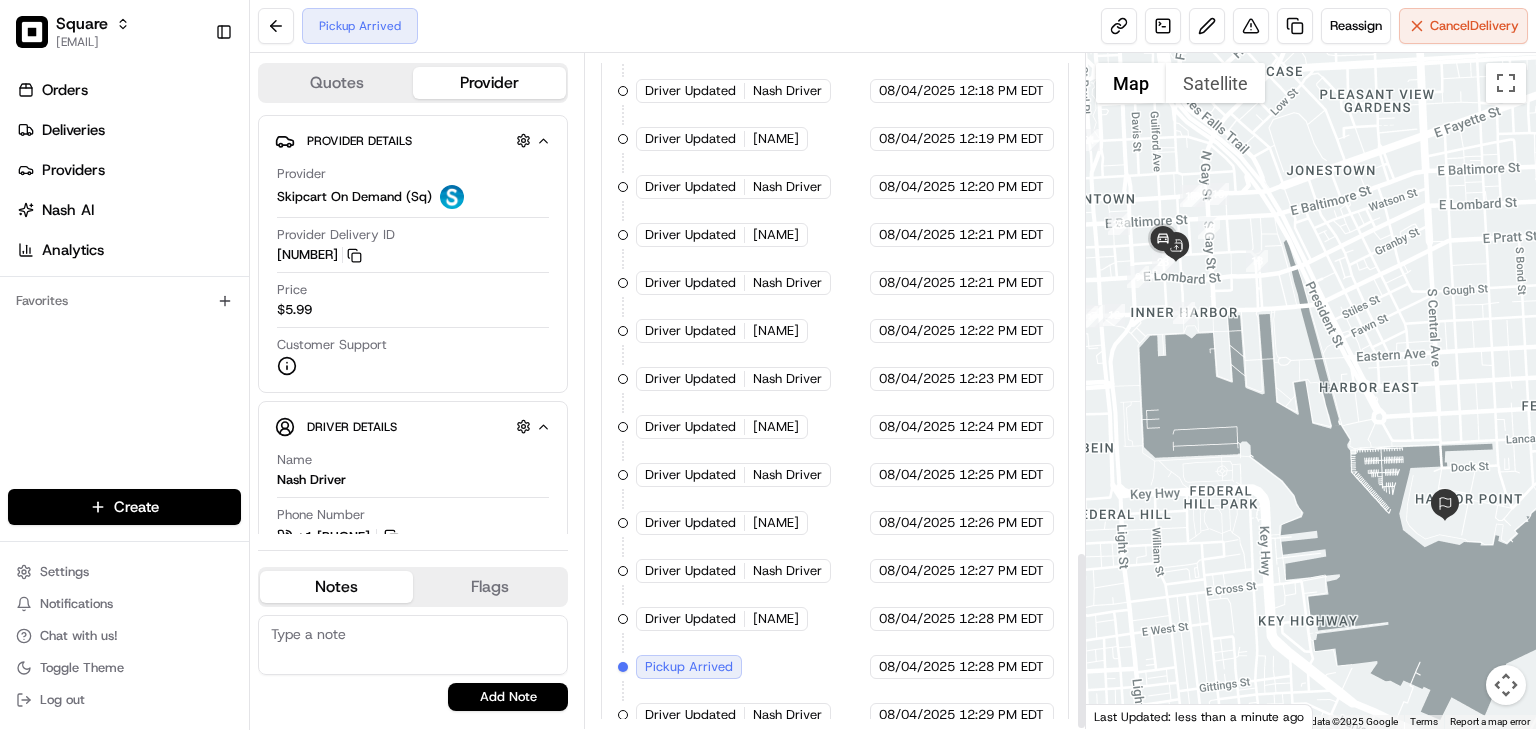 scroll, scrollTop: 1896, scrollLeft: 0, axis: vertical 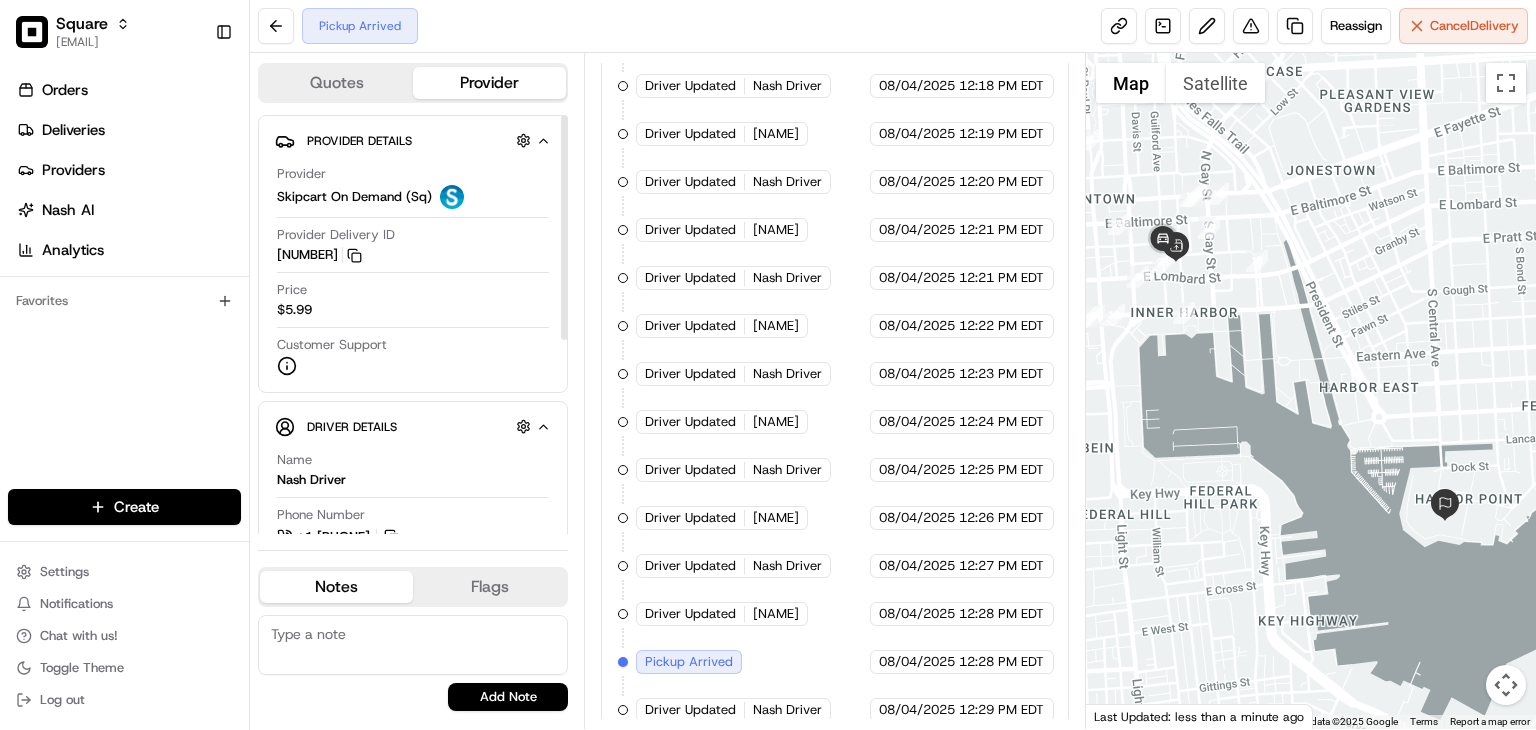 click on "Orders Deliveries Providers Nash AI Analytics Favorites" at bounding box center (124, 284) 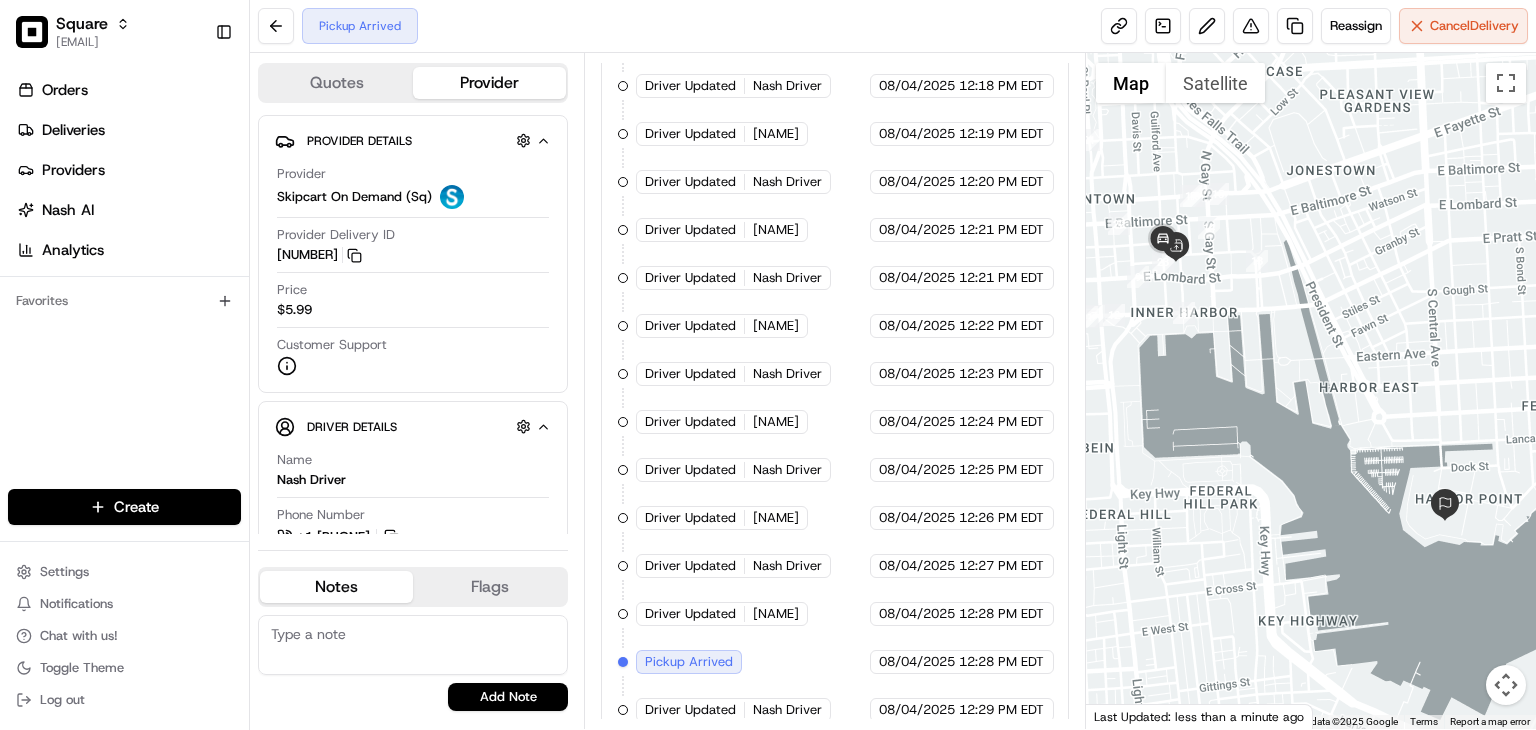 click at bounding box center (413, 645) 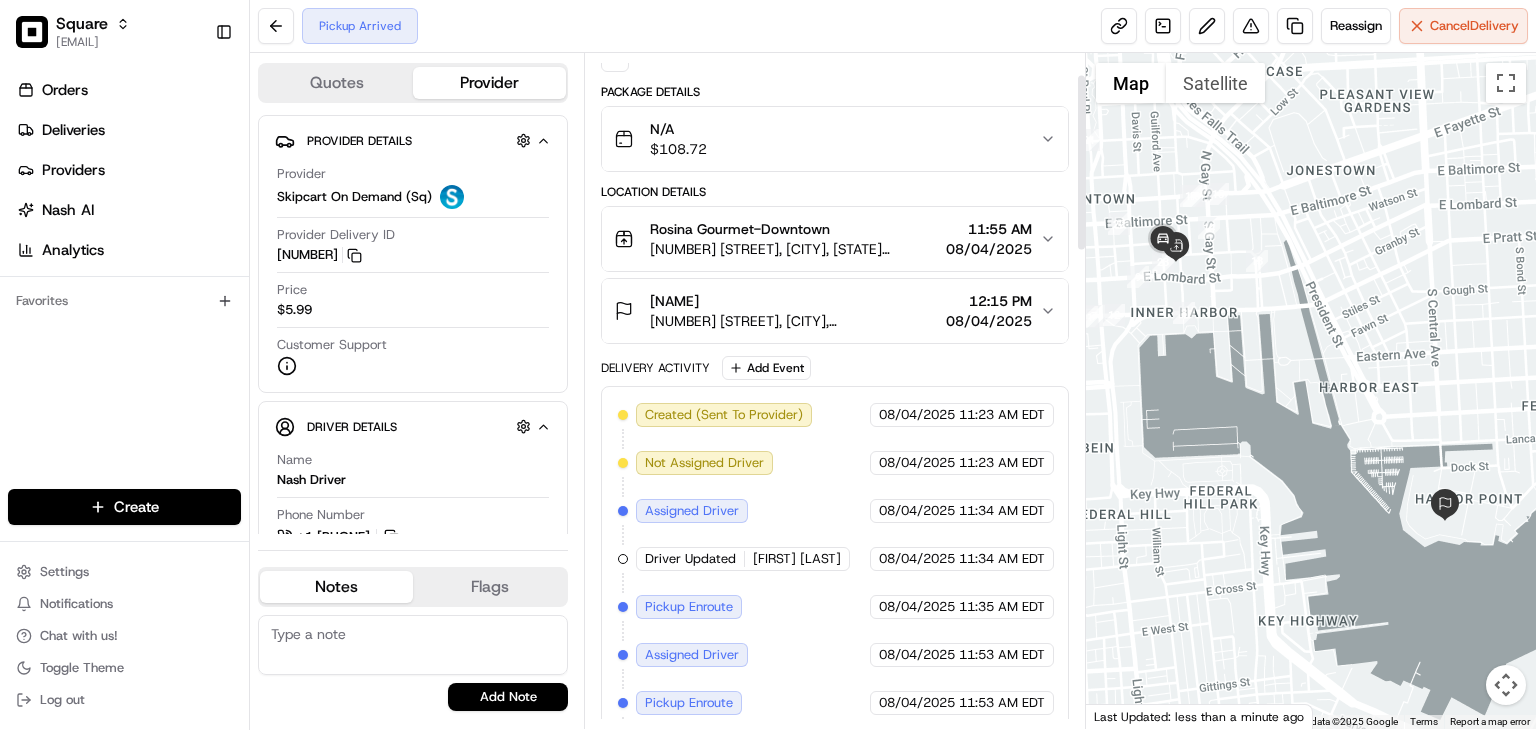 scroll, scrollTop: 0, scrollLeft: 0, axis: both 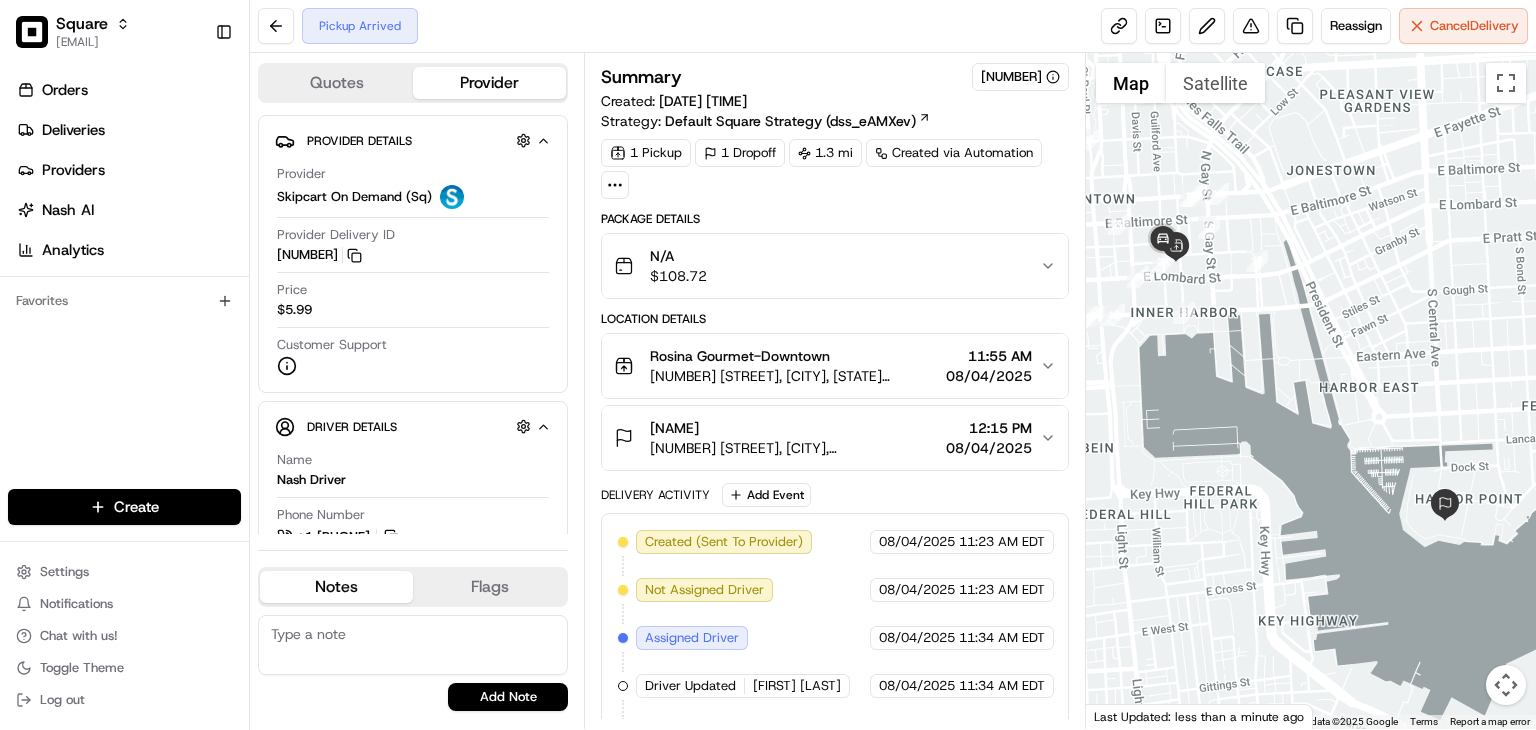 click at bounding box center (413, 645) 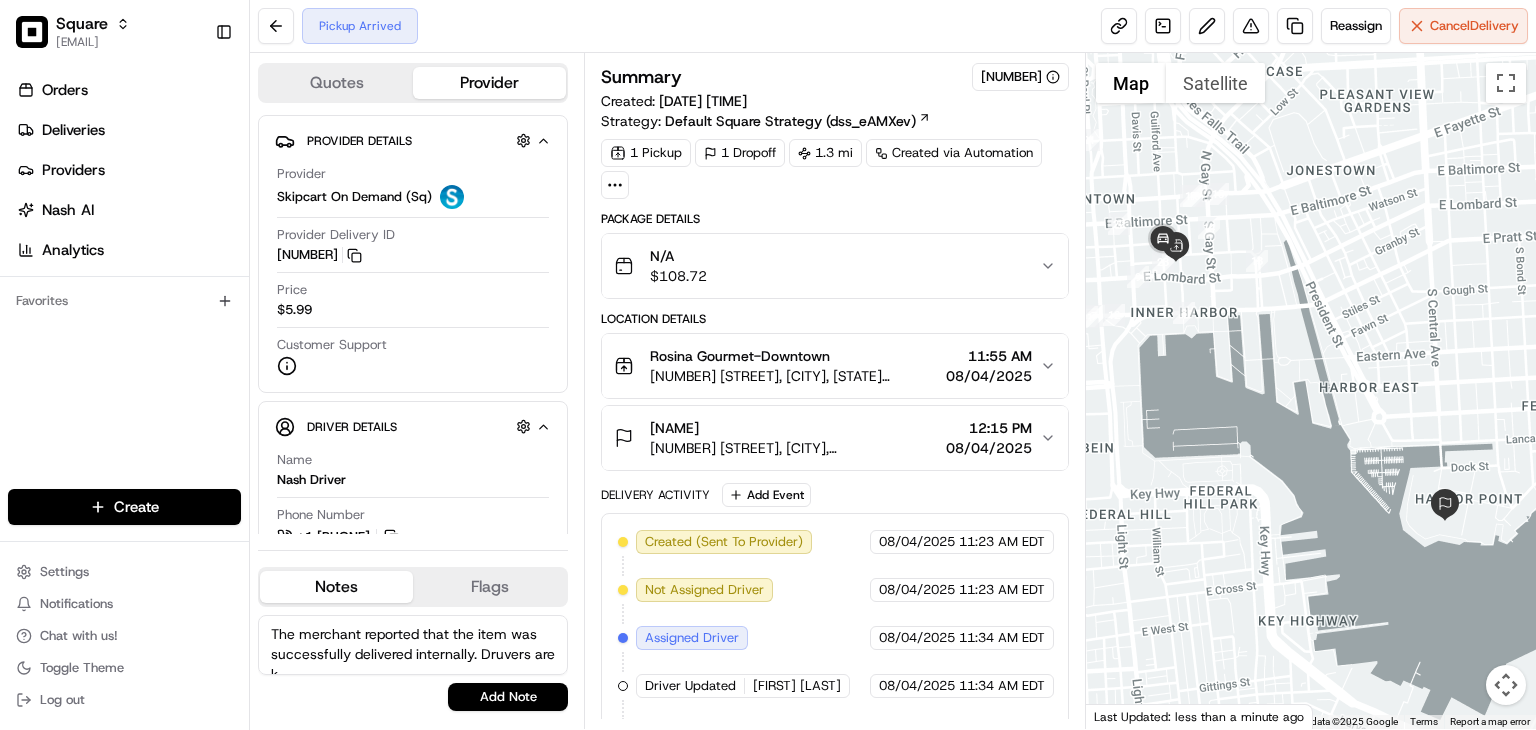 scroll, scrollTop: 8, scrollLeft: 0, axis: vertical 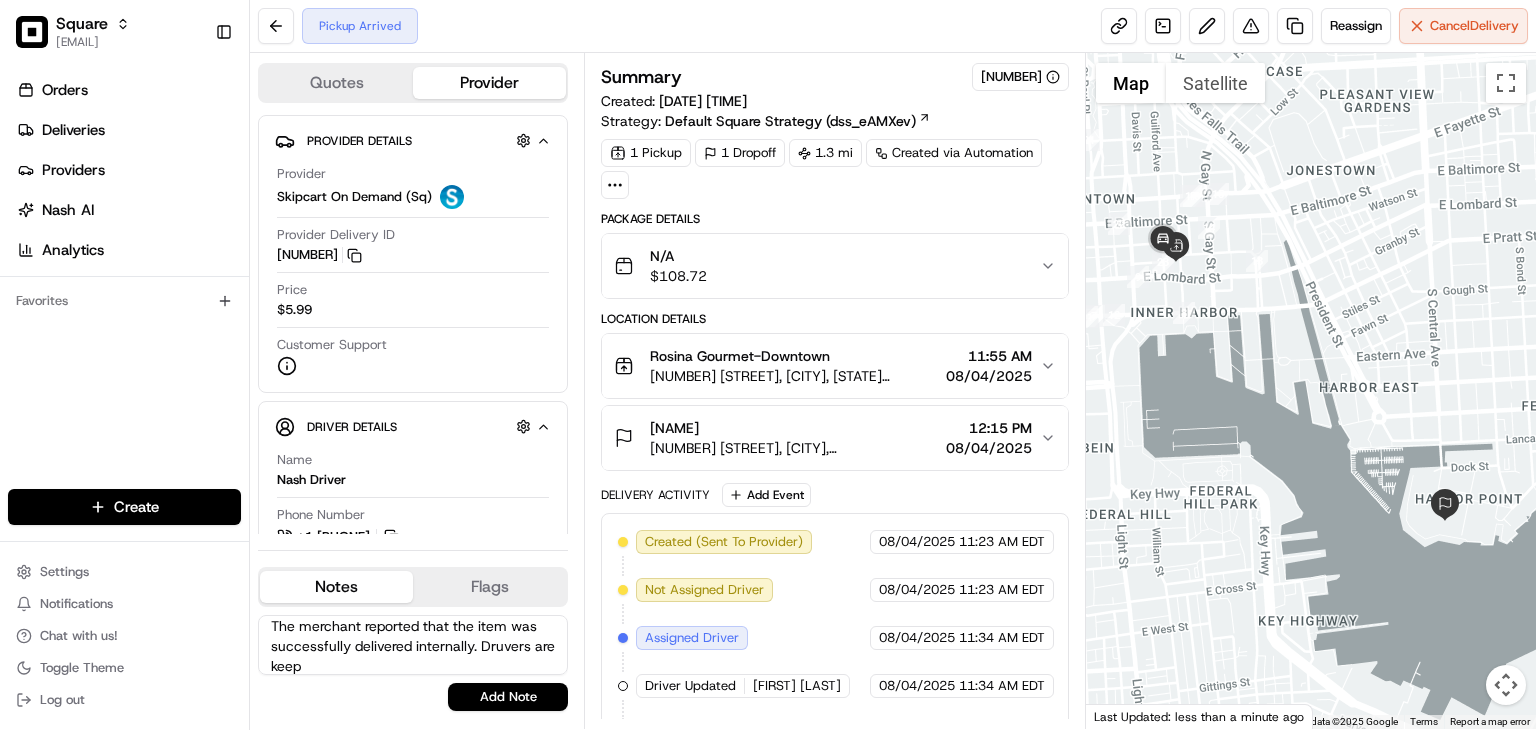click on "The merchant reported that the item was successfully delivered internally. Druvers are keep" at bounding box center (413, 645) 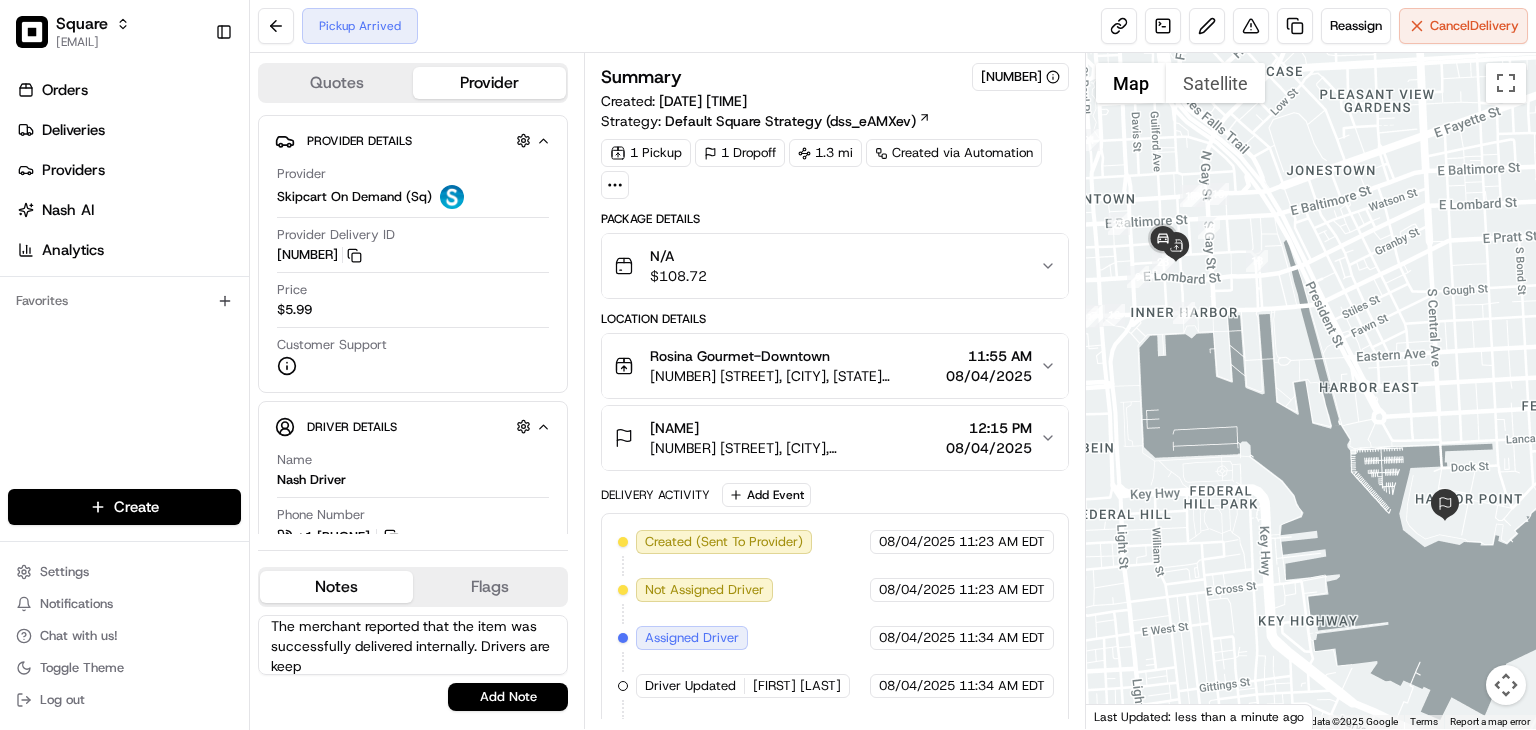 click on "The merchant reported that the item was successfully delivered internally. Drivers are keep" at bounding box center (413, 645) 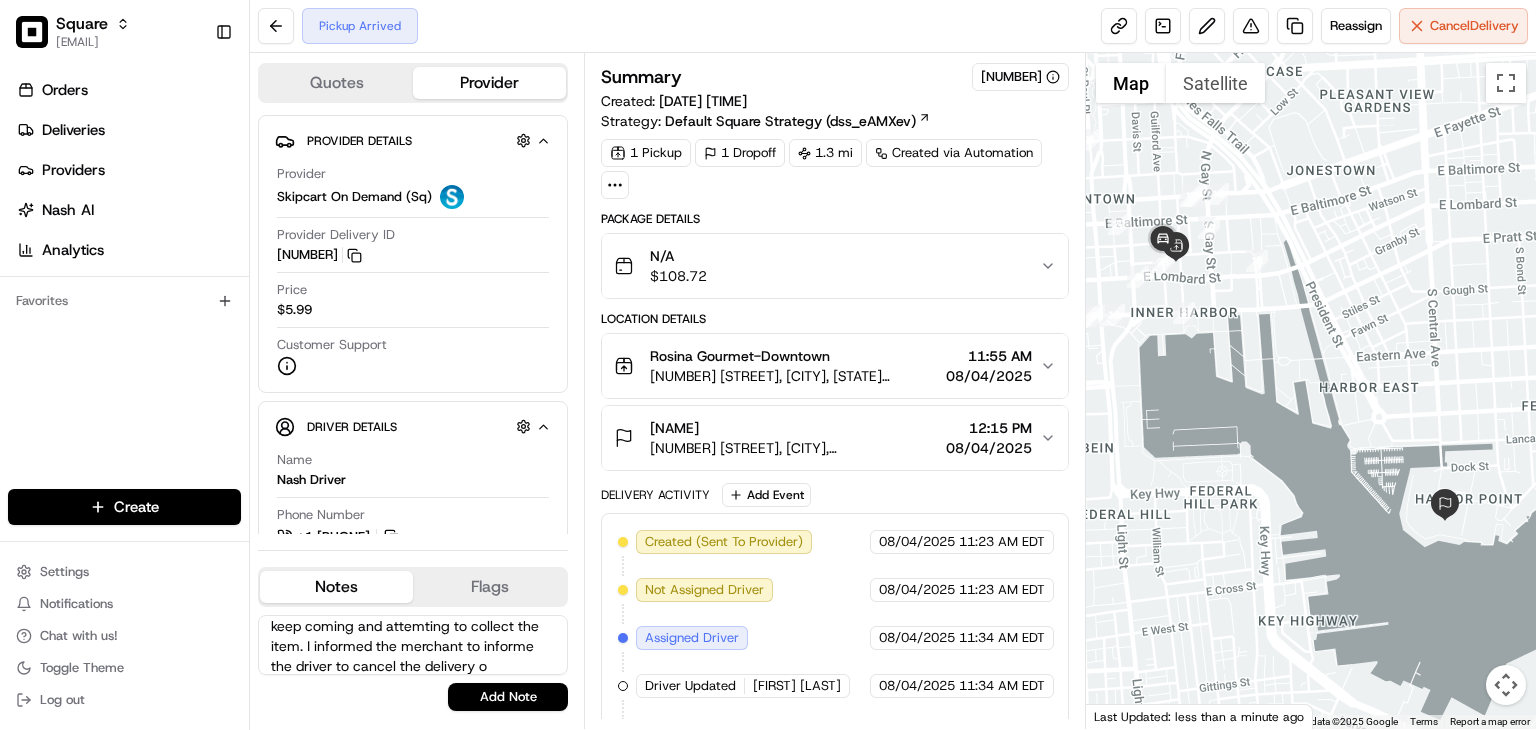 scroll, scrollTop: 68, scrollLeft: 0, axis: vertical 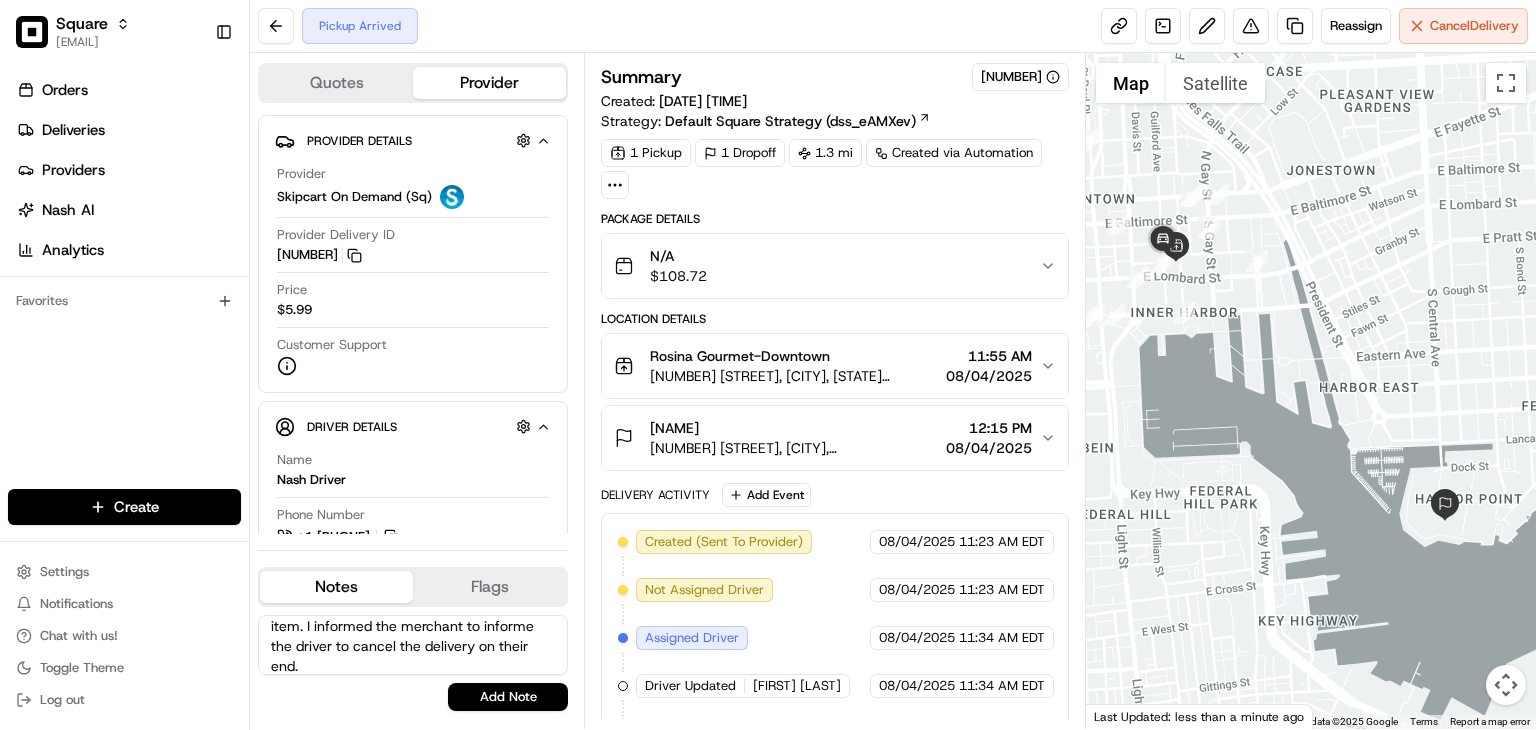 click on "The merchant reported that the item was successfully delivered internally. Drivers are keep coming and attemting to collect the item. I informed the merchant to informe the driver to cancel the delivery on their end." at bounding box center [413, 645] 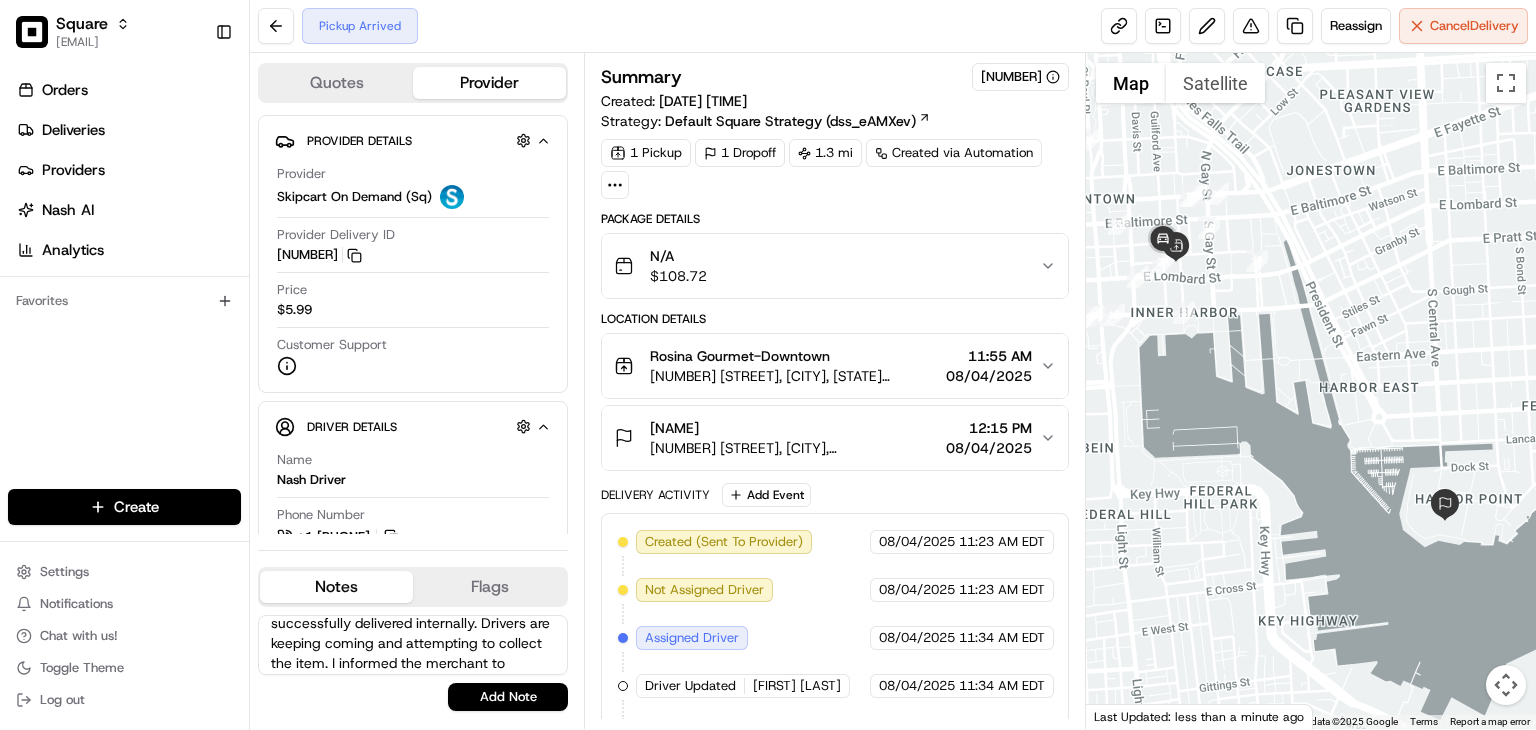 scroll, scrollTop: 31, scrollLeft: 0, axis: vertical 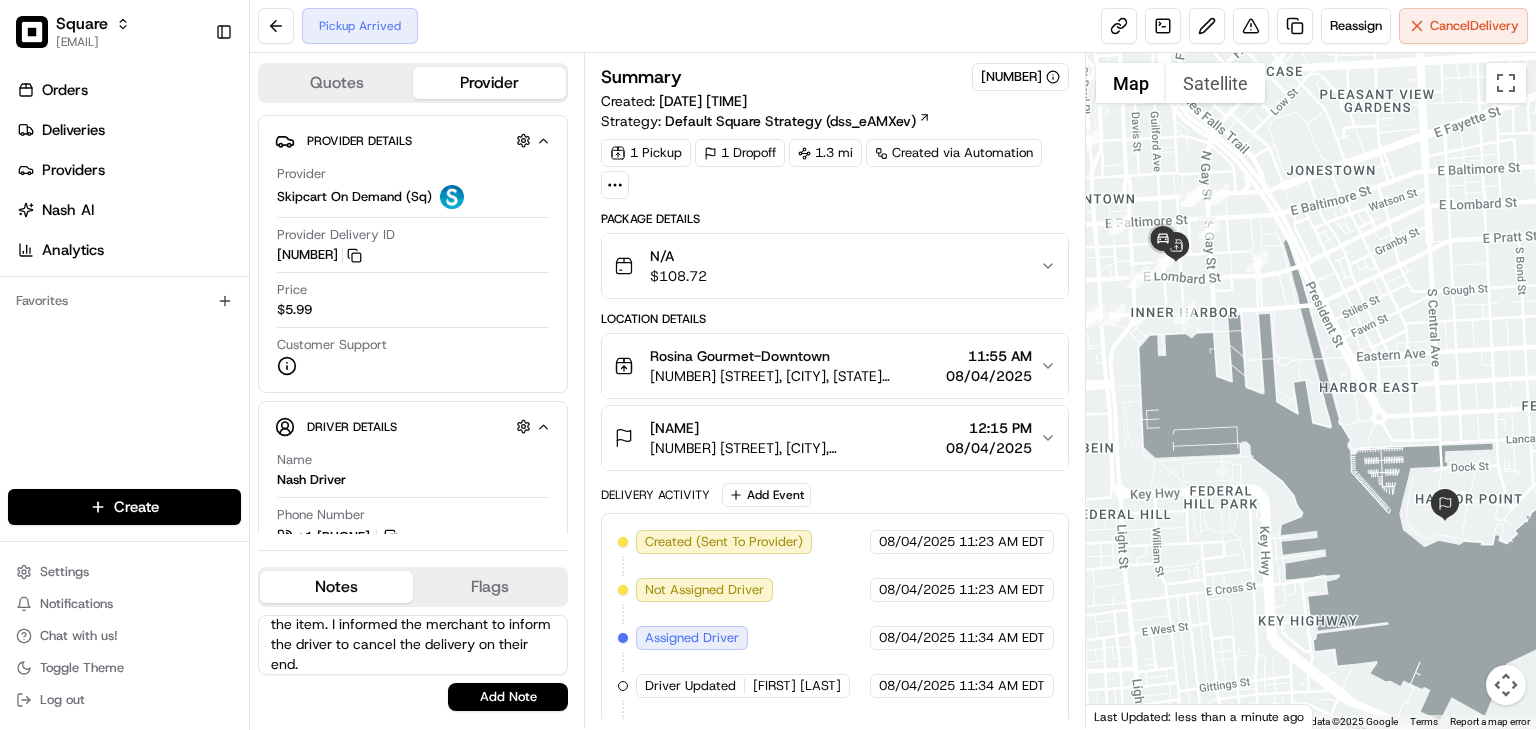 click on "The merchant reported that the item was successfully delivered internally. Drivers are continuing to come and attempt to collect the item. I informed the merchant to inform the driver to cancel the delivery on their end." at bounding box center [413, 645] 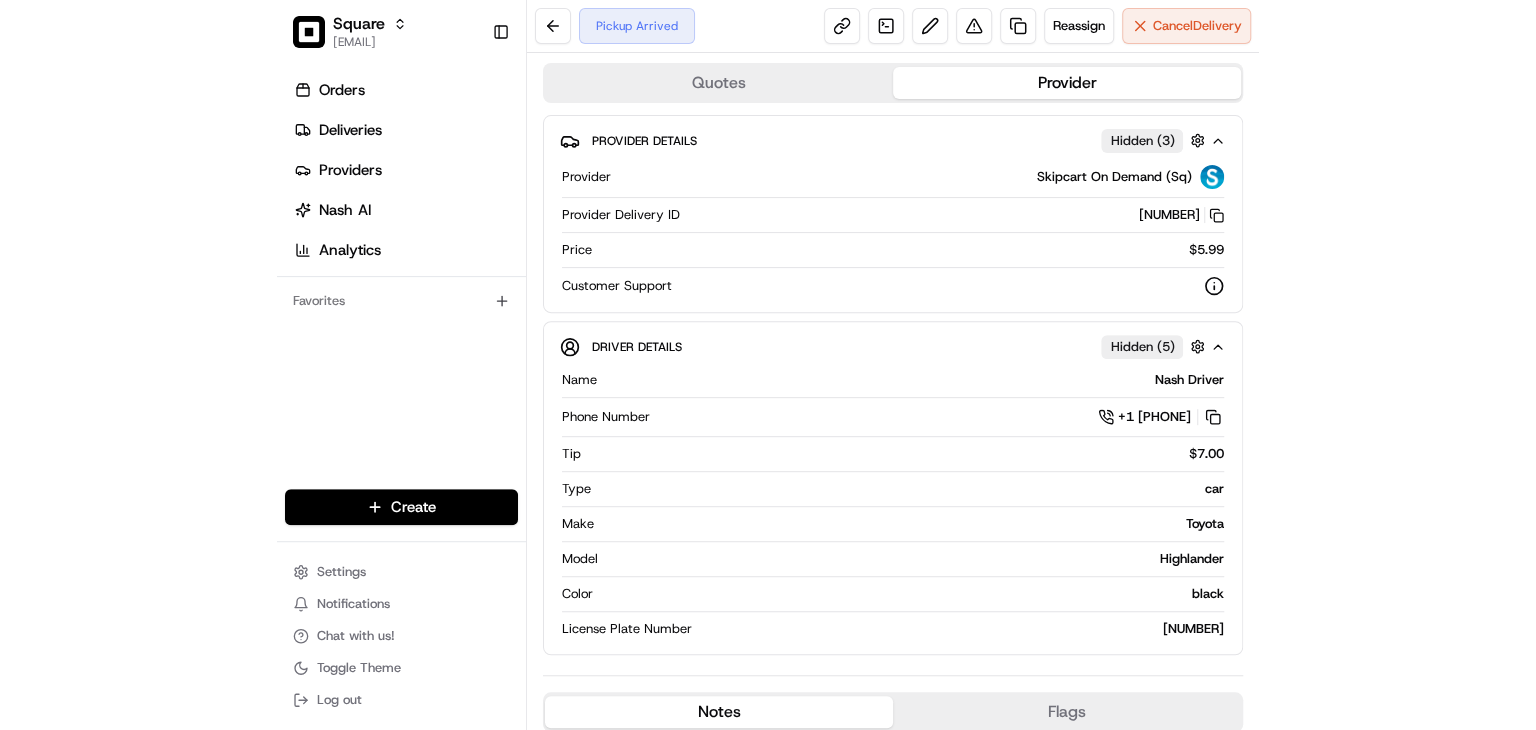 scroll, scrollTop: 17, scrollLeft: 0, axis: vertical 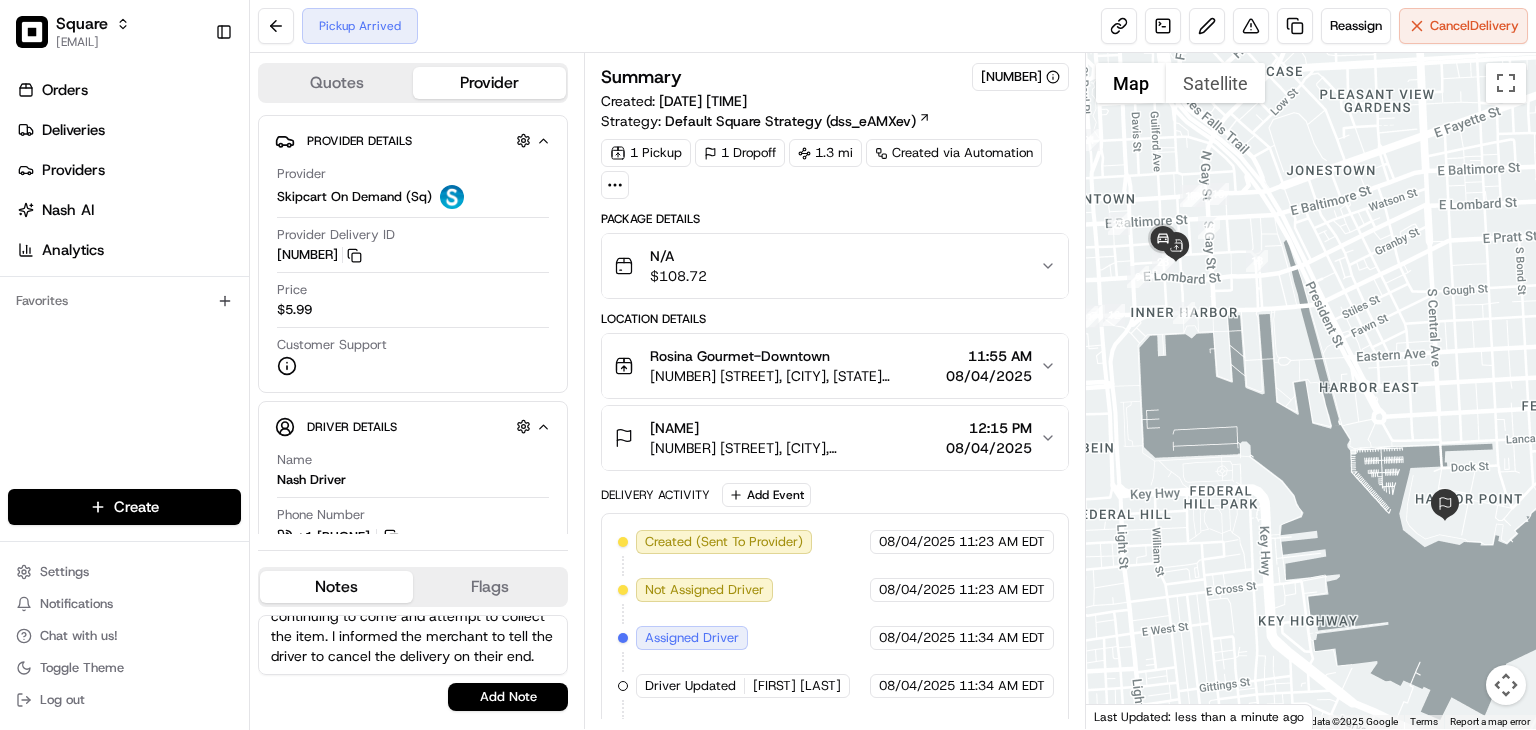 click on "The merchant reported that the item was successfully delivered internally. Drivers are continuing to come and attempt to collect the item. I informed the merchant to tell the driver to cancel the delivery on their end." at bounding box center [413, 645] 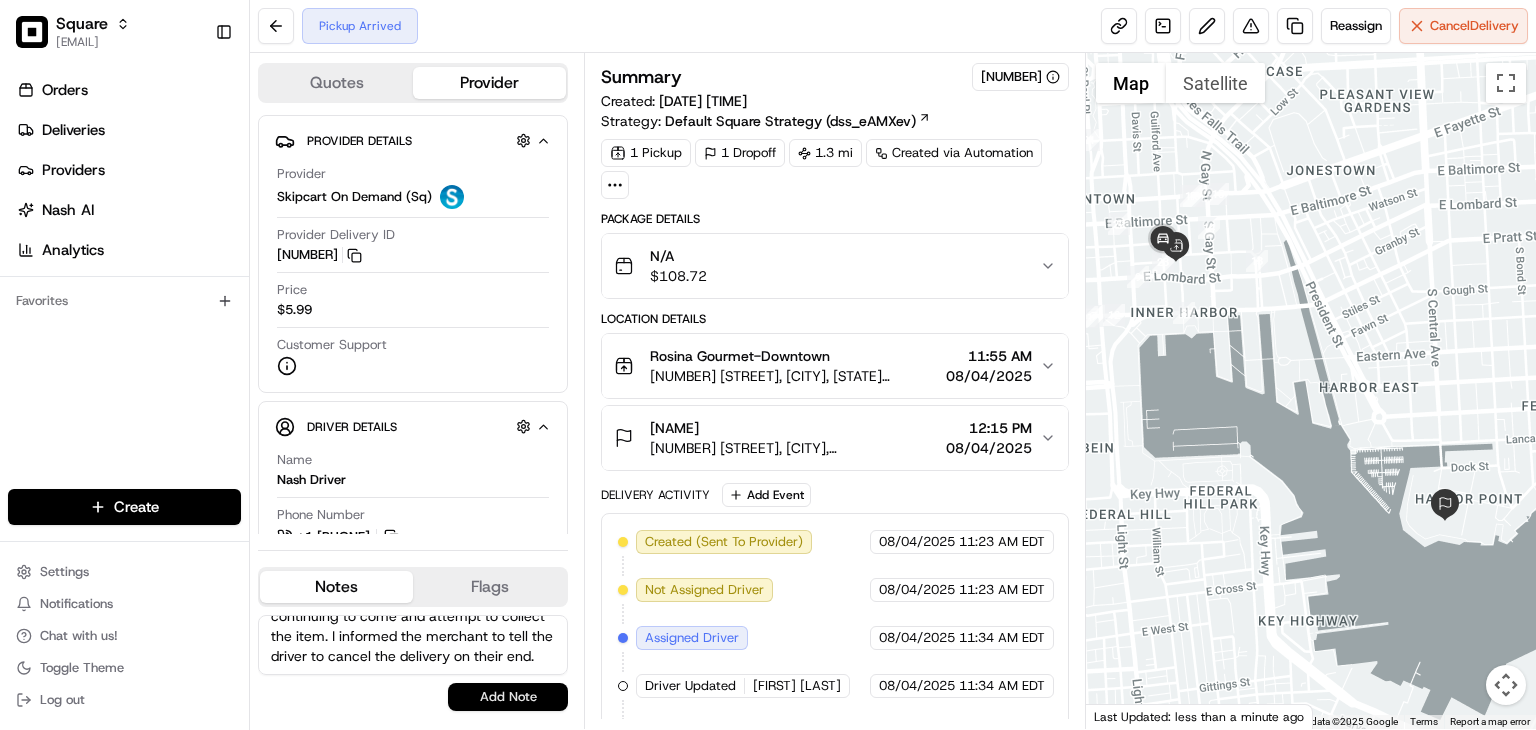 scroll, scrollTop: 0, scrollLeft: 0, axis: both 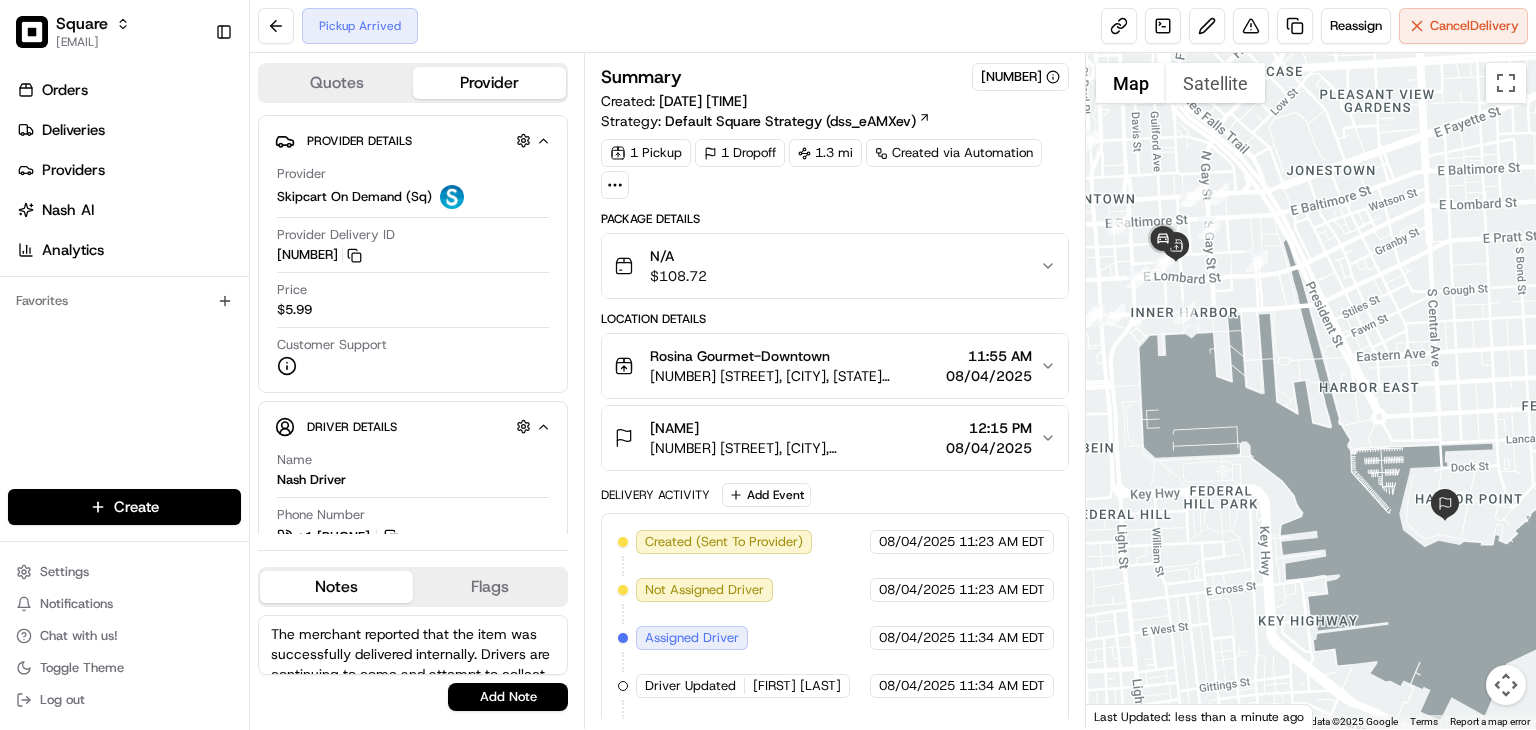 type on "The merchant reported that the item was successfully delivered internally. Drivers are continuing to come and attempt to collect the item. I informed the merchant to tell the driver to cancel the delivery on their end." 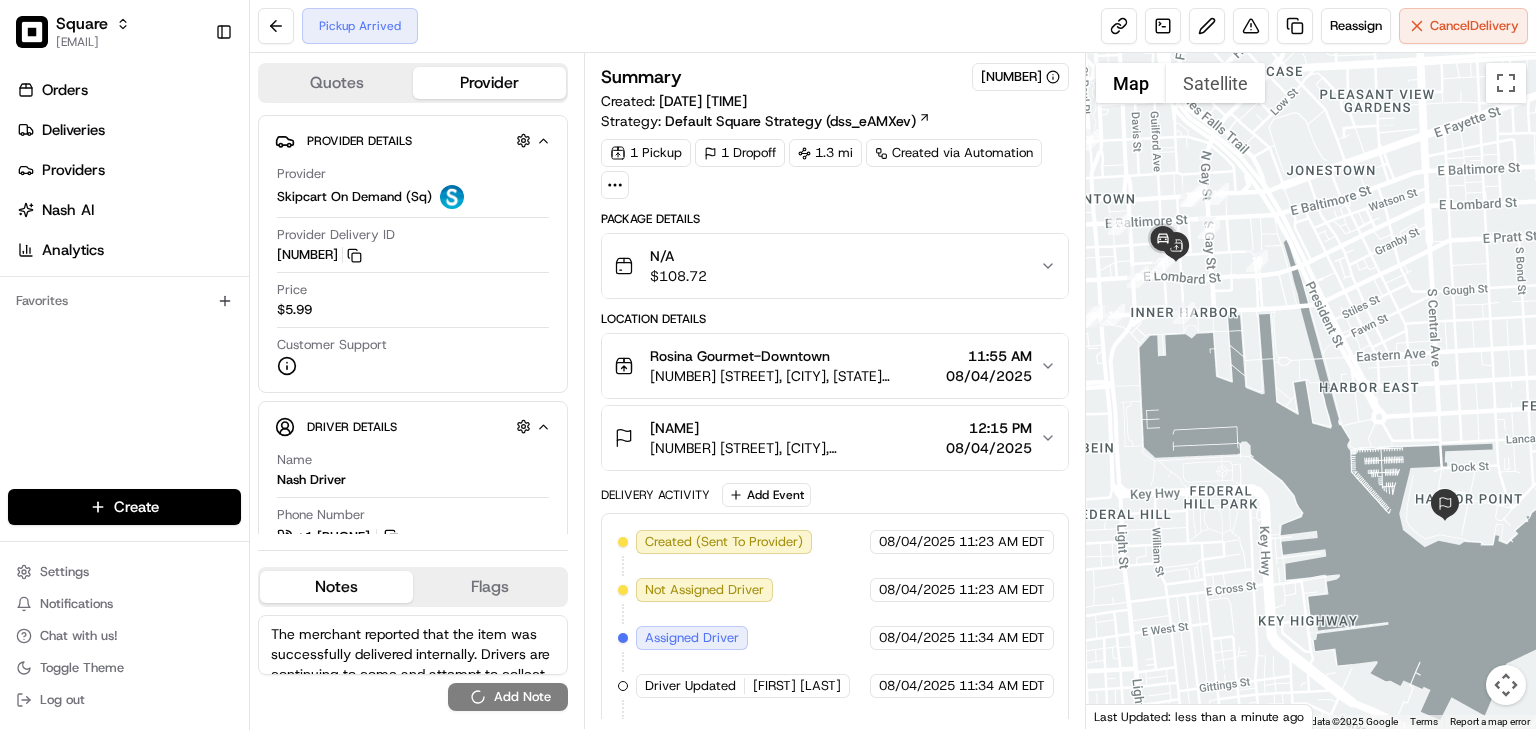 type 